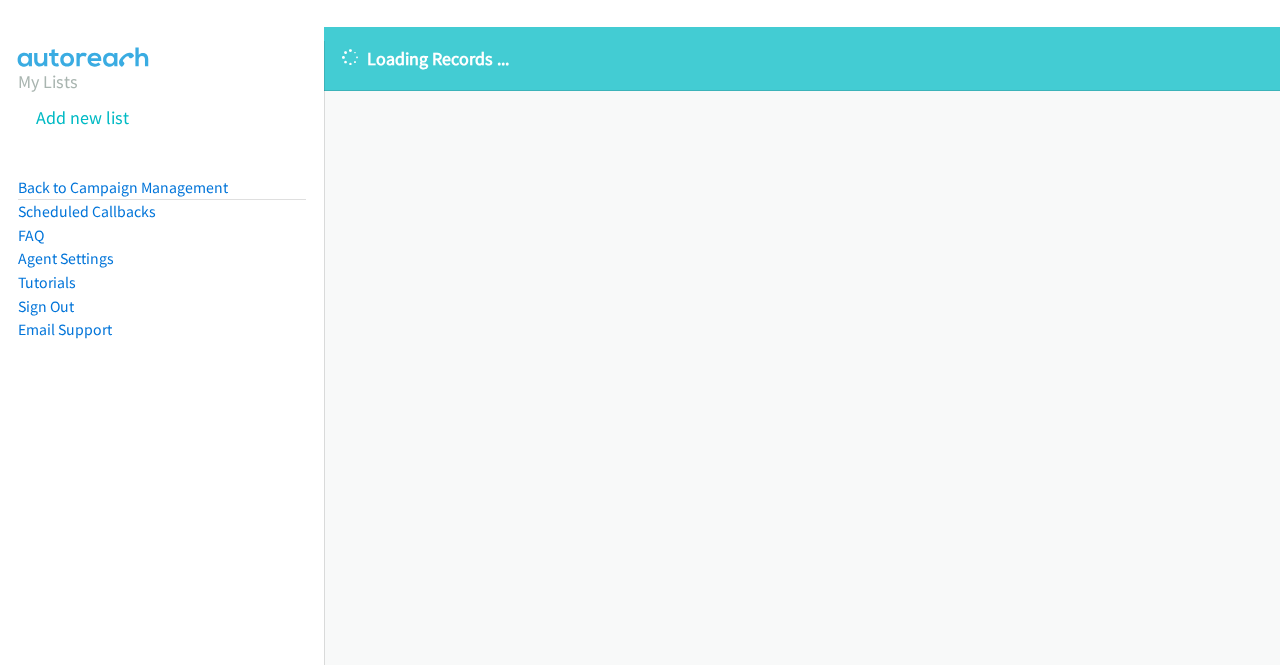 scroll, scrollTop: 0, scrollLeft: 0, axis: both 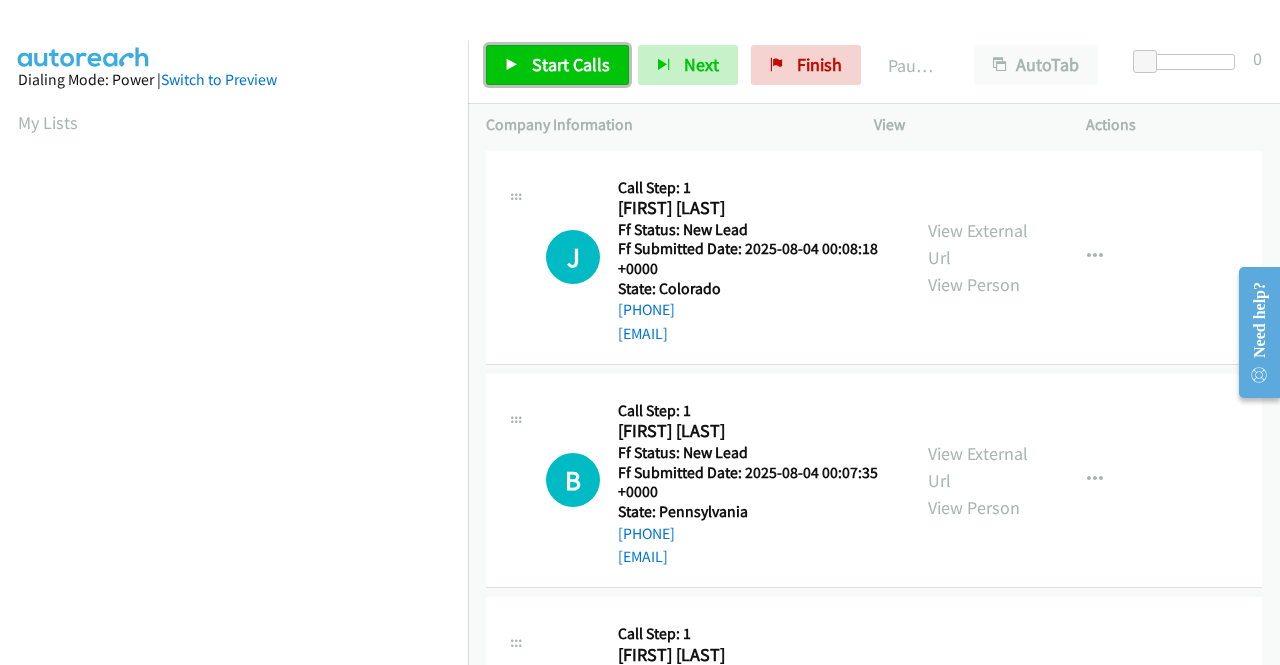 click on "Start Calls" at bounding box center (571, 64) 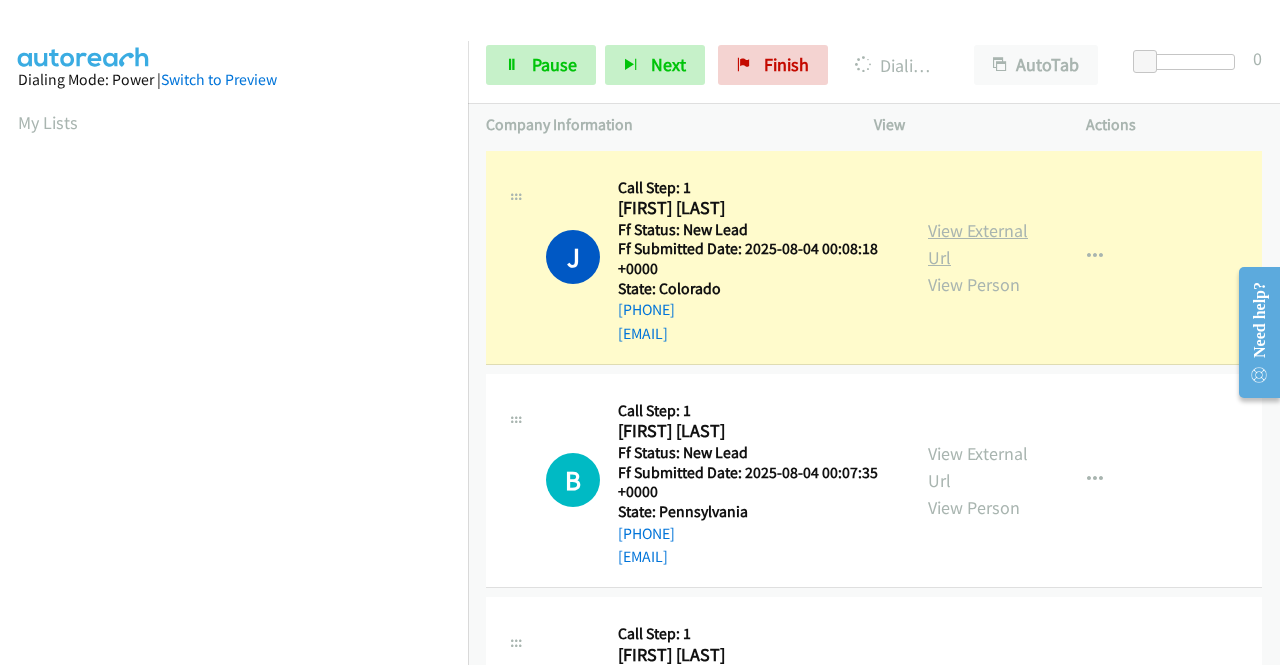 click on "View External Url" at bounding box center (978, 244) 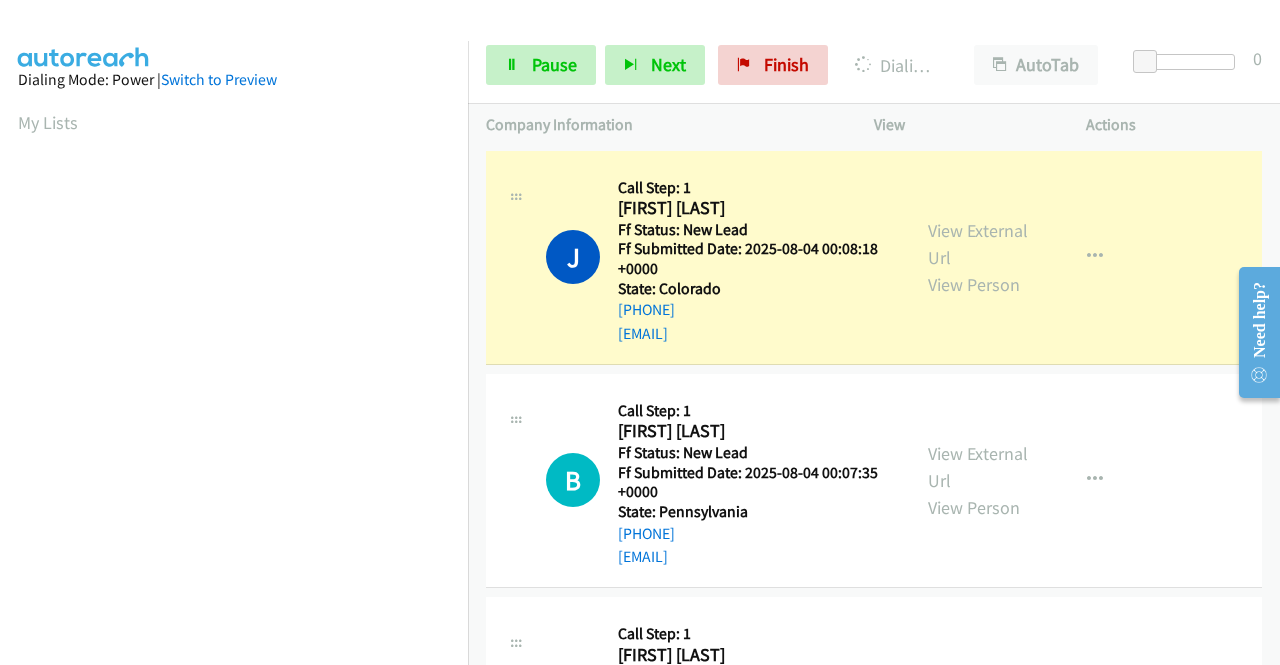 scroll, scrollTop: 456, scrollLeft: 0, axis: vertical 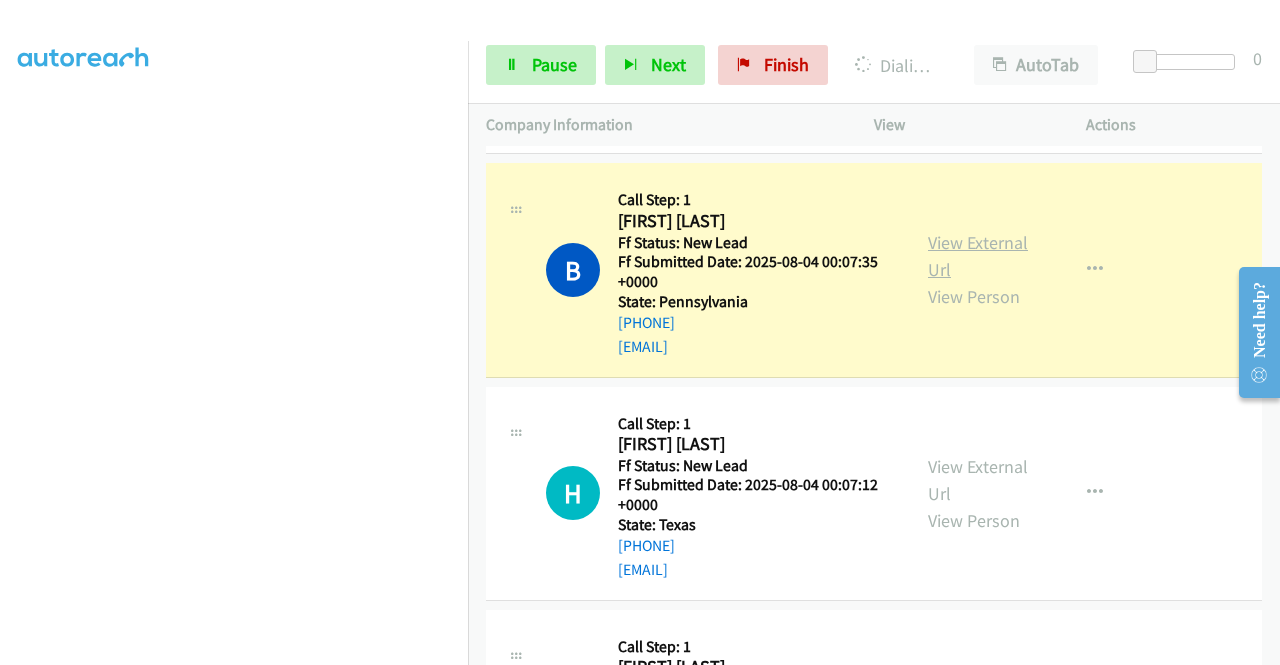 click on "View External Url" at bounding box center (978, 256) 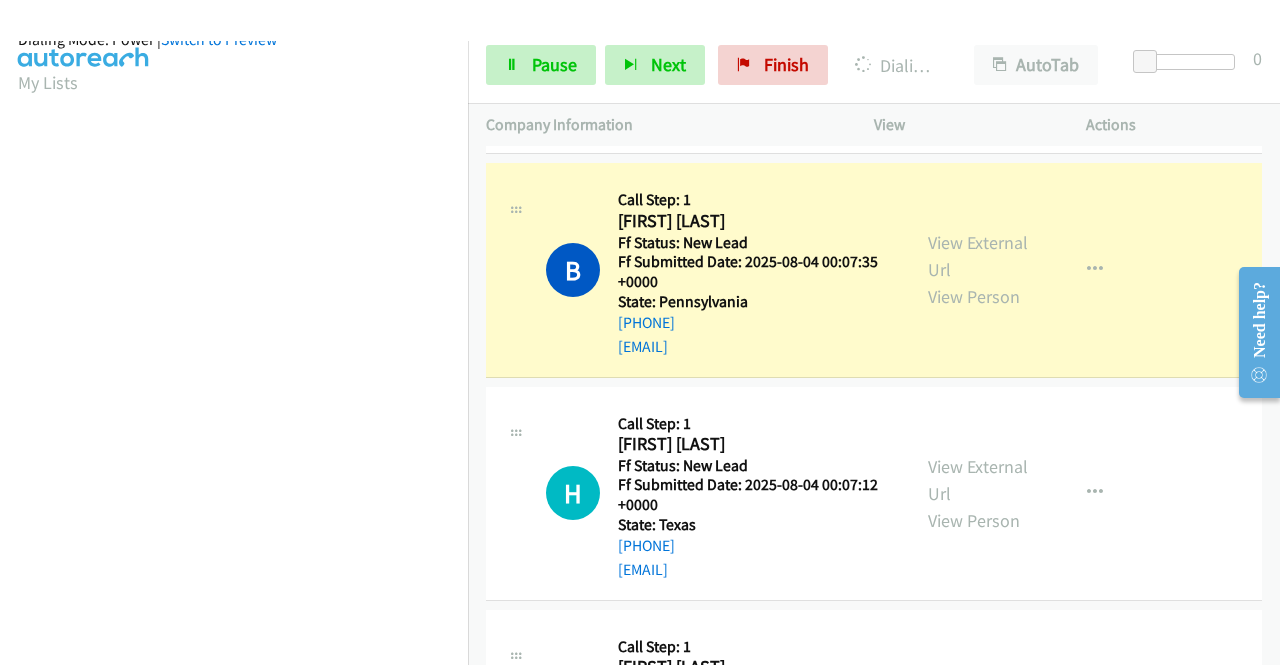 scroll, scrollTop: 456, scrollLeft: 0, axis: vertical 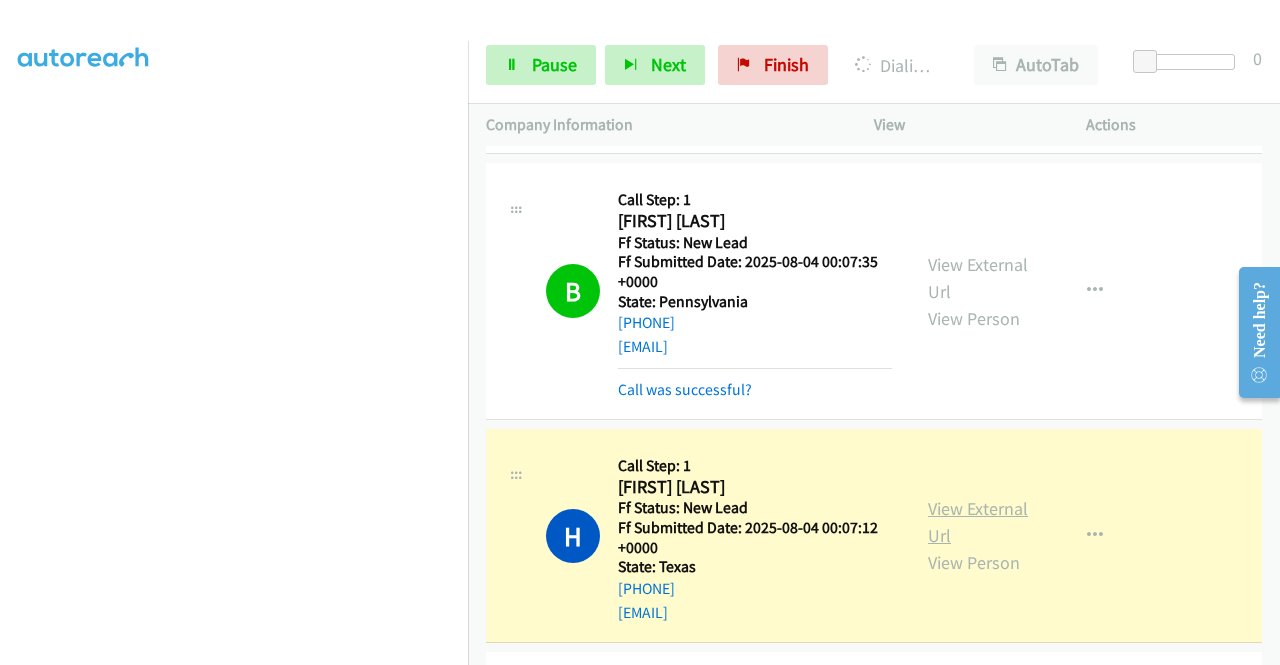 click on "View External Url" at bounding box center [978, 522] 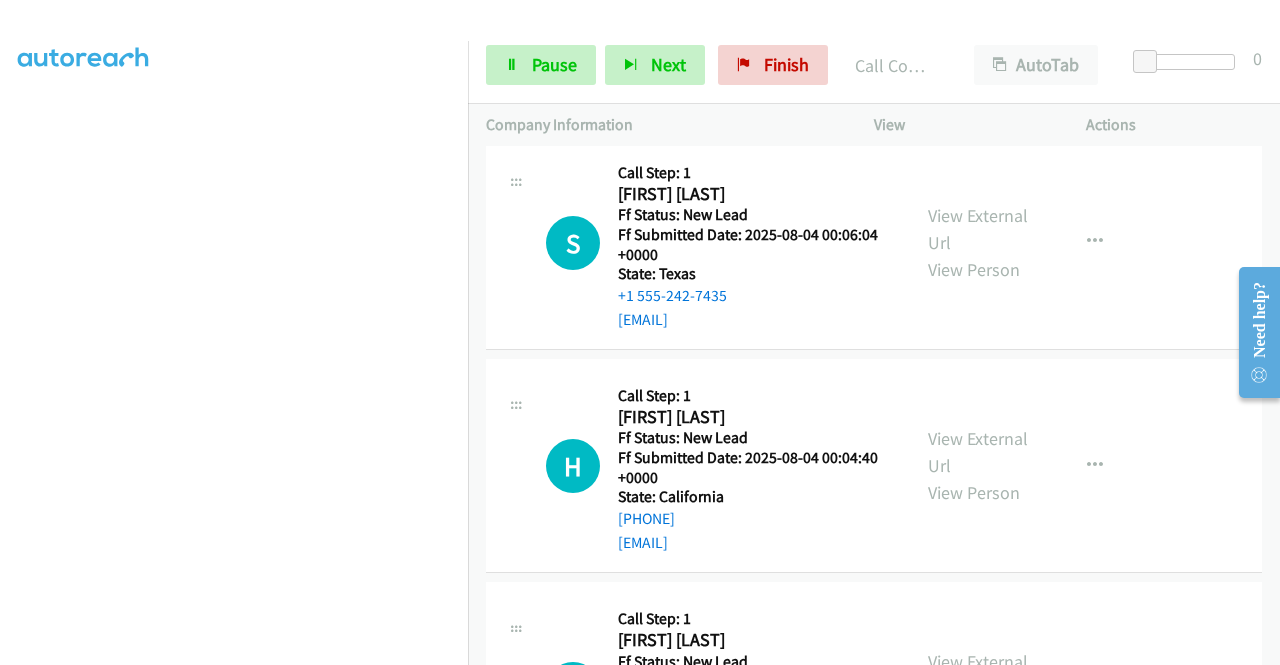 scroll, scrollTop: 813, scrollLeft: 0, axis: vertical 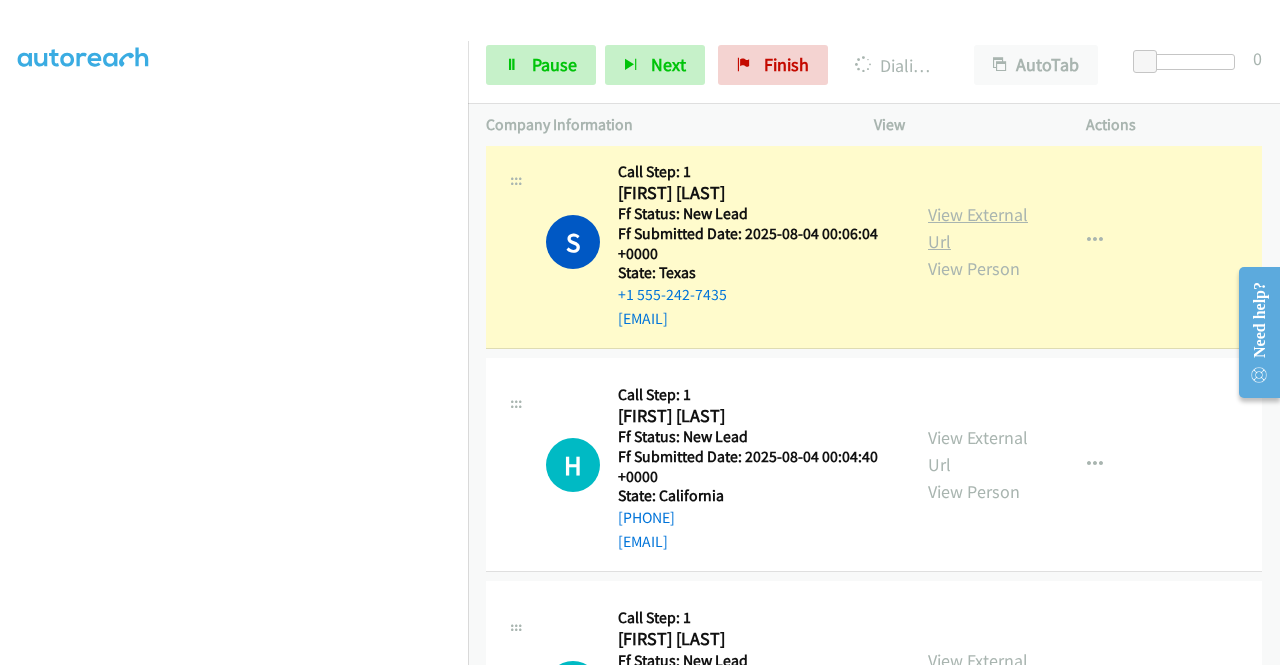 click on "View External Url" at bounding box center (978, 228) 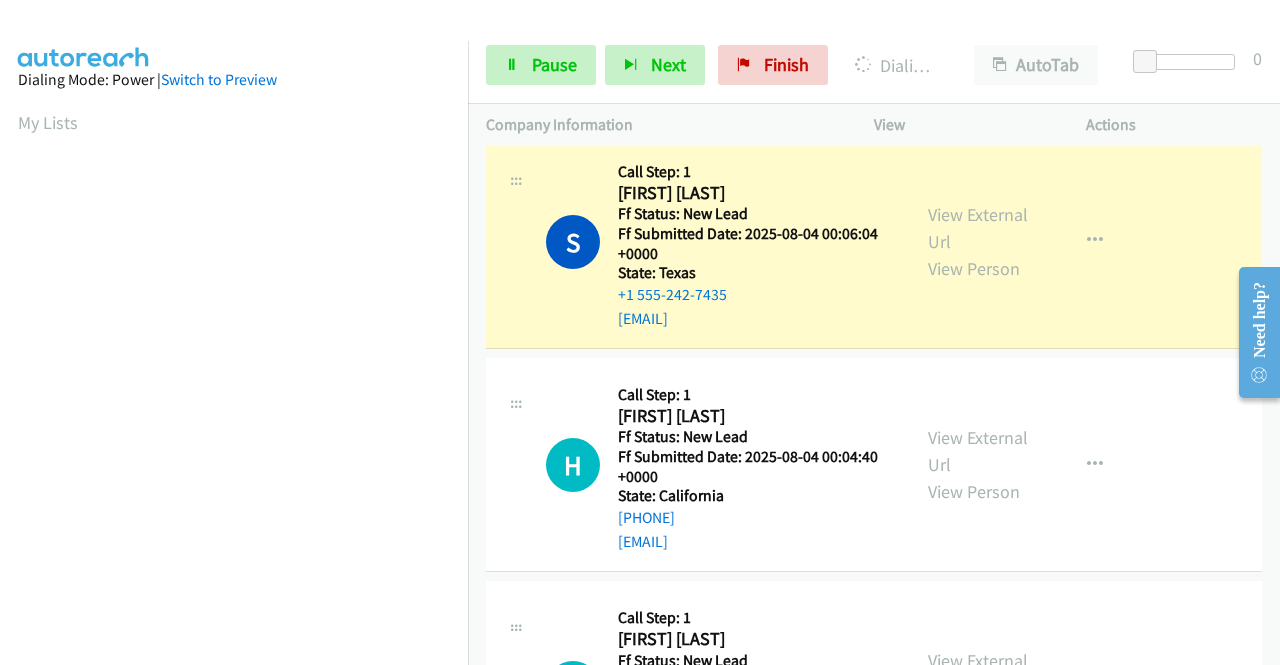scroll, scrollTop: 456, scrollLeft: 0, axis: vertical 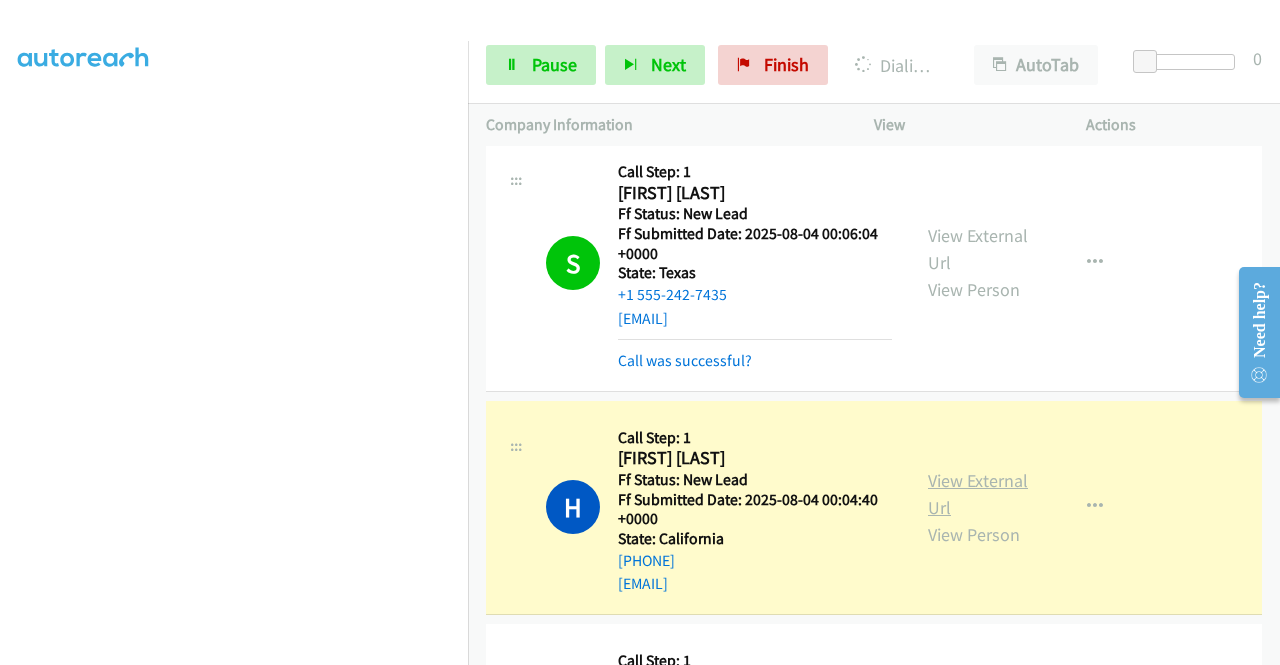 click on "View External Url" at bounding box center (978, 494) 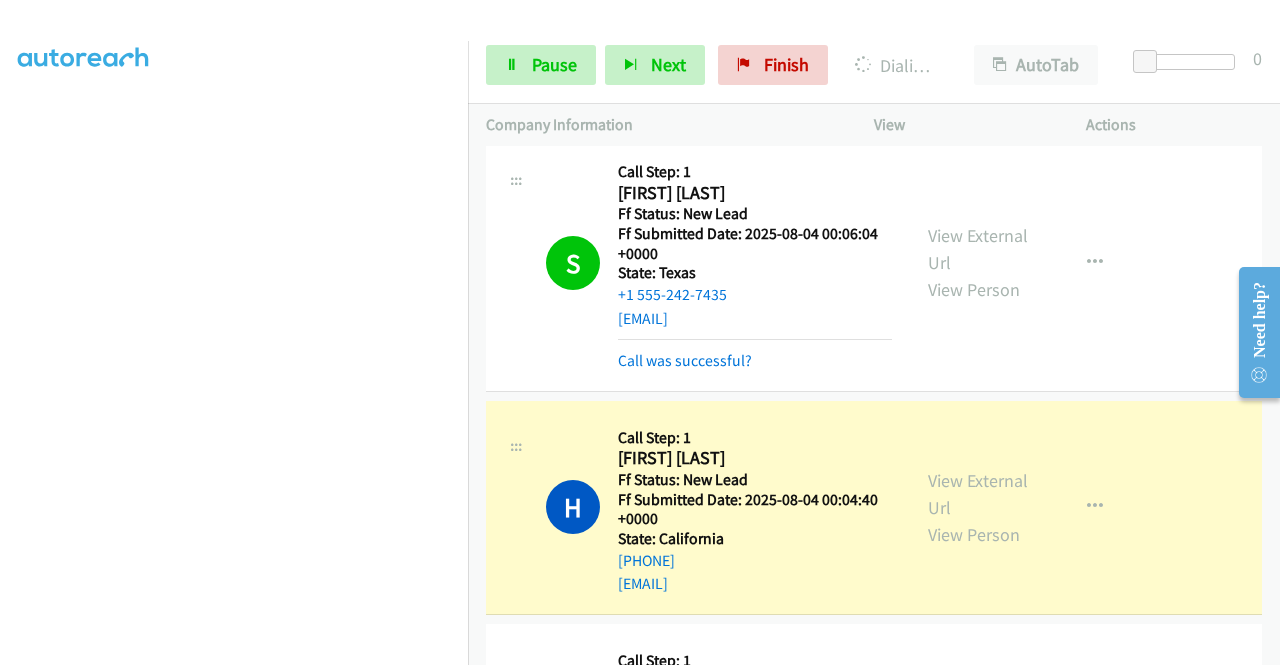 scroll, scrollTop: 0, scrollLeft: 0, axis: both 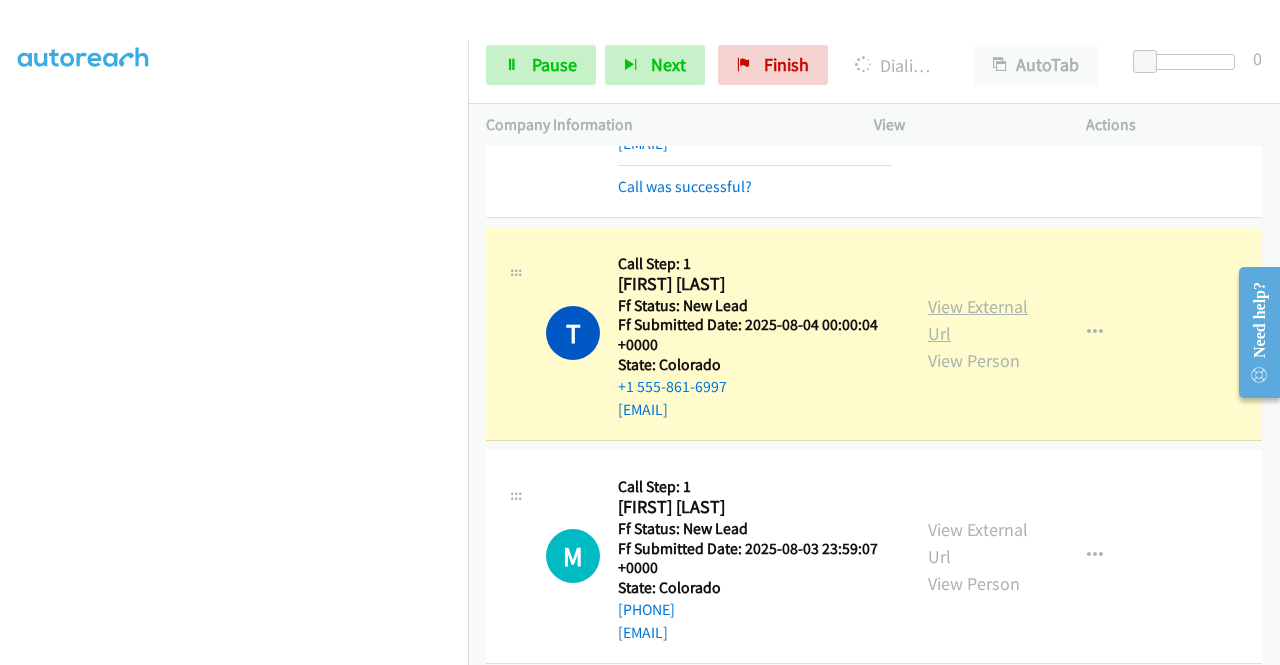 click on "View External Url" at bounding box center [978, 320] 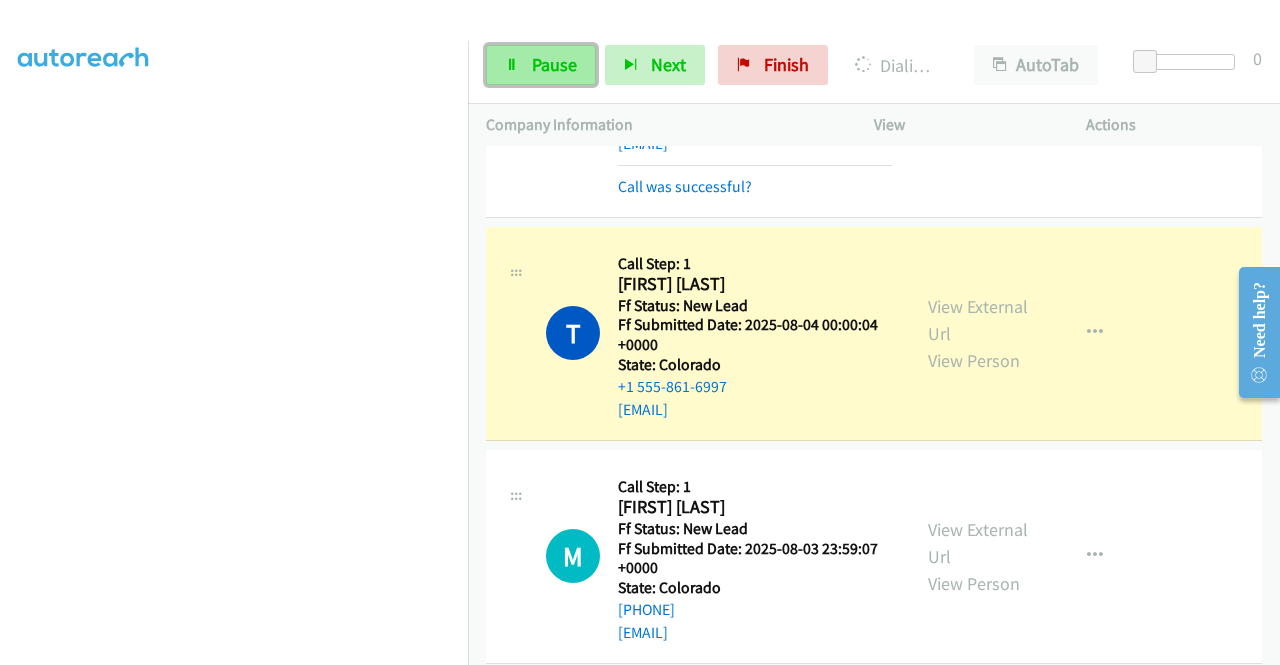 click on "Pause" at bounding box center (554, 64) 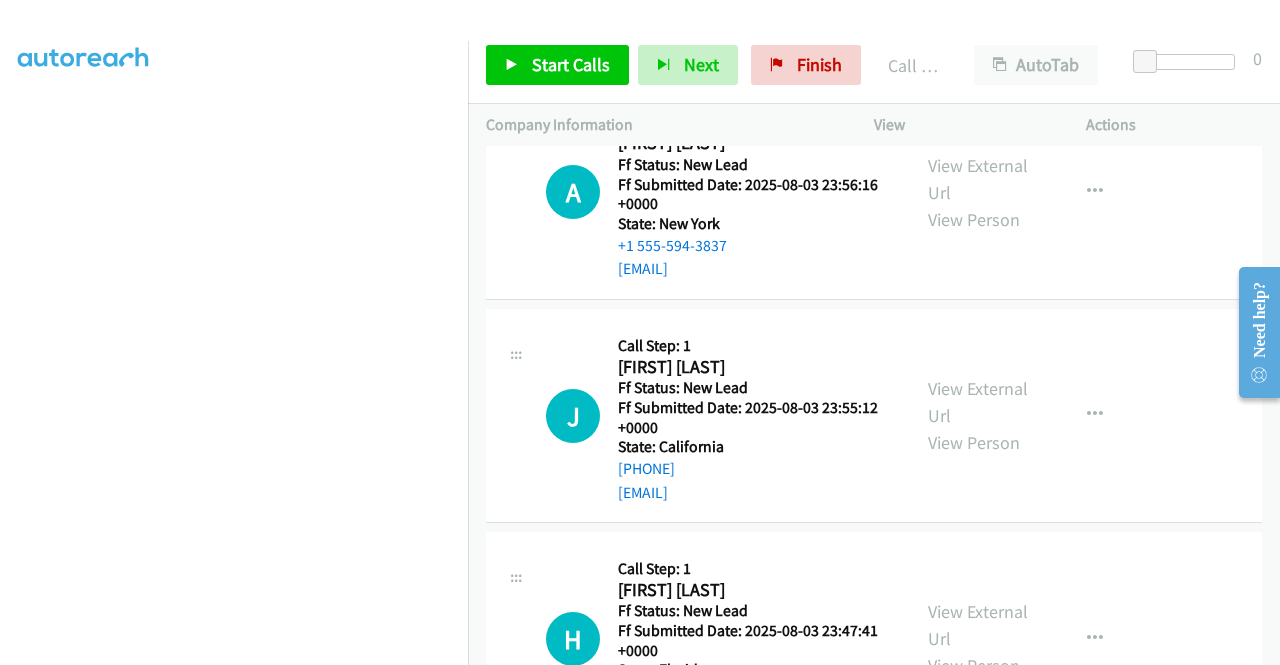 scroll, scrollTop: 2199, scrollLeft: 0, axis: vertical 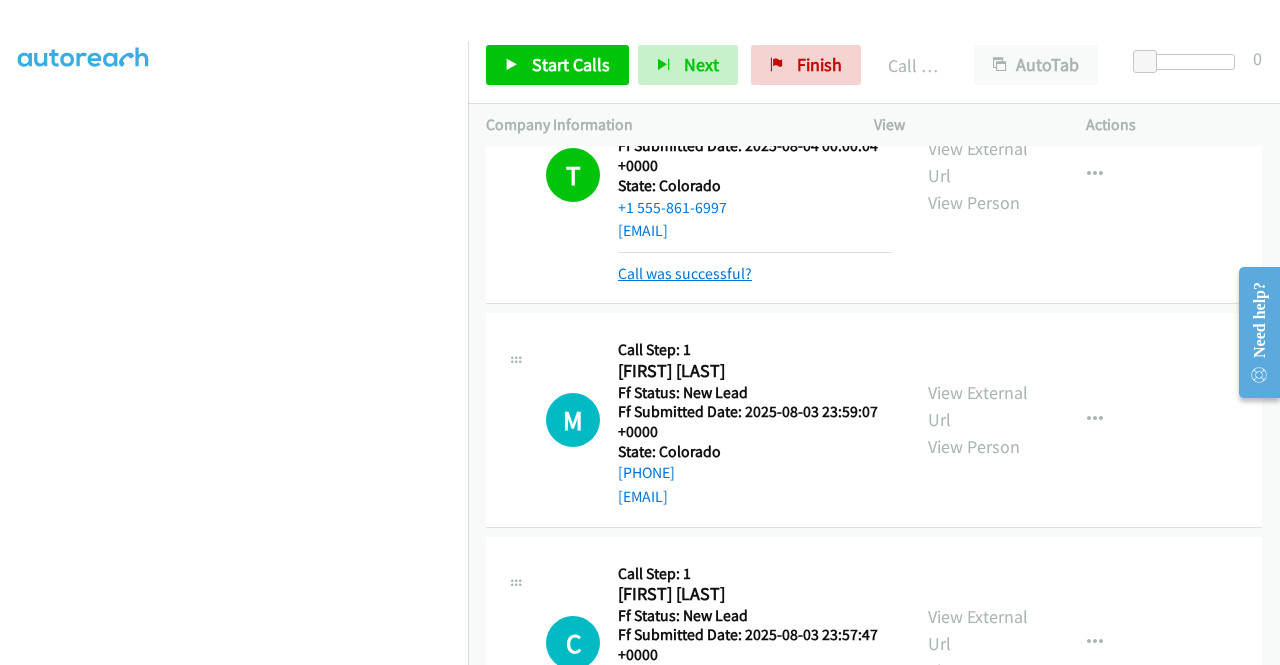 click on "Call was successful?" at bounding box center (685, 273) 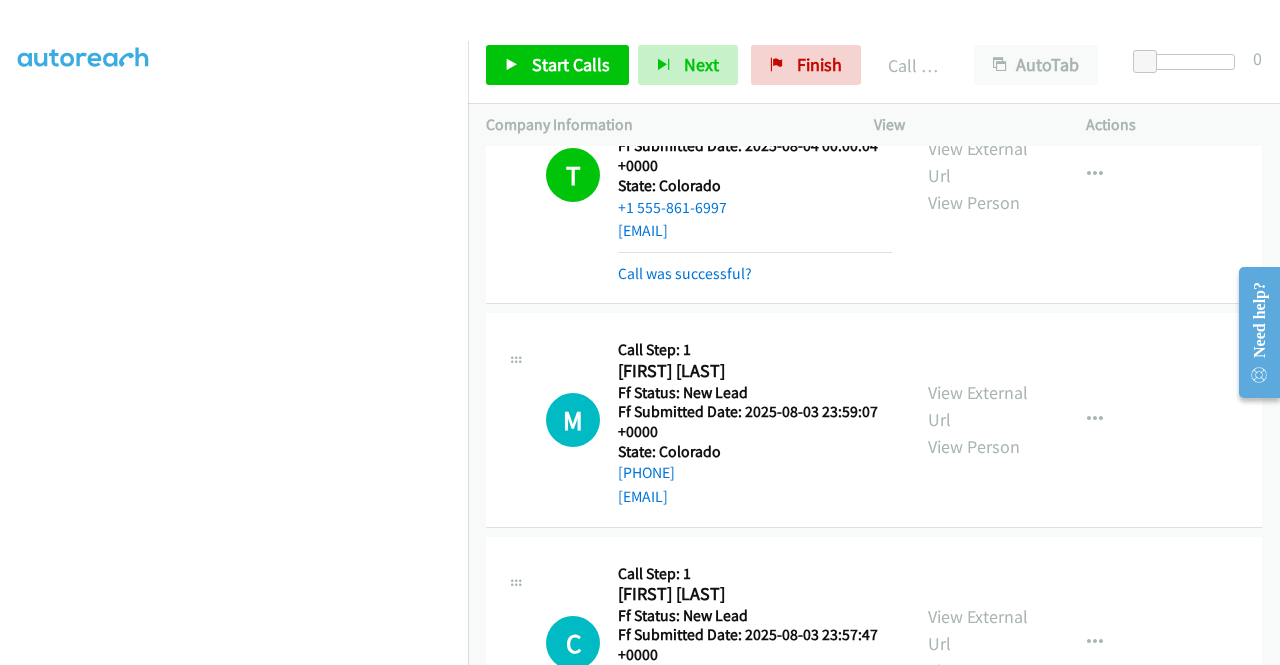 scroll, scrollTop: 1411, scrollLeft: 0, axis: vertical 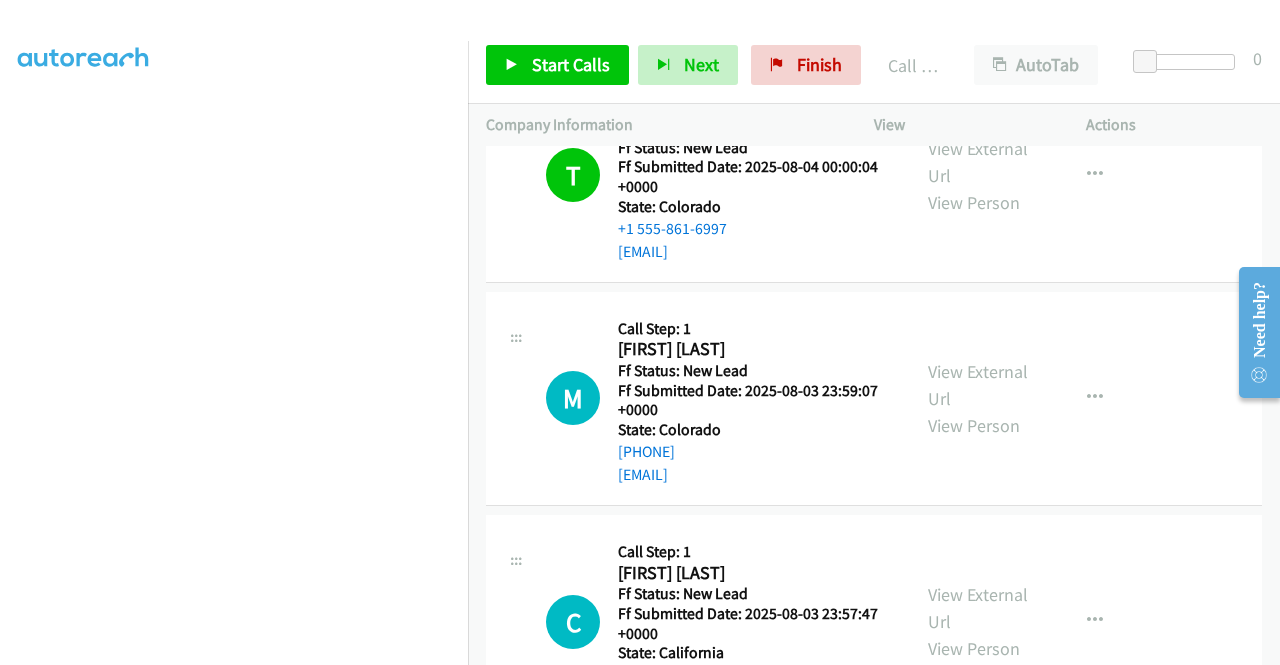 click on "Start Calls
Pause
Next
Finish
Call Completed
AutoTab
AutoTab
0" at bounding box center [874, 65] 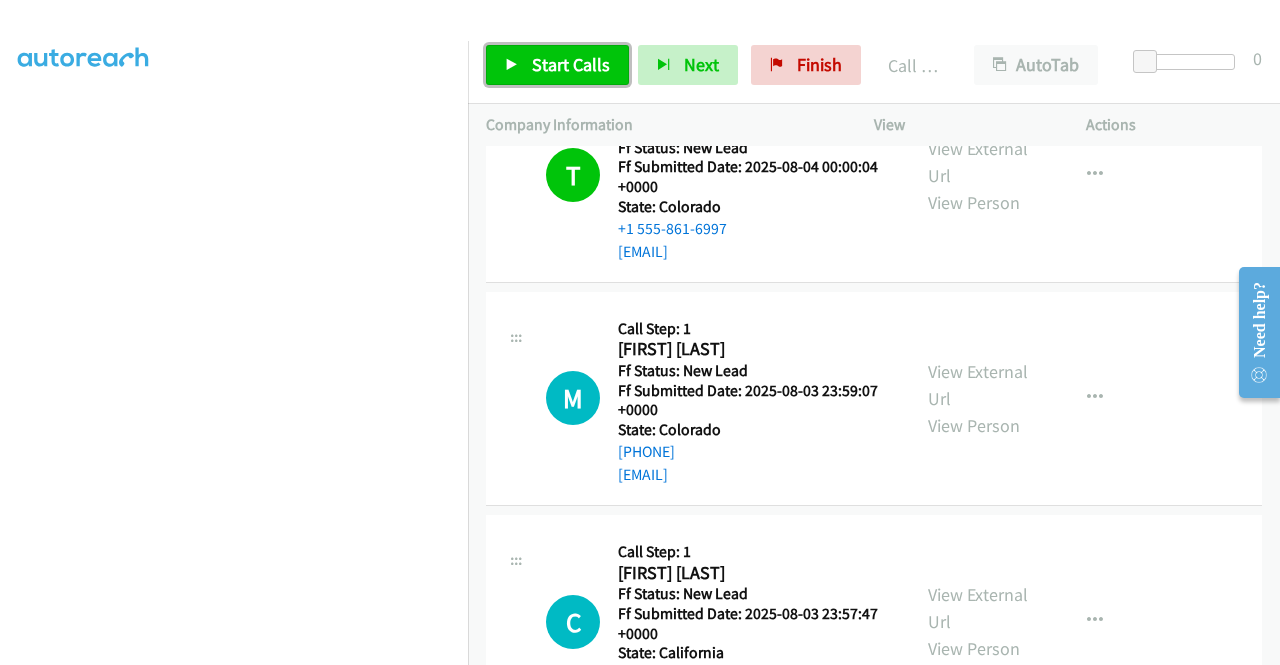 click on "Start Calls" at bounding box center (557, 65) 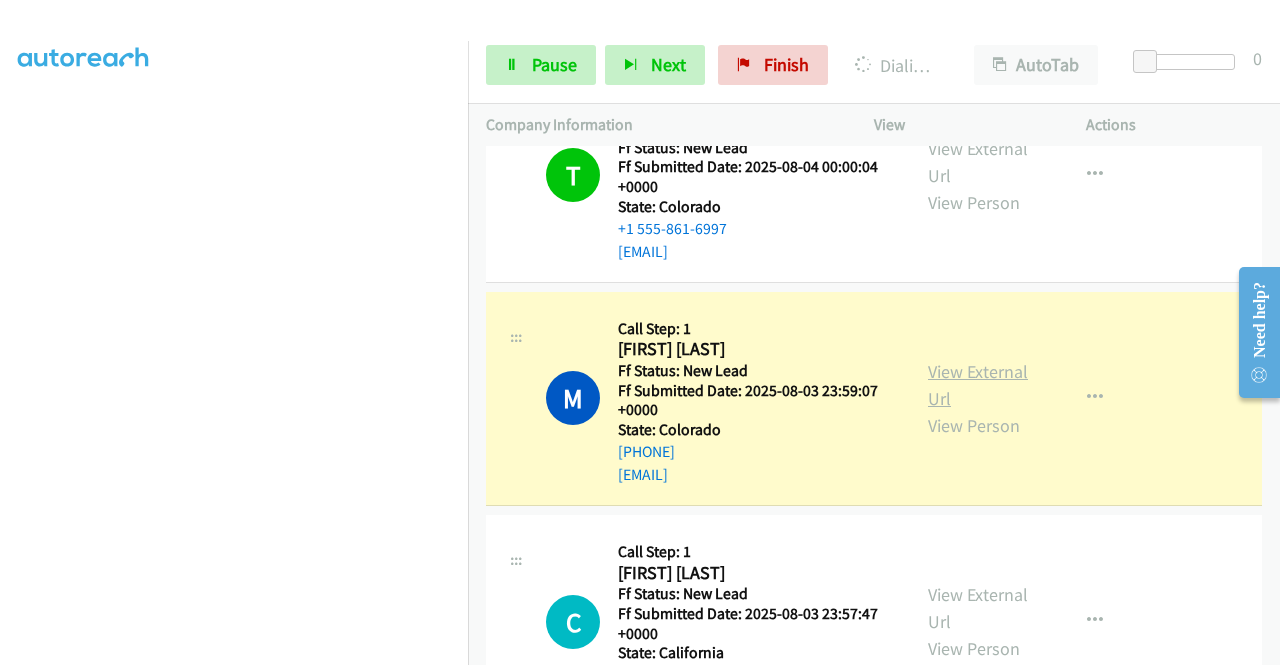 click on "View External Url" at bounding box center (978, 385) 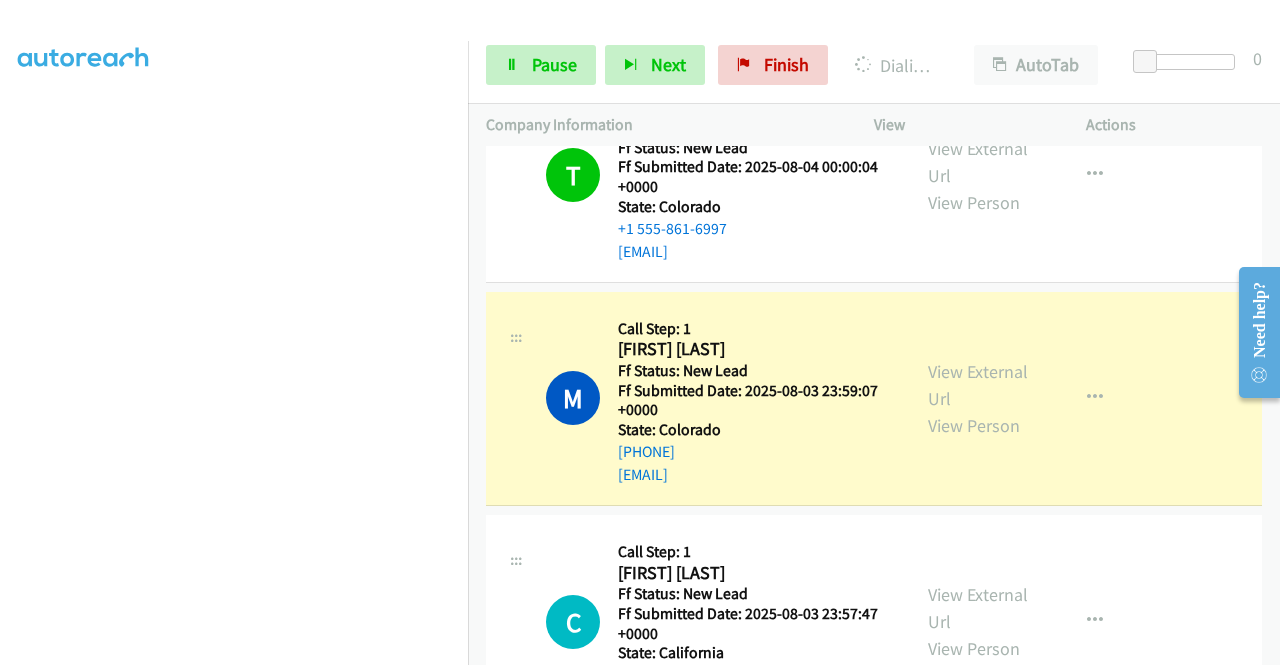 scroll, scrollTop: 0, scrollLeft: 0, axis: both 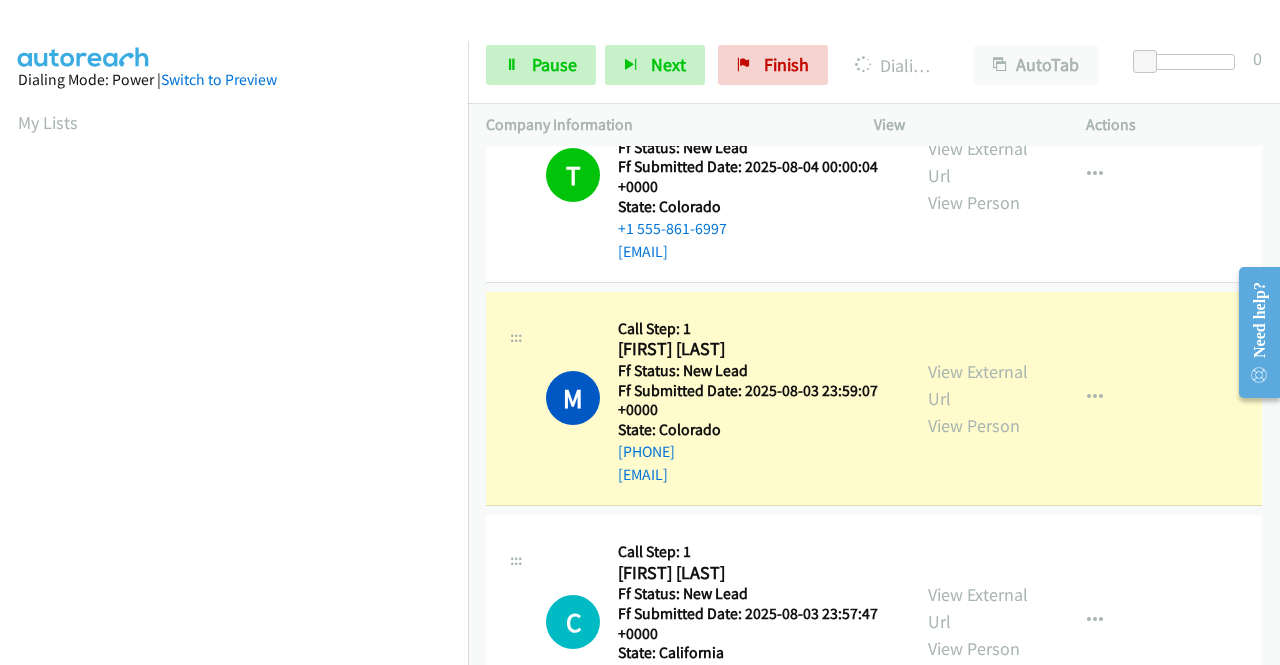 click on "Dialing Mode: Power
|
Switch to Preview
My Lists" at bounding box center (234, 594) 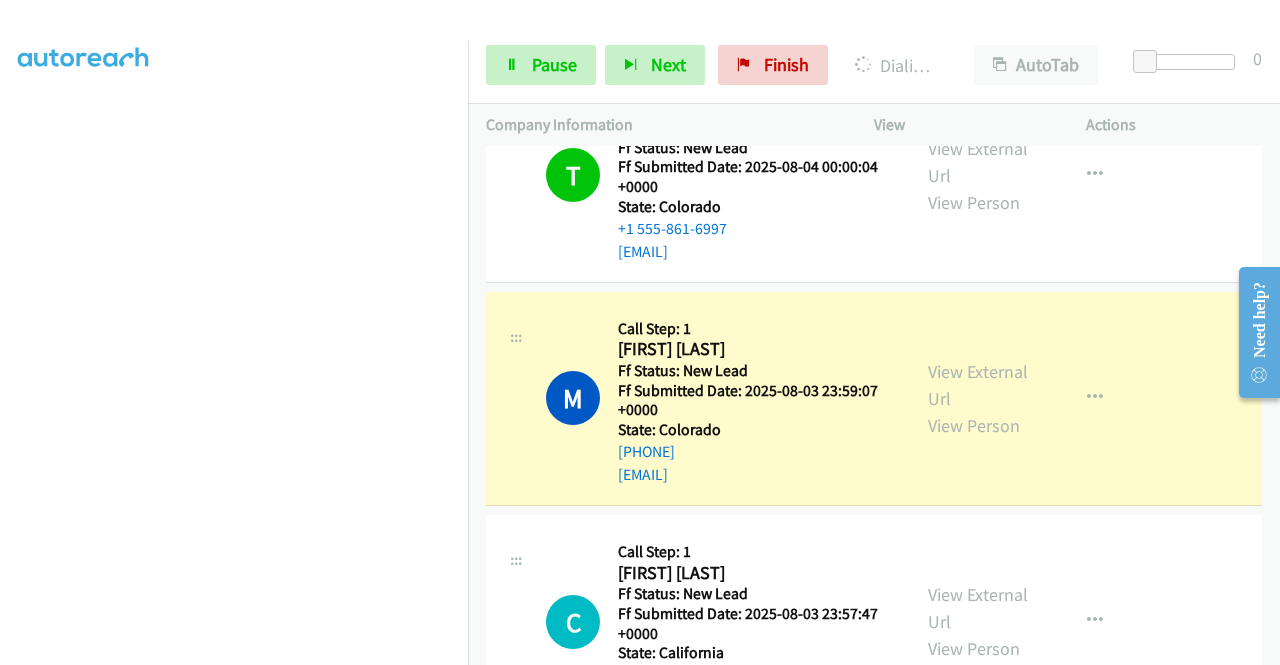 scroll, scrollTop: 456, scrollLeft: 0, axis: vertical 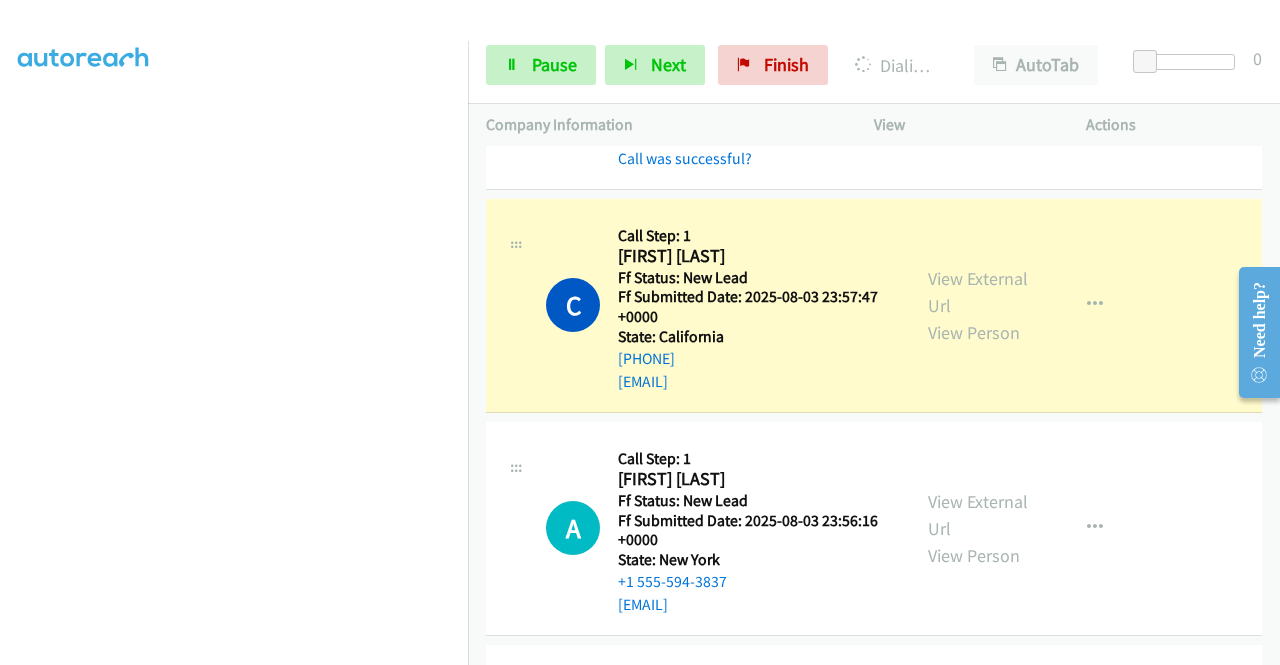 click on "View External Url
View Person" at bounding box center (980, 305) 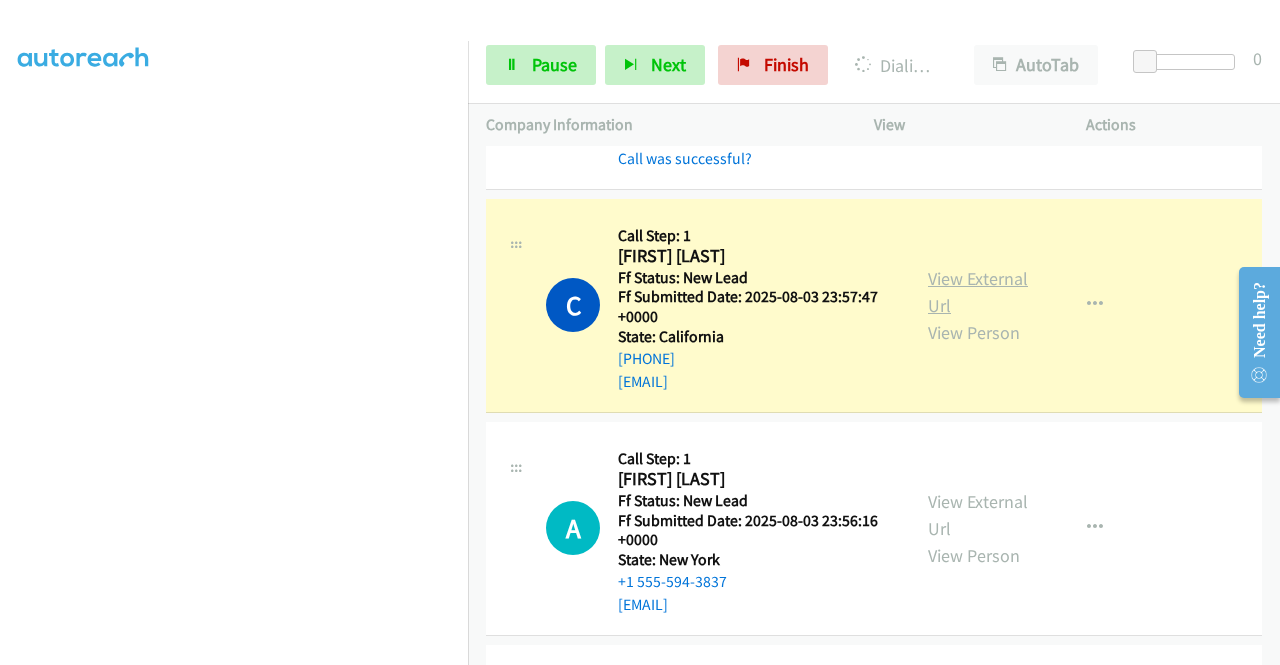 click on "View External Url" at bounding box center [978, 292] 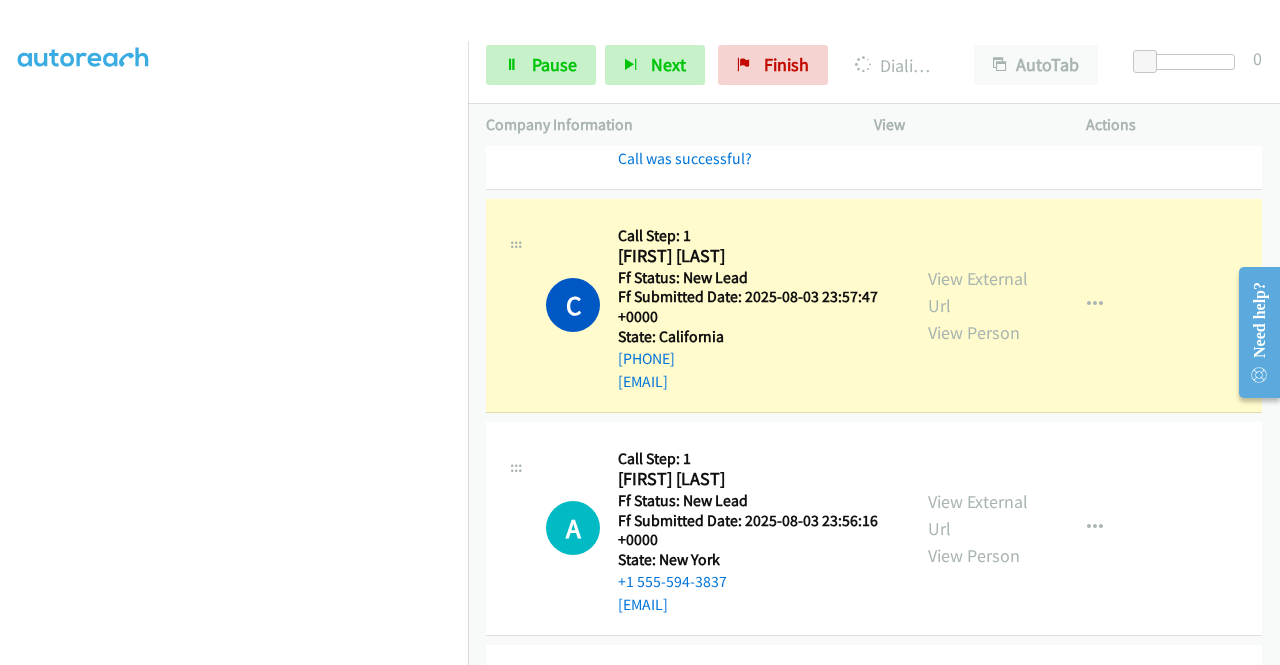 scroll, scrollTop: 456, scrollLeft: 0, axis: vertical 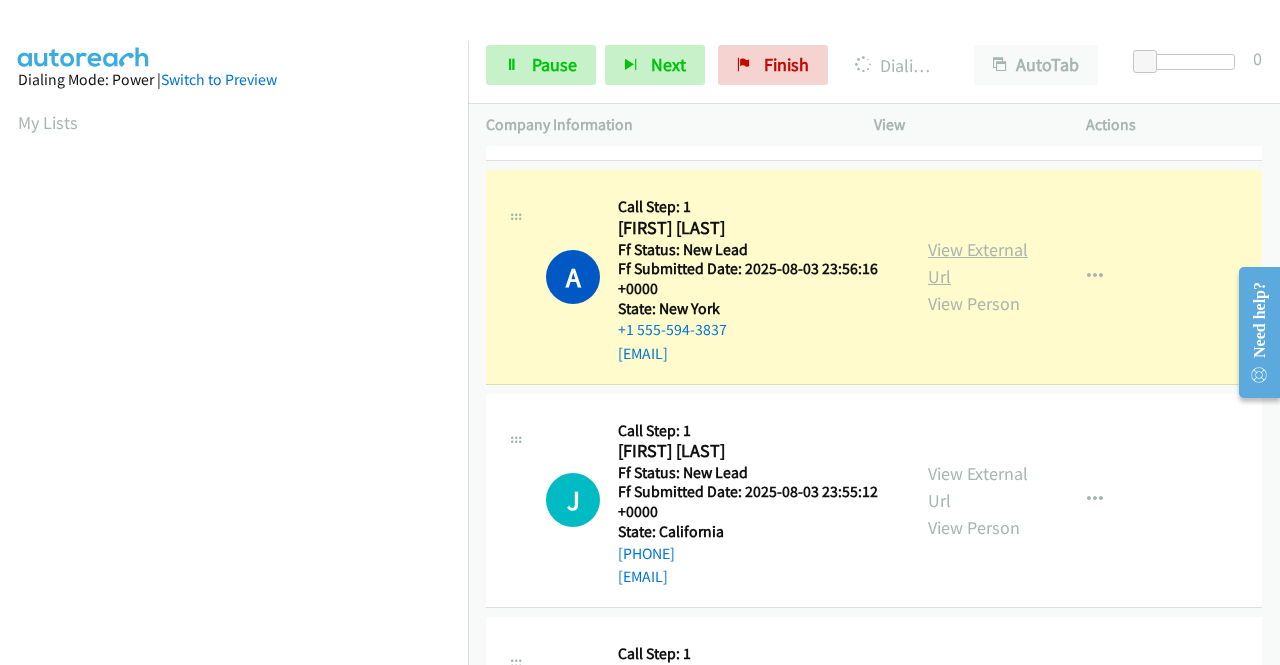 click on "View External Url" at bounding box center [978, 263] 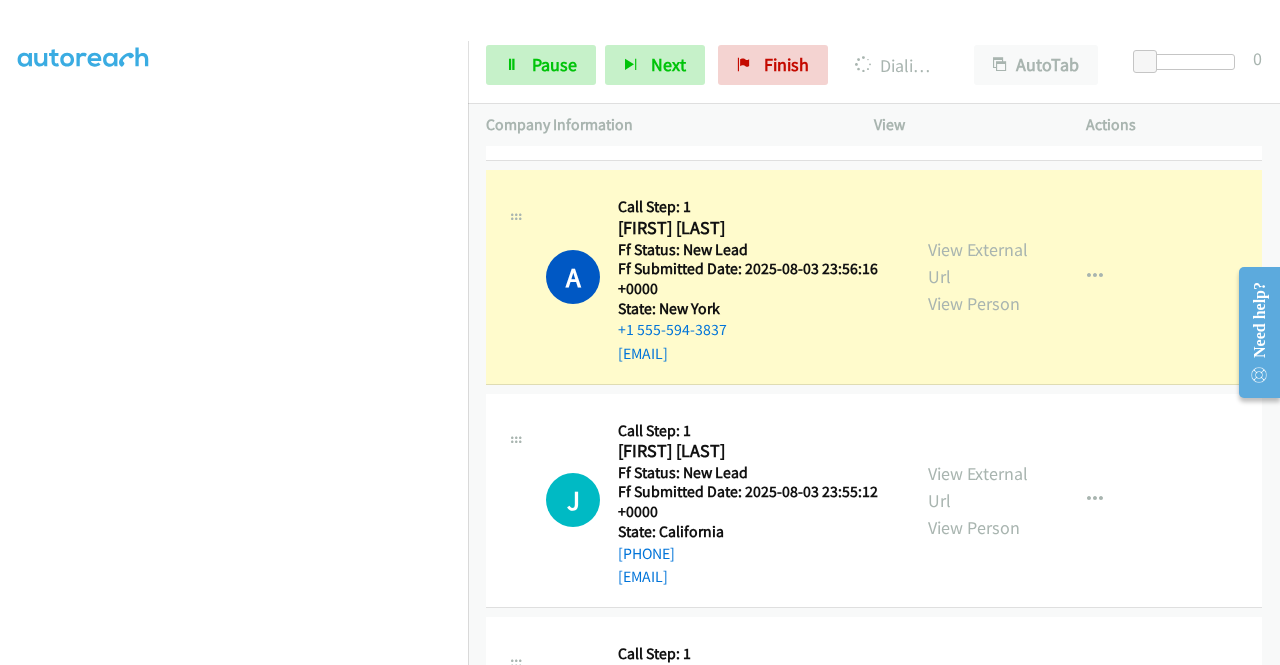 scroll, scrollTop: 456, scrollLeft: 0, axis: vertical 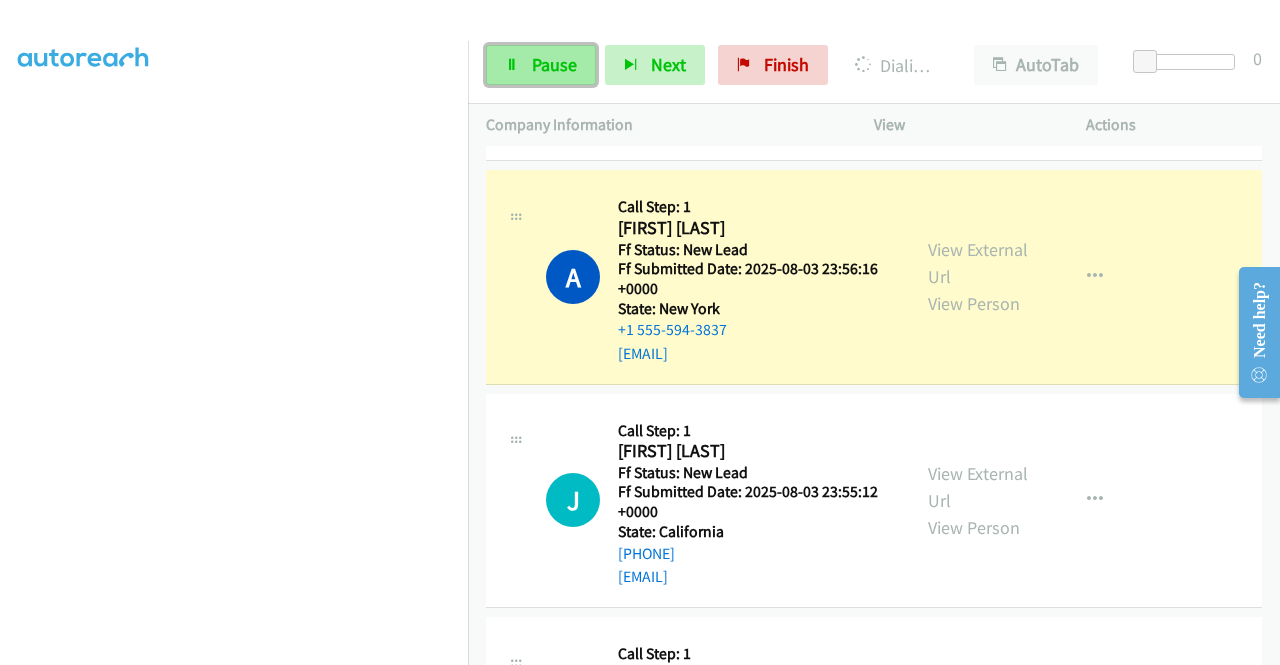 click on "Pause" at bounding box center (541, 65) 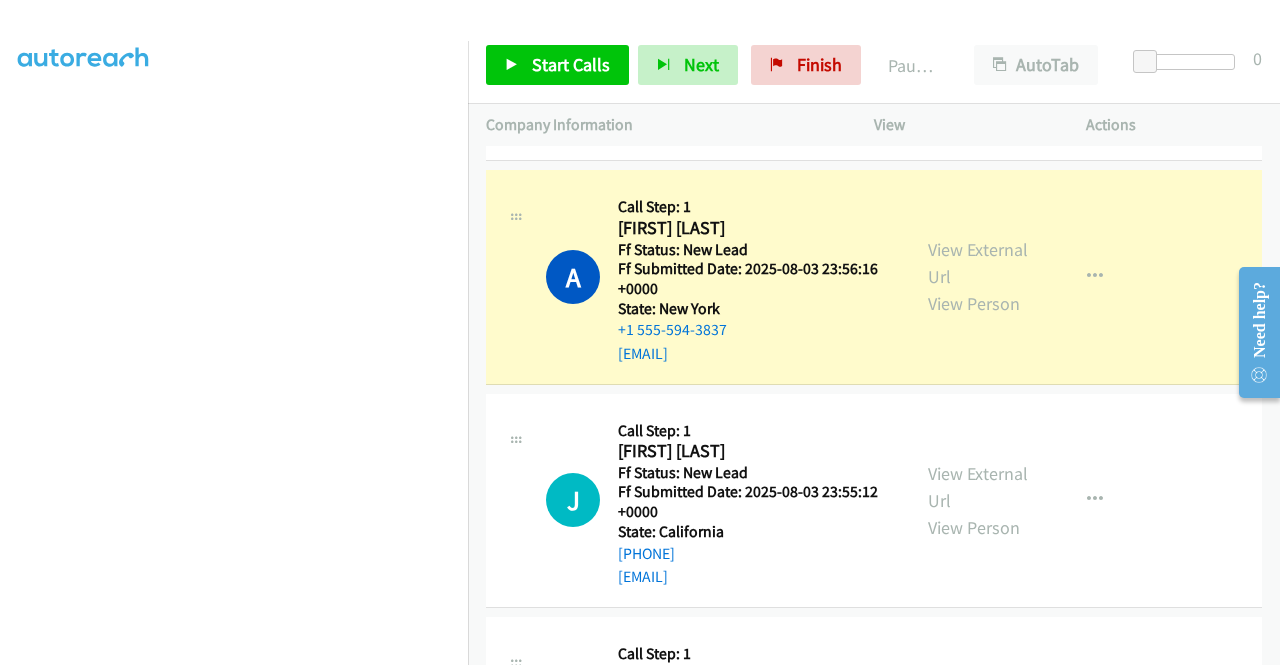 scroll, scrollTop: 0, scrollLeft: 0, axis: both 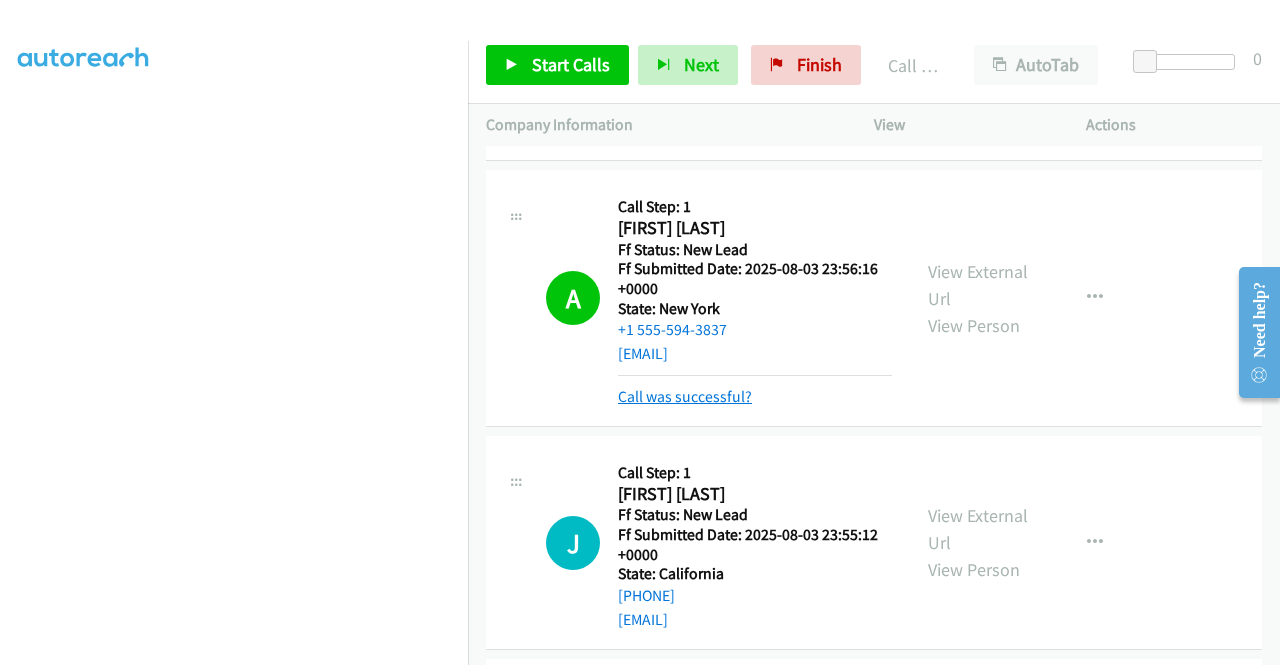 click on "Call was successful?" at bounding box center (685, 396) 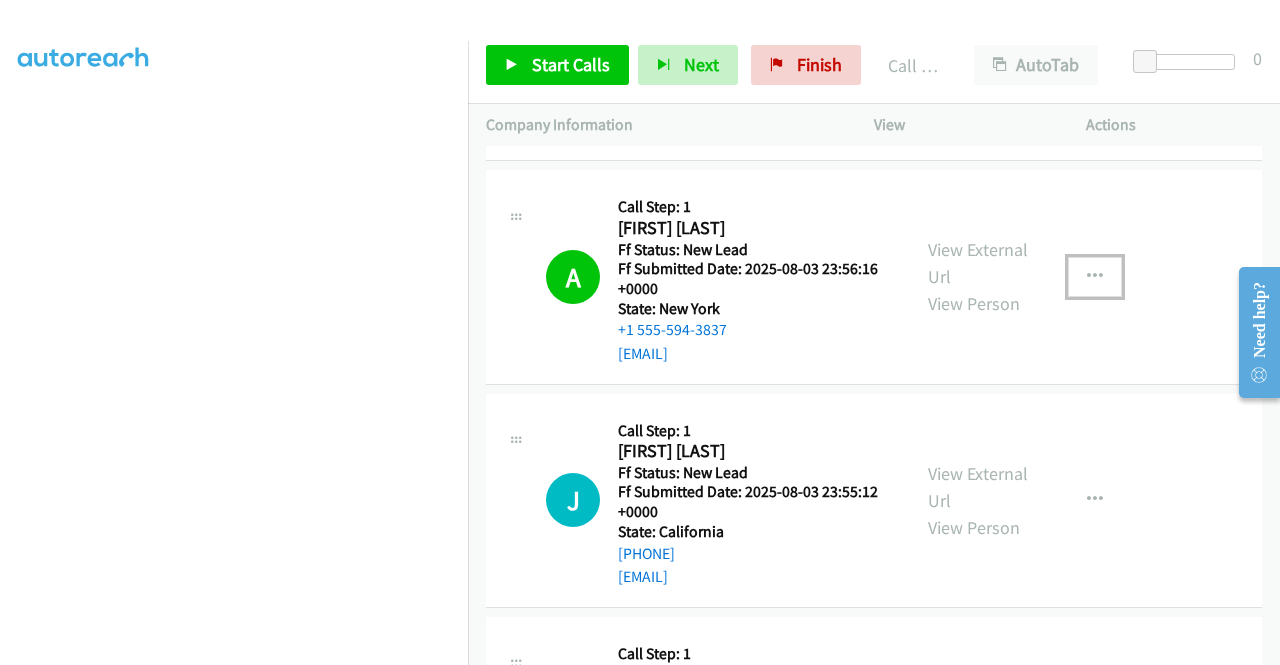 click at bounding box center (1095, 277) 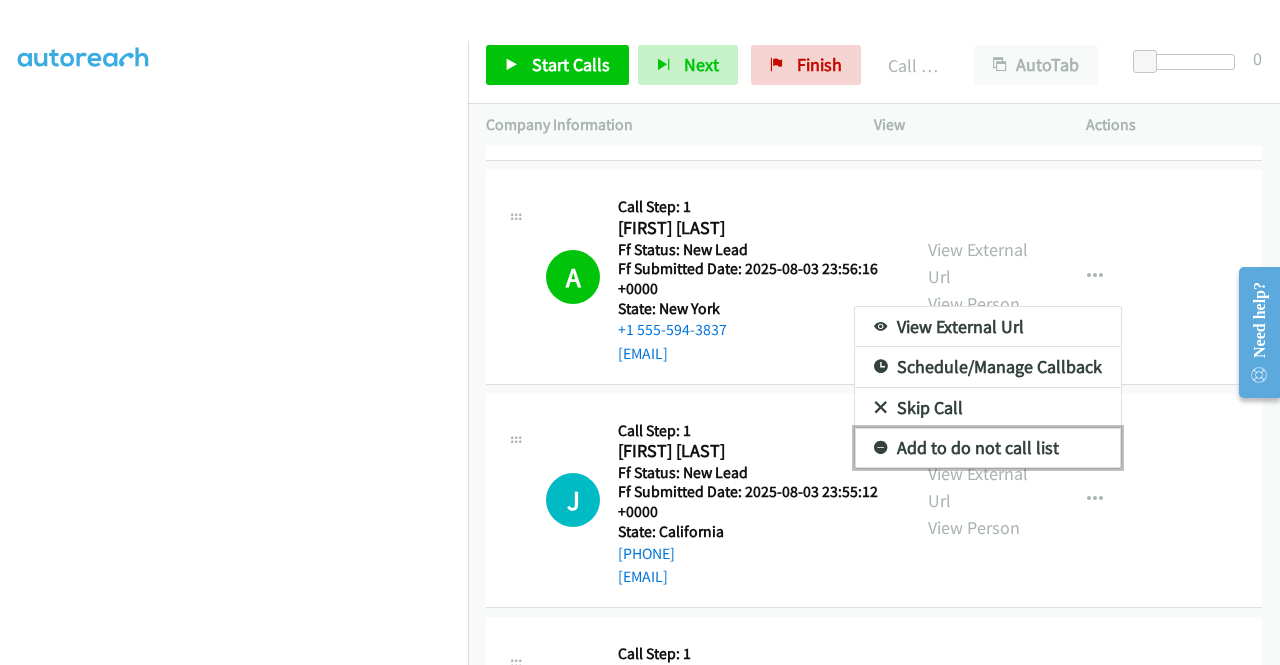 click on "Add to do not call list" at bounding box center (988, 448) 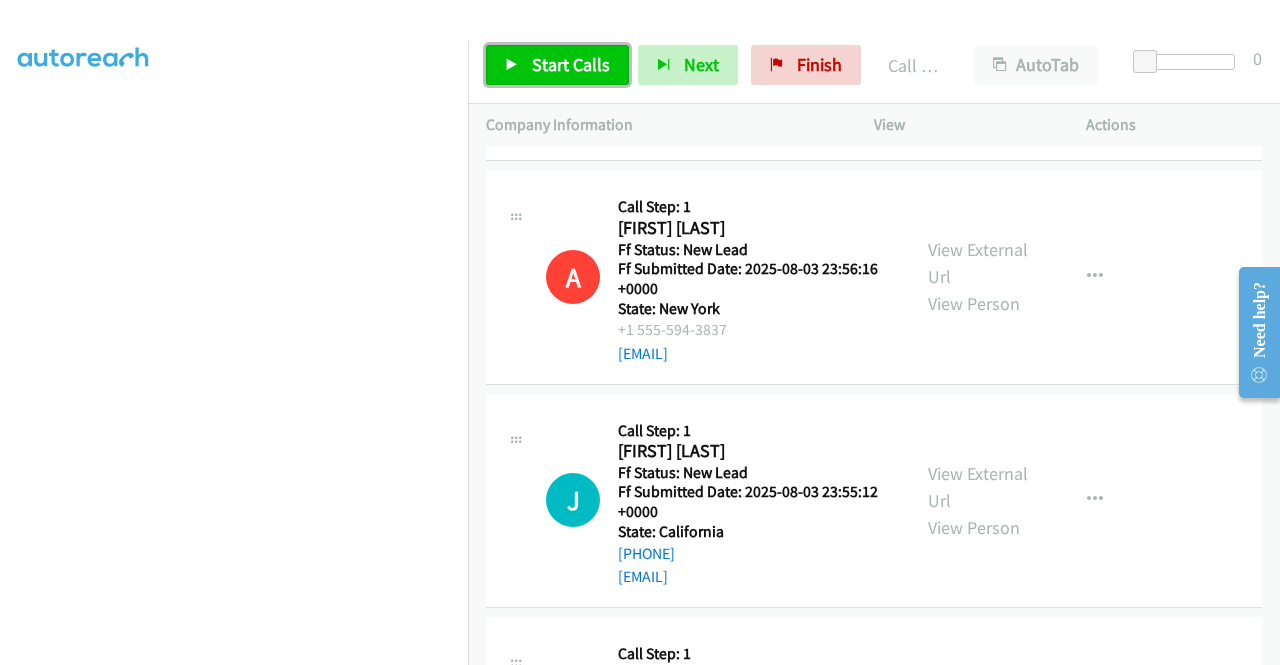 click on "Start Calls" at bounding box center [571, 64] 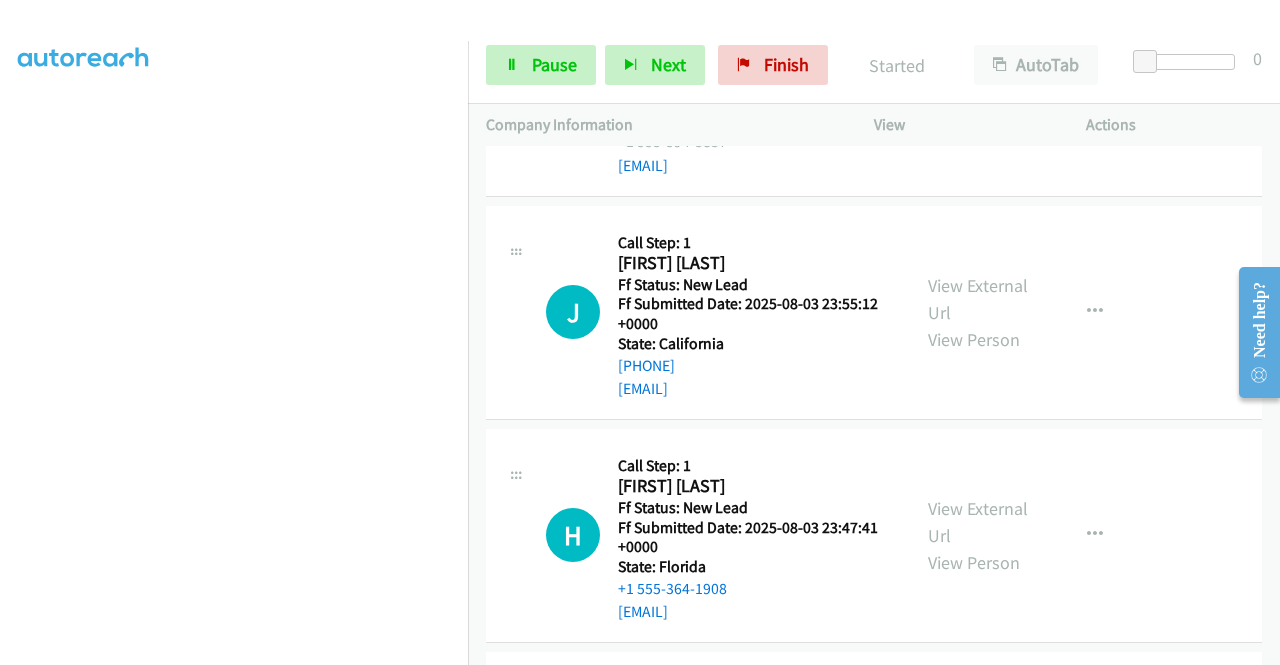 scroll, scrollTop: 2264, scrollLeft: 0, axis: vertical 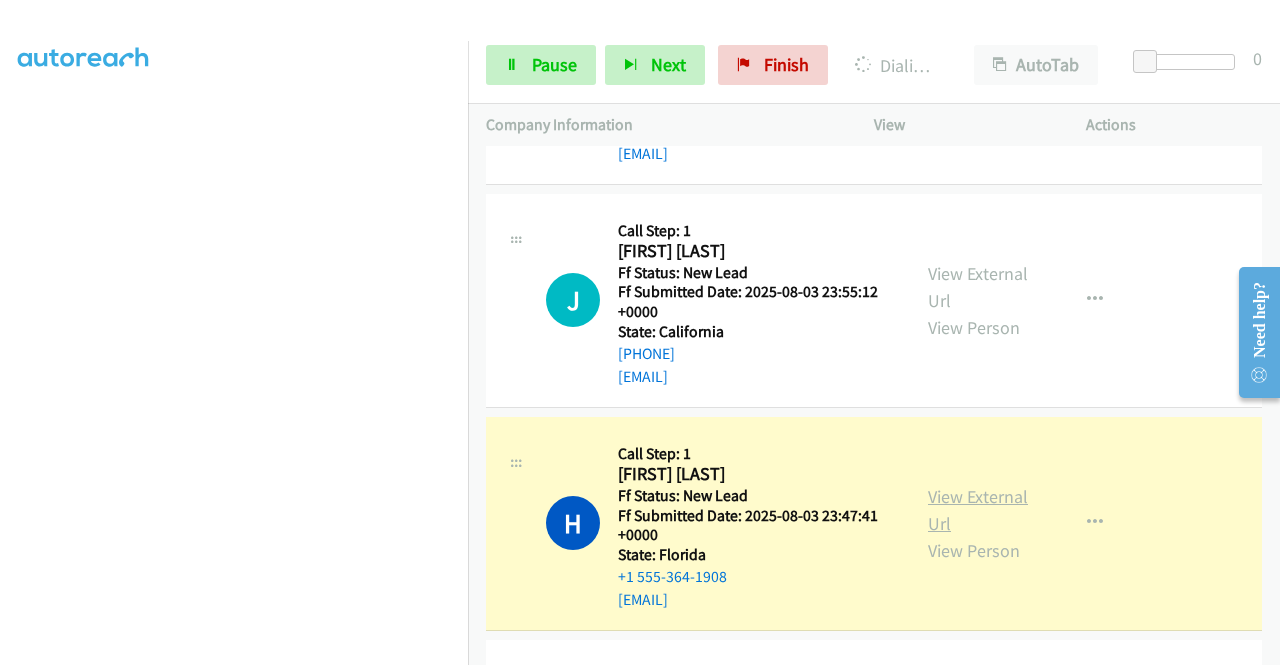 click on "View External Url" at bounding box center (978, 510) 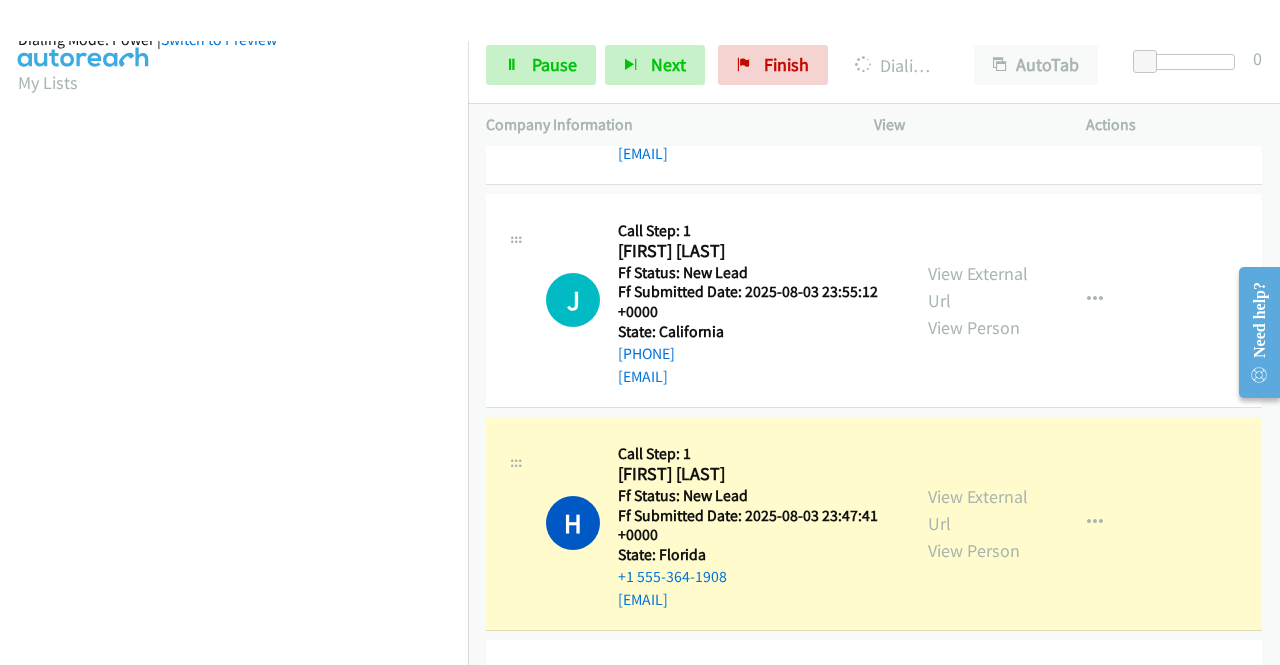 scroll, scrollTop: 456, scrollLeft: 0, axis: vertical 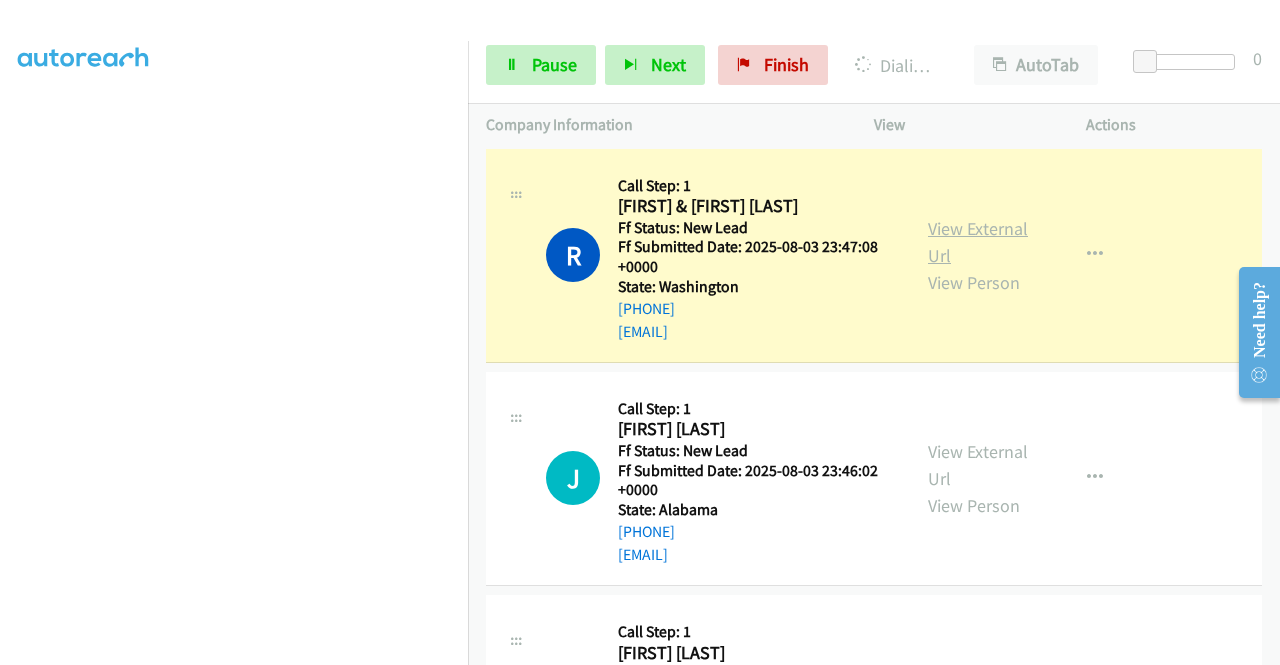 click on "View External Url" at bounding box center [978, 242] 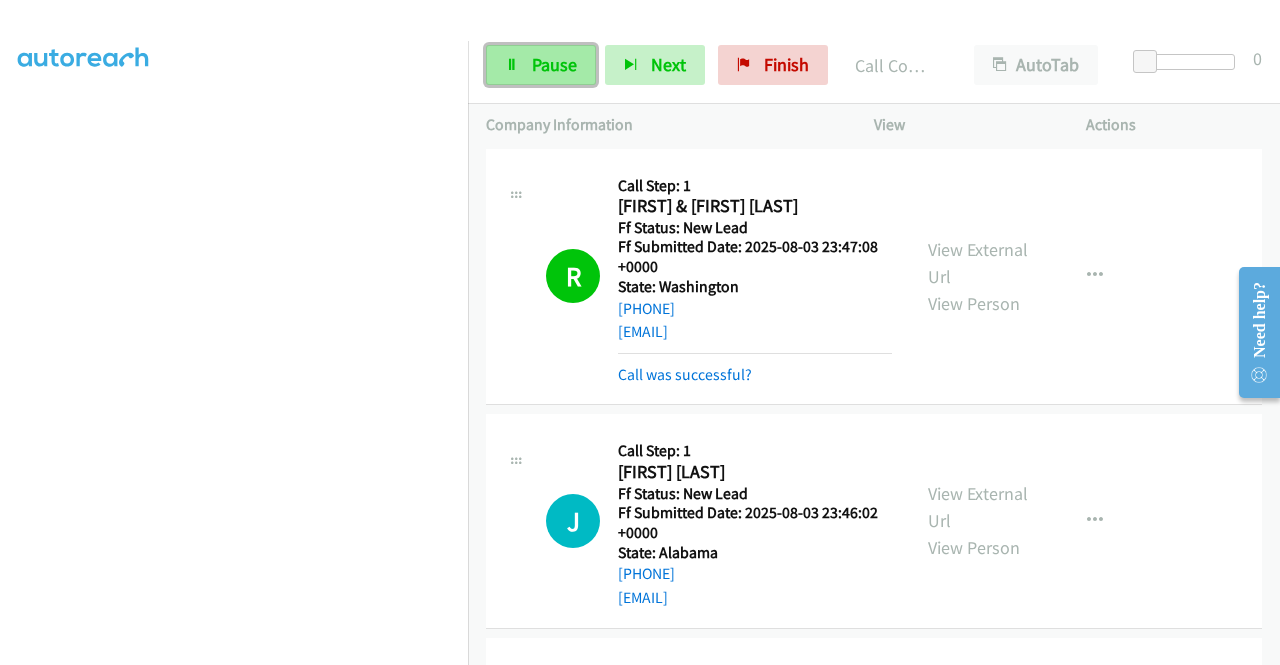 click on "Pause" at bounding box center (541, 65) 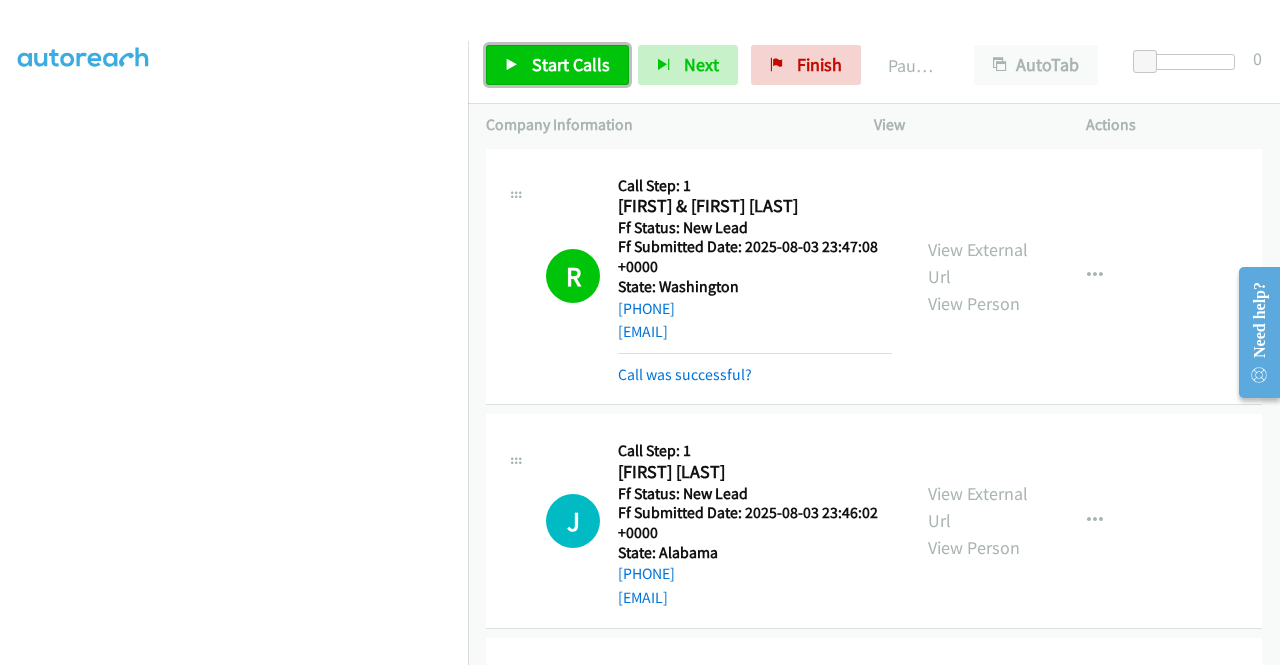 click on "Start Calls" at bounding box center (557, 65) 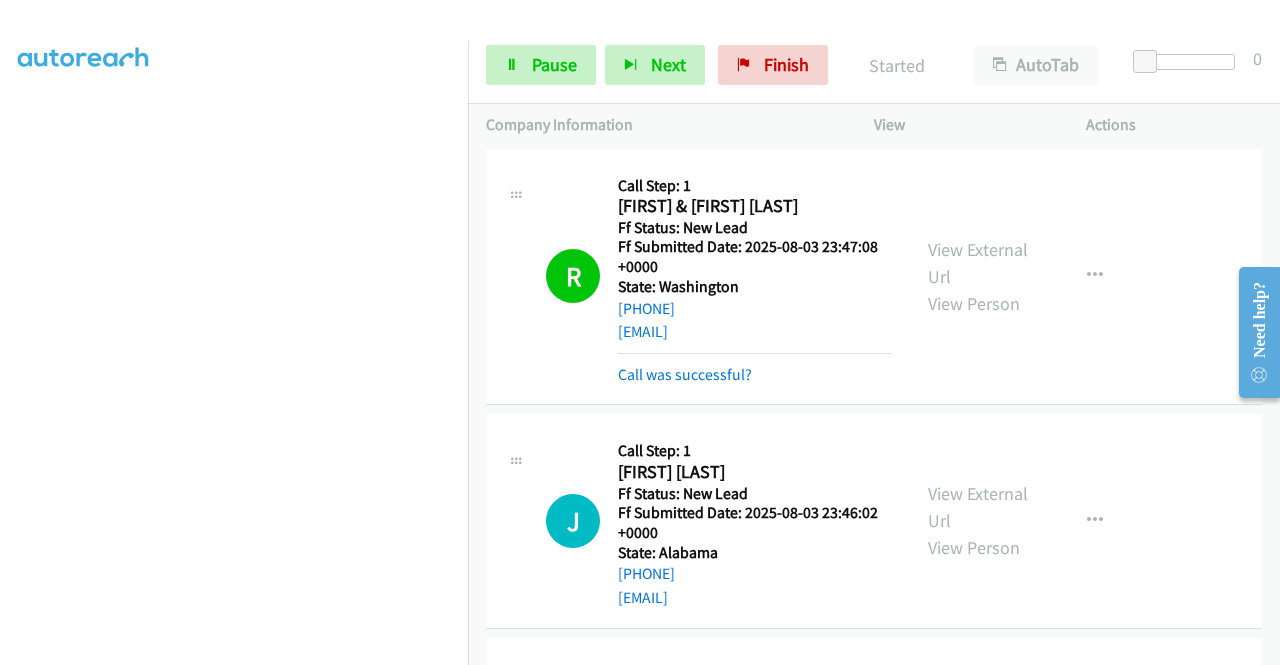 scroll, scrollTop: 456, scrollLeft: 0, axis: vertical 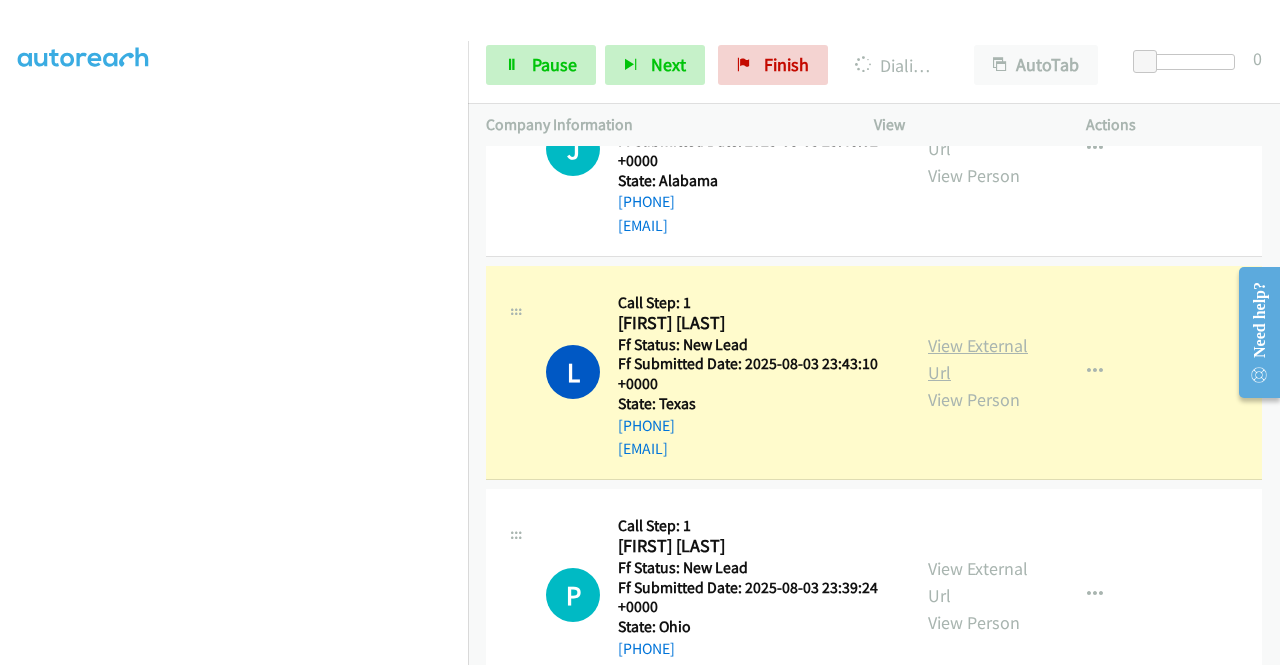 click on "View External Url" at bounding box center (978, 359) 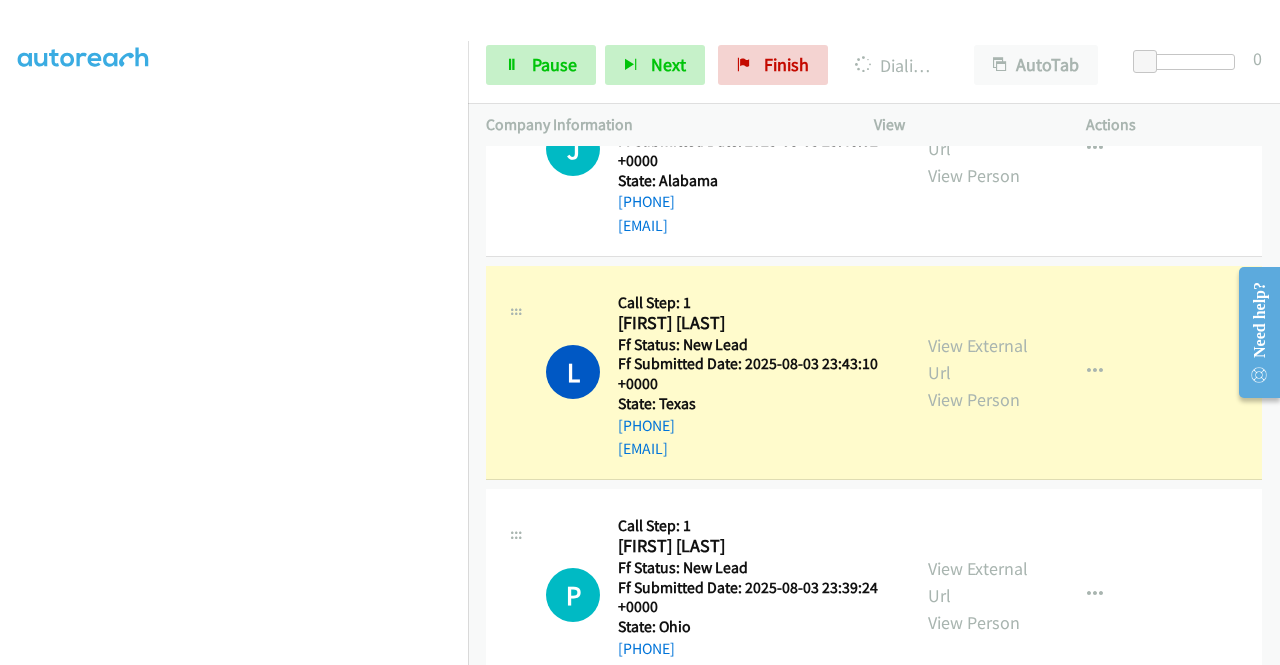 scroll, scrollTop: 456, scrollLeft: 0, axis: vertical 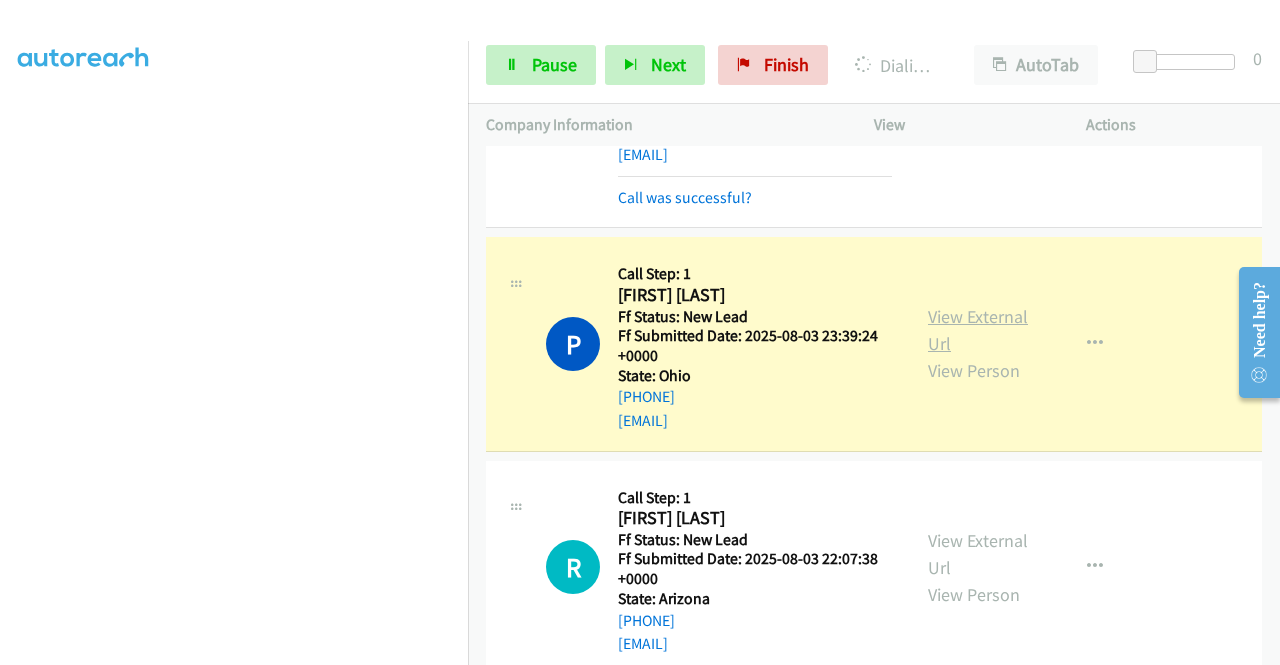 click on "View External Url" at bounding box center (978, 330) 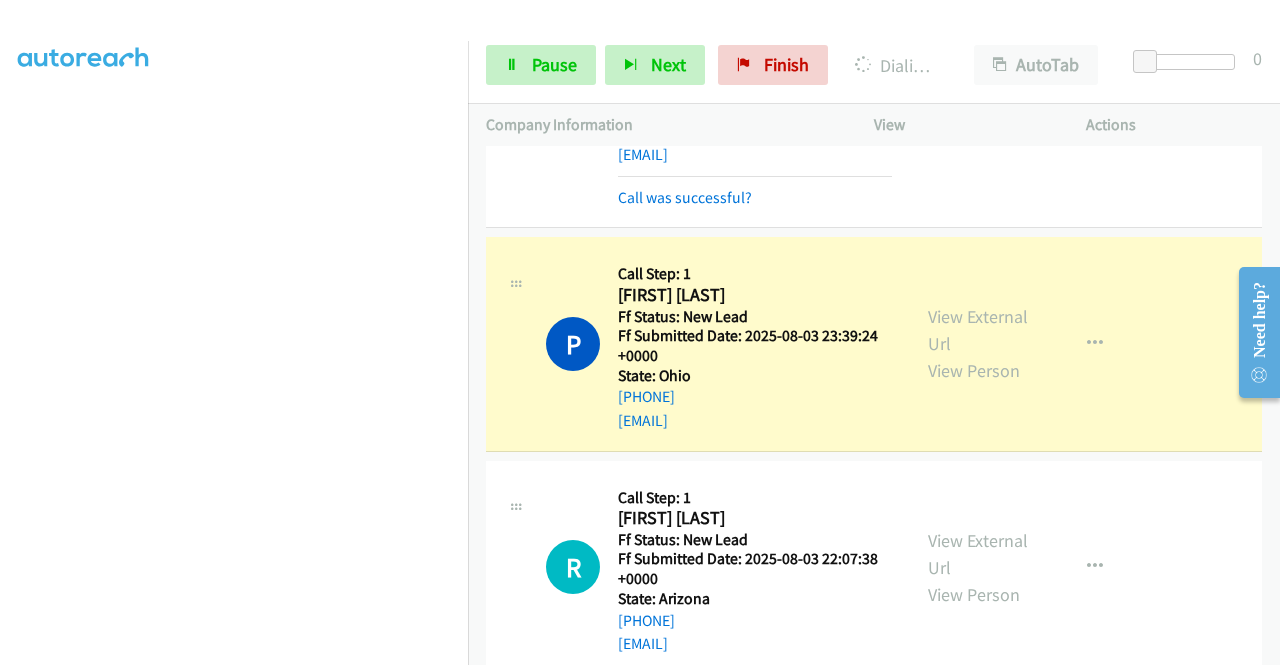 scroll, scrollTop: 0, scrollLeft: 0, axis: both 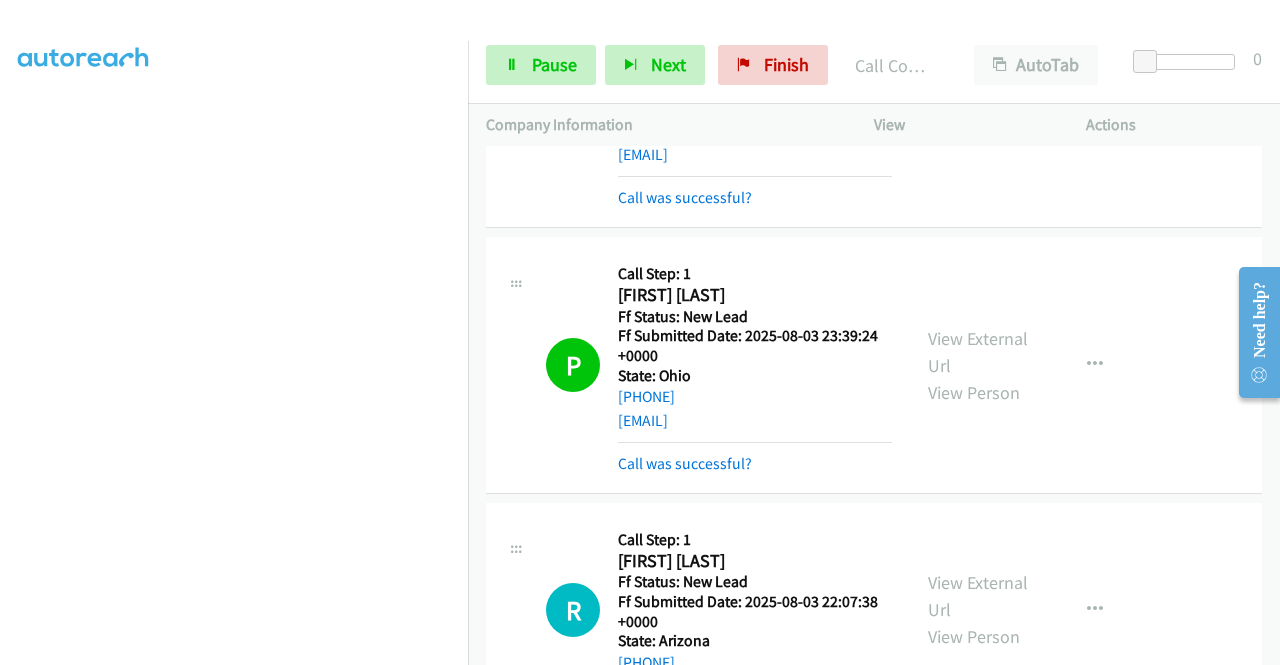 click on "R
Callback Scheduled
Call Step: 1
Reginald Tolentino
America/Phoenix
Ff Status: New Lead
Ff Submitted Date: 2025-08-03 22:07:38 +0000
State: Arizona
+1 520-276-7769
reggie.n.tolentino@gmail.com
Call was successful?
View External Url
View Person
View External Url
Email
Schedule/Manage Callback
Skip Call
Add to do not call list" at bounding box center [874, 610] 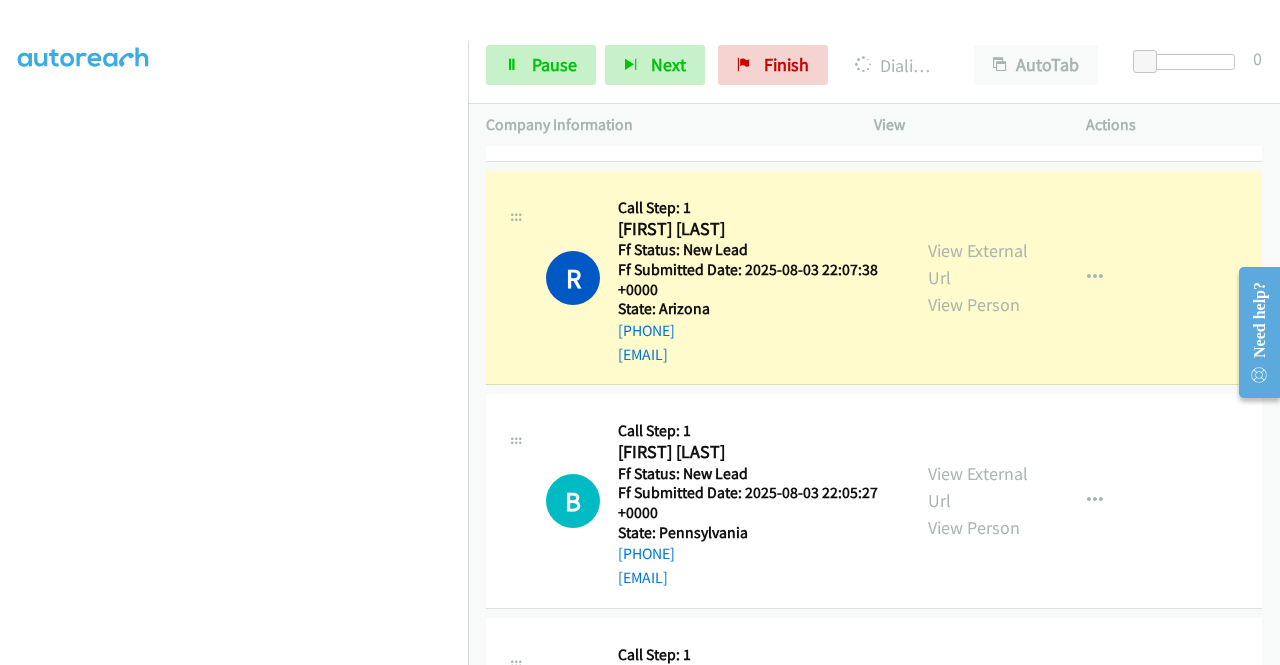 scroll, scrollTop: 3797, scrollLeft: 0, axis: vertical 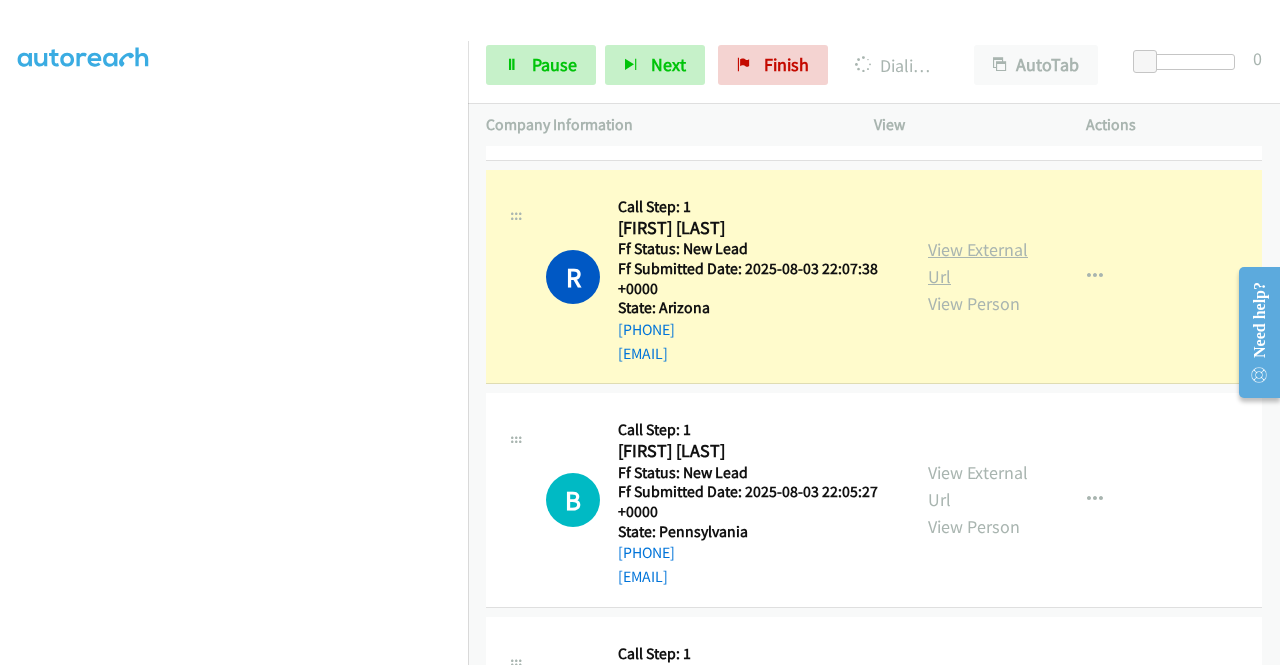 click on "View External Url" at bounding box center [978, 263] 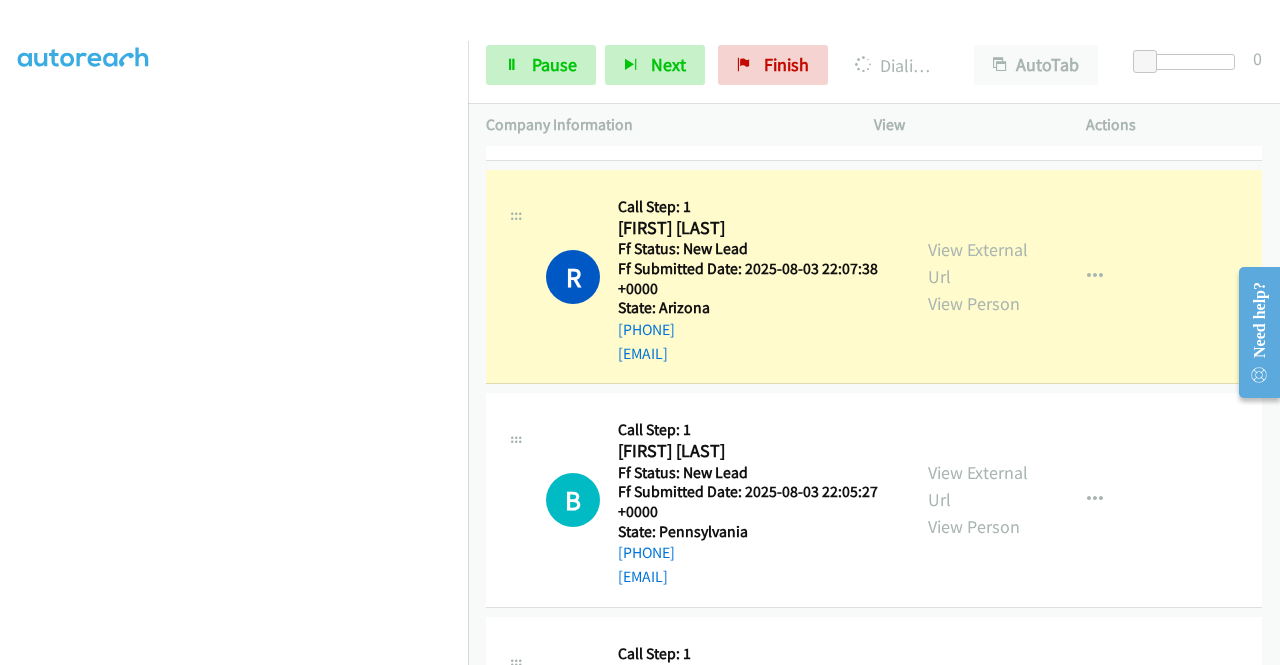 scroll, scrollTop: 0, scrollLeft: 0, axis: both 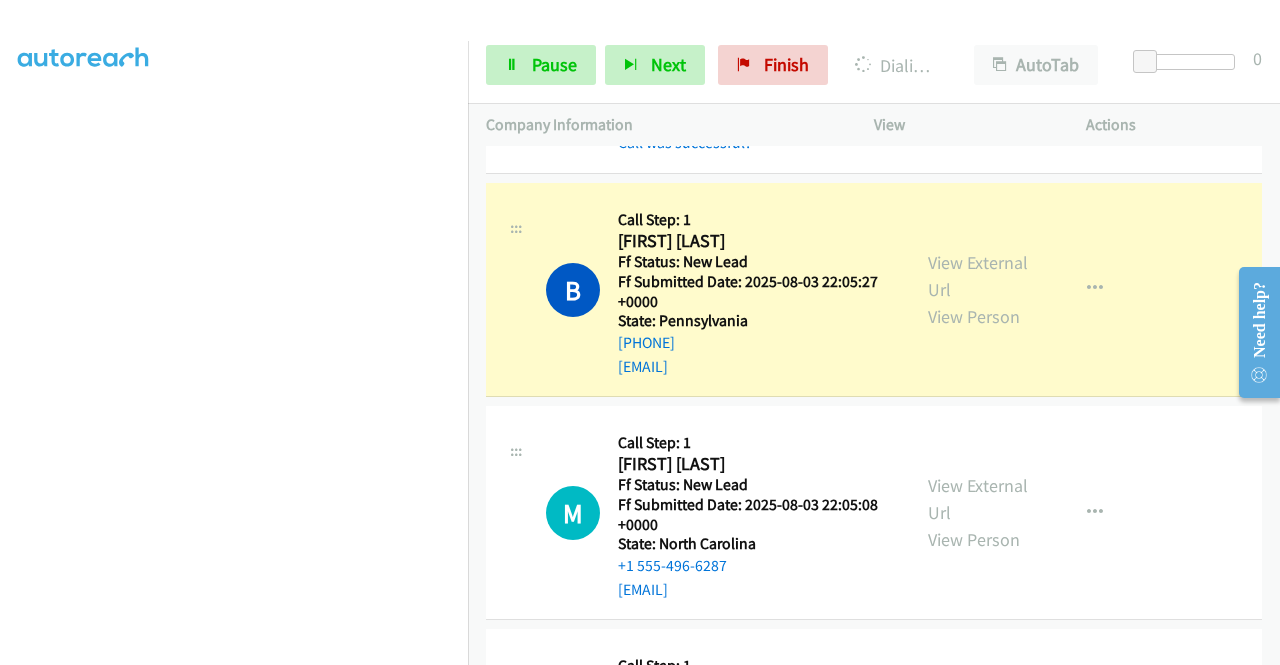 click on "View External Url
View Person
View External Url
Email
Schedule/Manage Callback
Skip Call
Add to do not call list" at bounding box center (1025, 289) 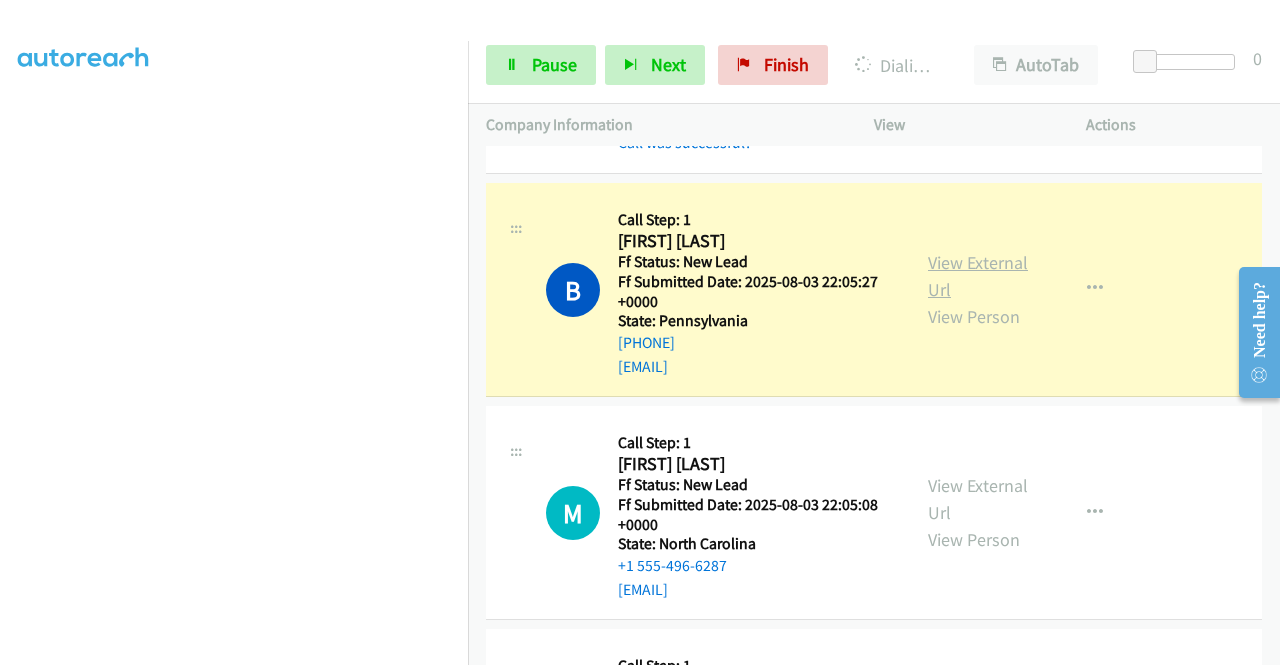 click on "View External Url" at bounding box center (978, 276) 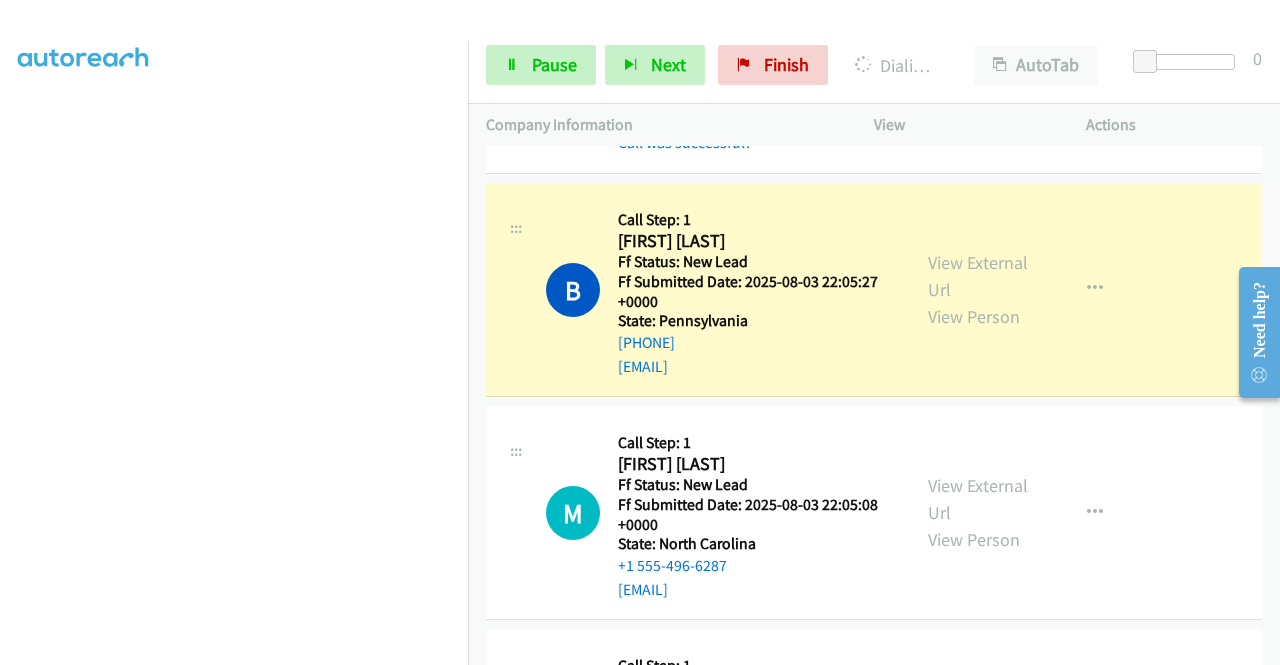 drag, startPoint x: 468, startPoint y: 373, endPoint x: 466, endPoint y: 404, distance: 31.06445 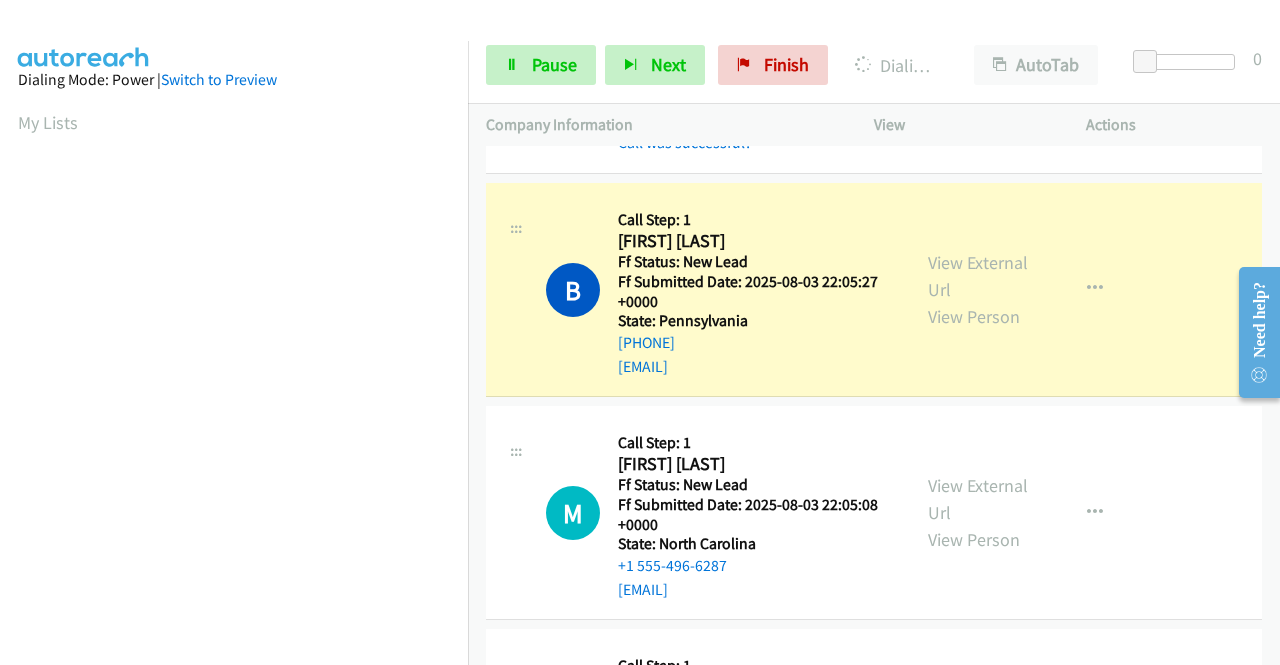 scroll, scrollTop: 436, scrollLeft: 0, axis: vertical 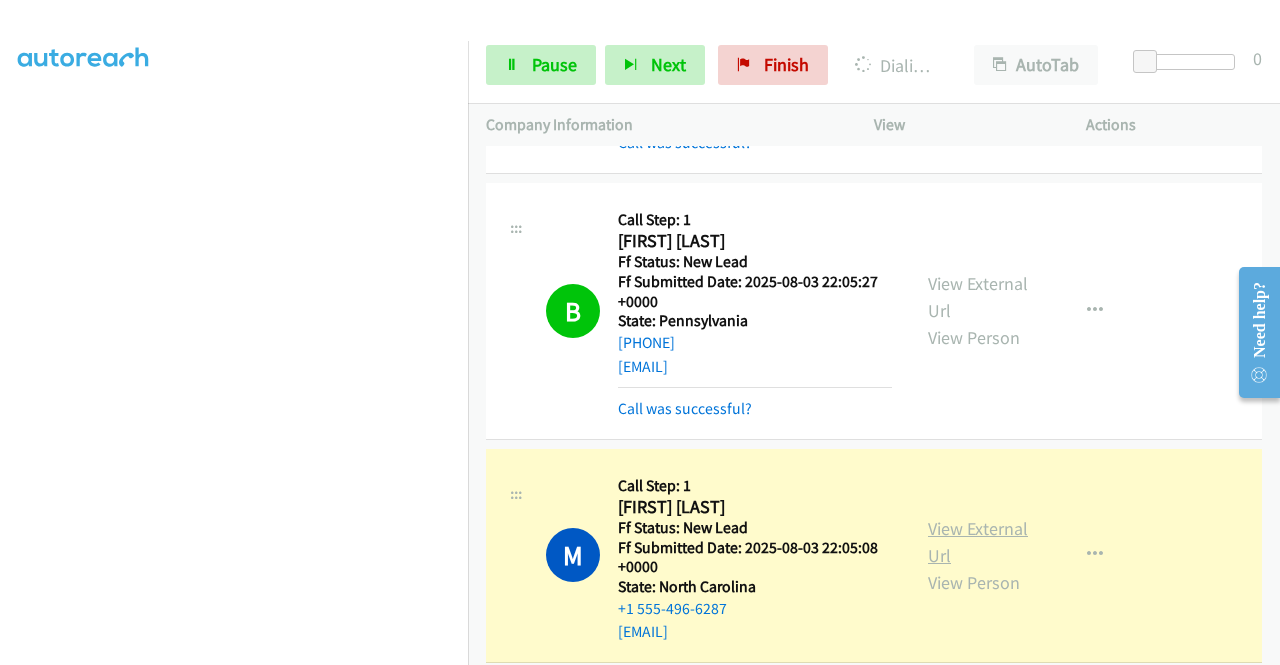 click on "View External Url" at bounding box center (978, 542) 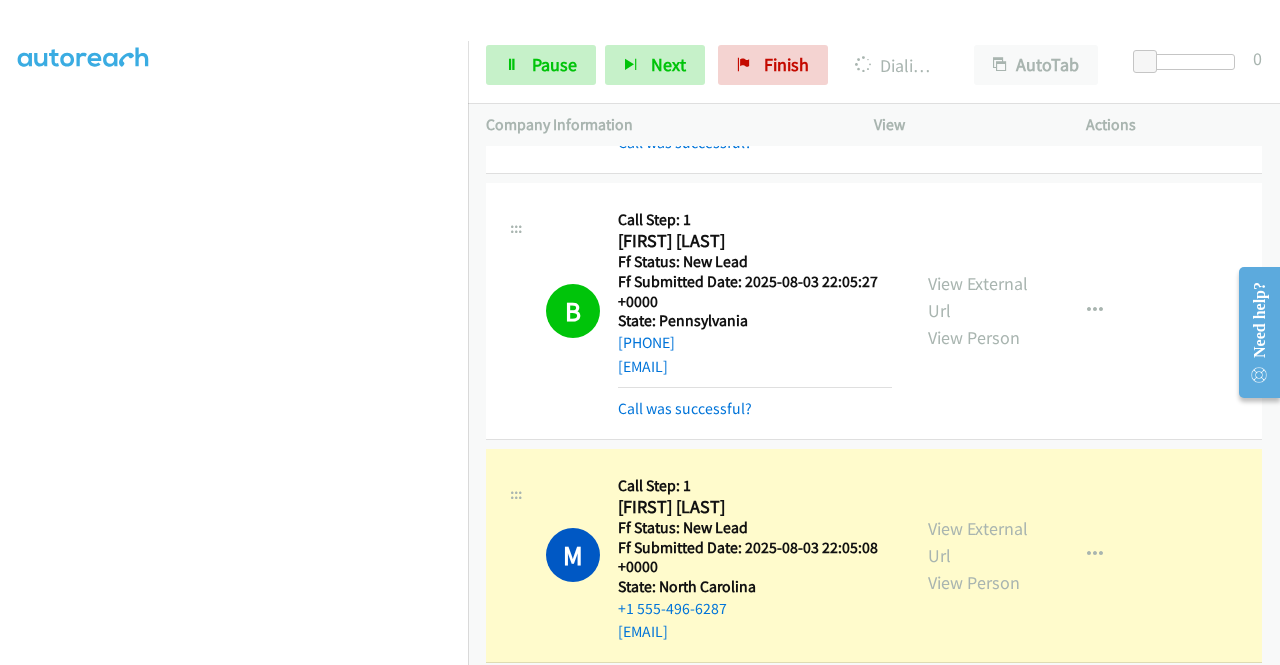scroll, scrollTop: 0, scrollLeft: 0, axis: both 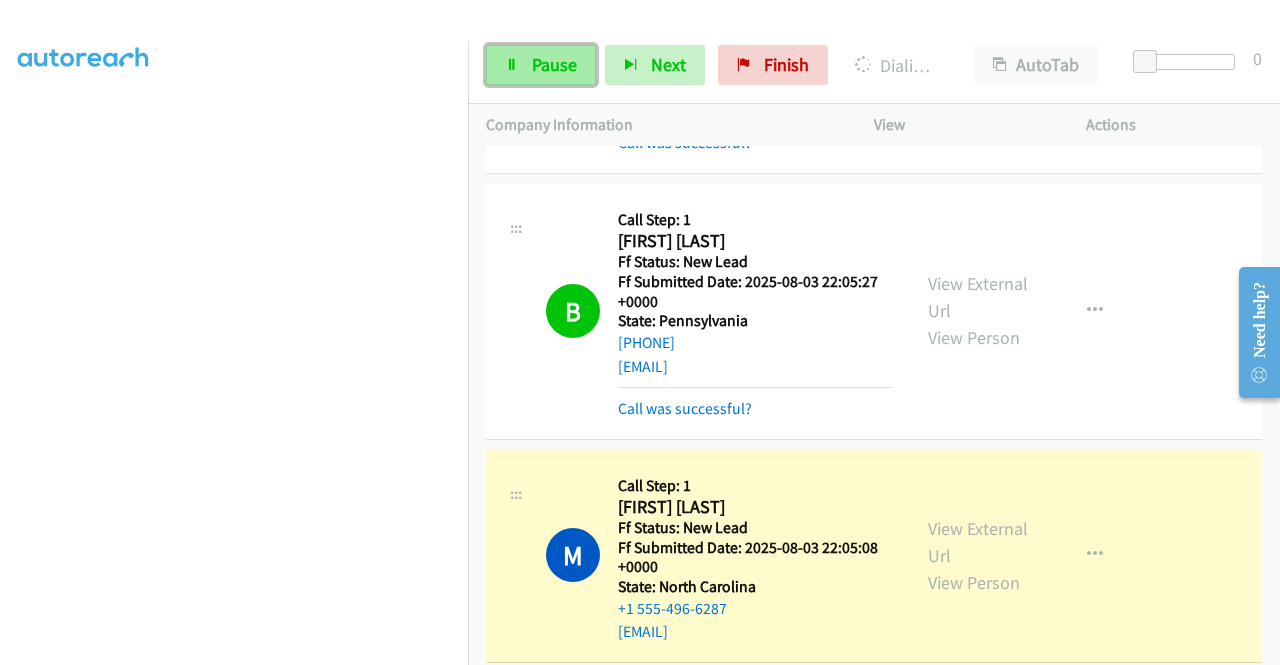 click on "Pause" at bounding box center (554, 64) 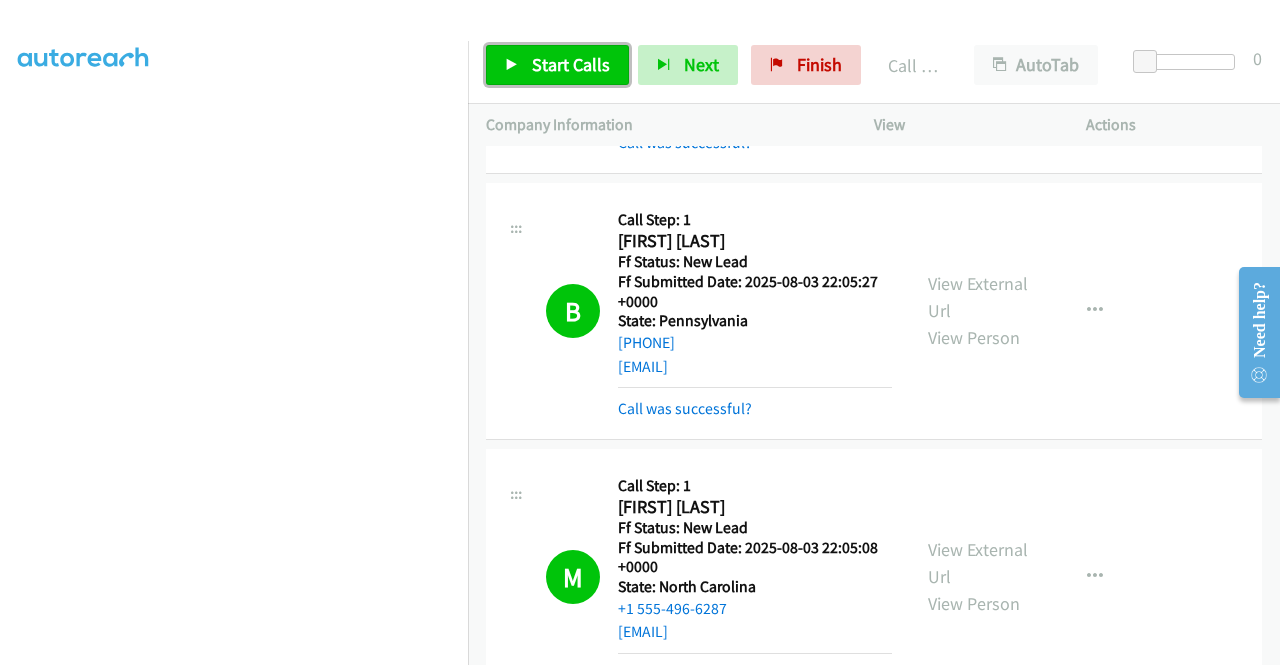 click on "Start Calls" at bounding box center [557, 65] 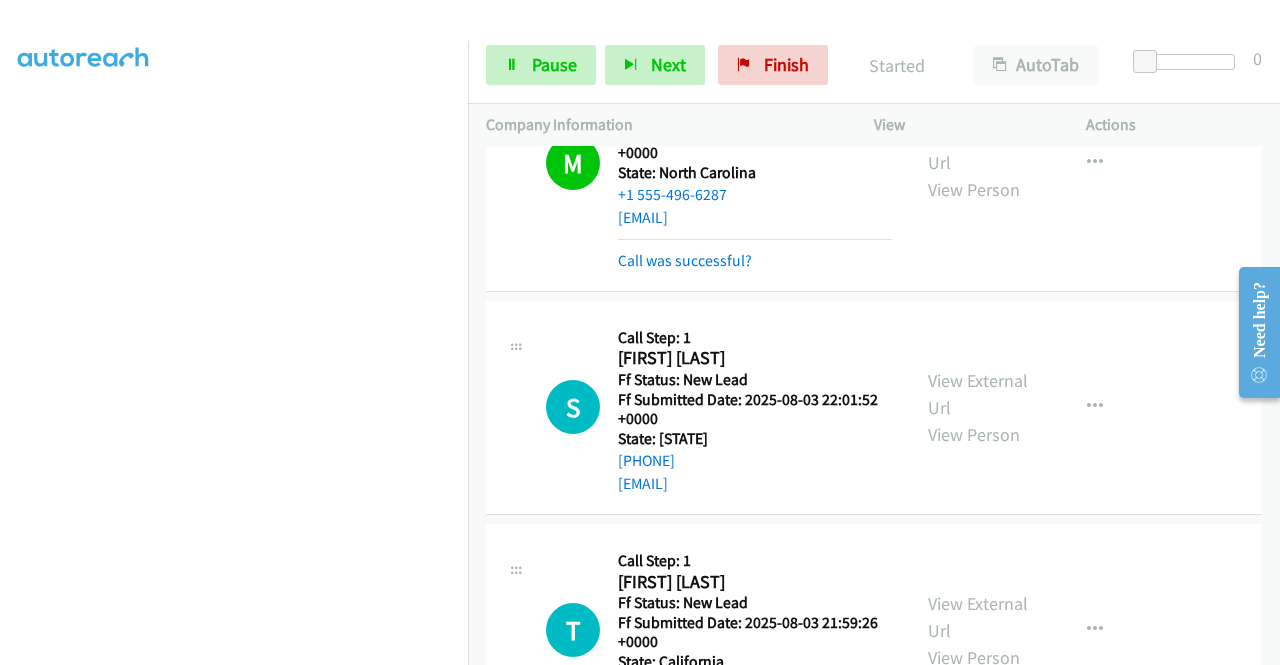 scroll, scrollTop: 4570, scrollLeft: 0, axis: vertical 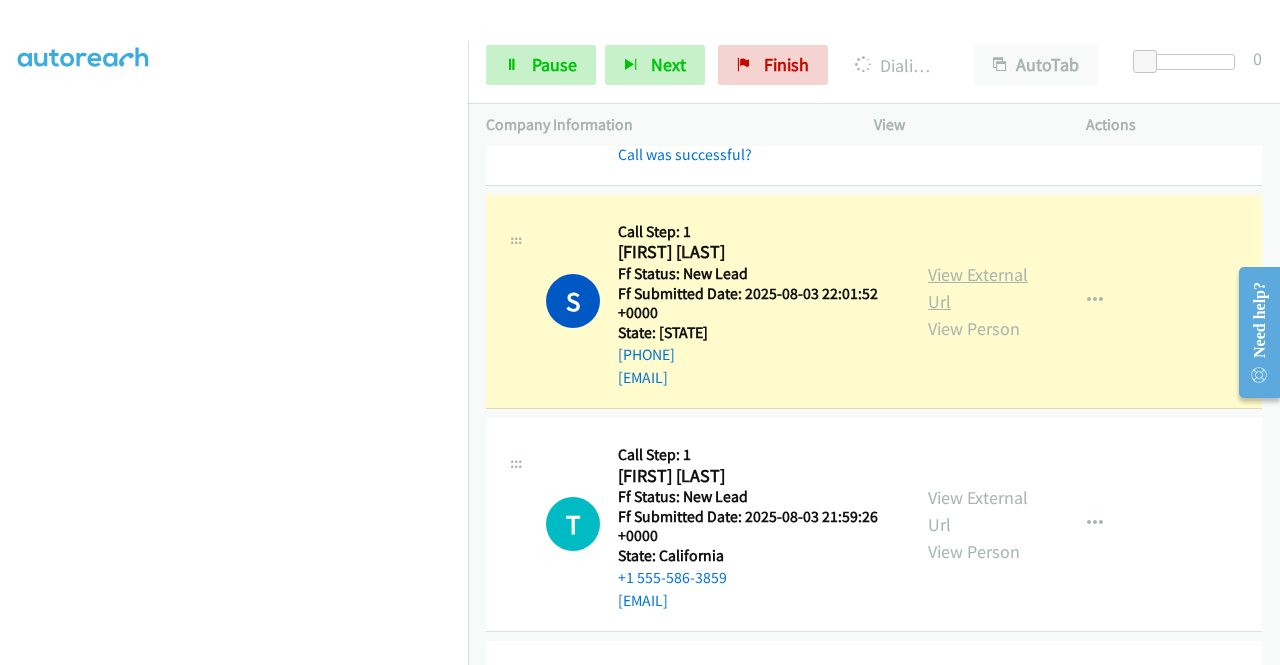 click on "View External Url" at bounding box center [978, 288] 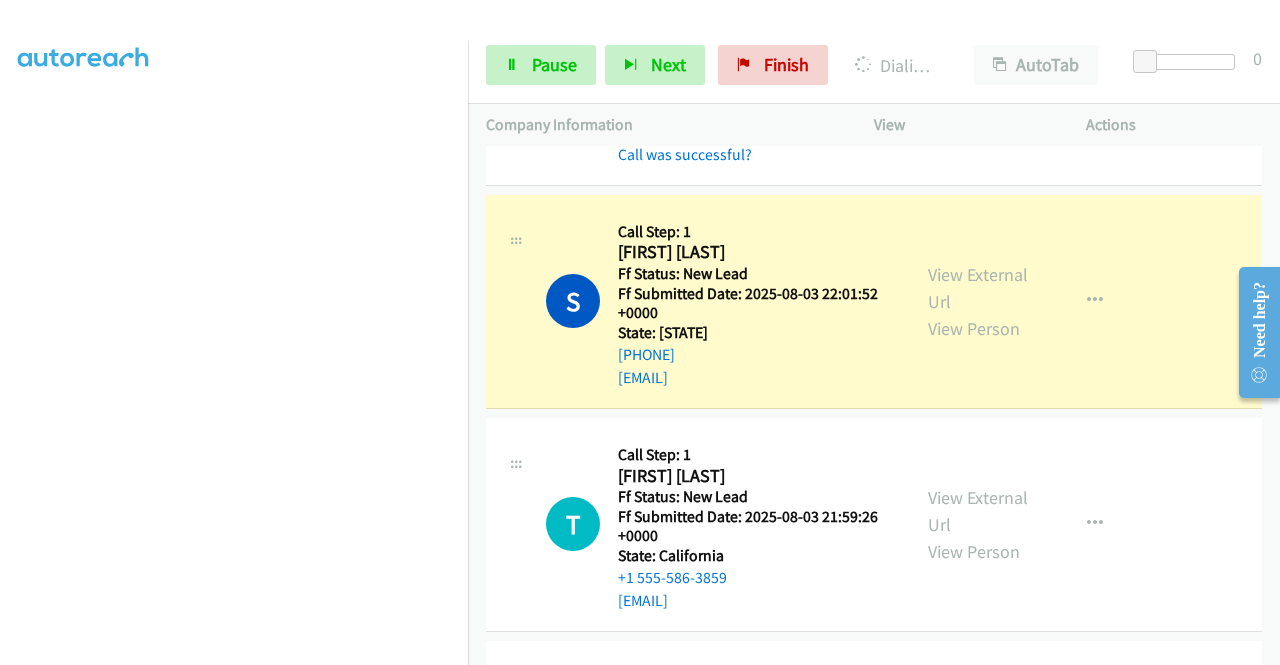 scroll, scrollTop: 0, scrollLeft: 0, axis: both 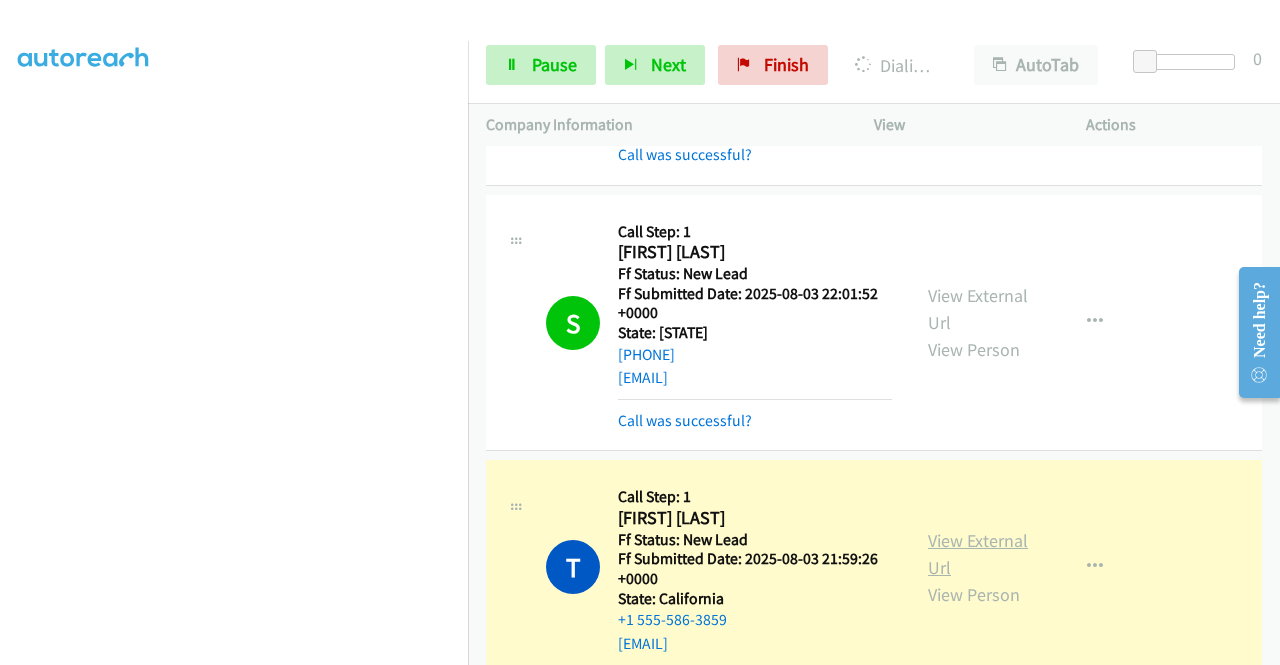 click on "View External Url" at bounding box center (978, 554) 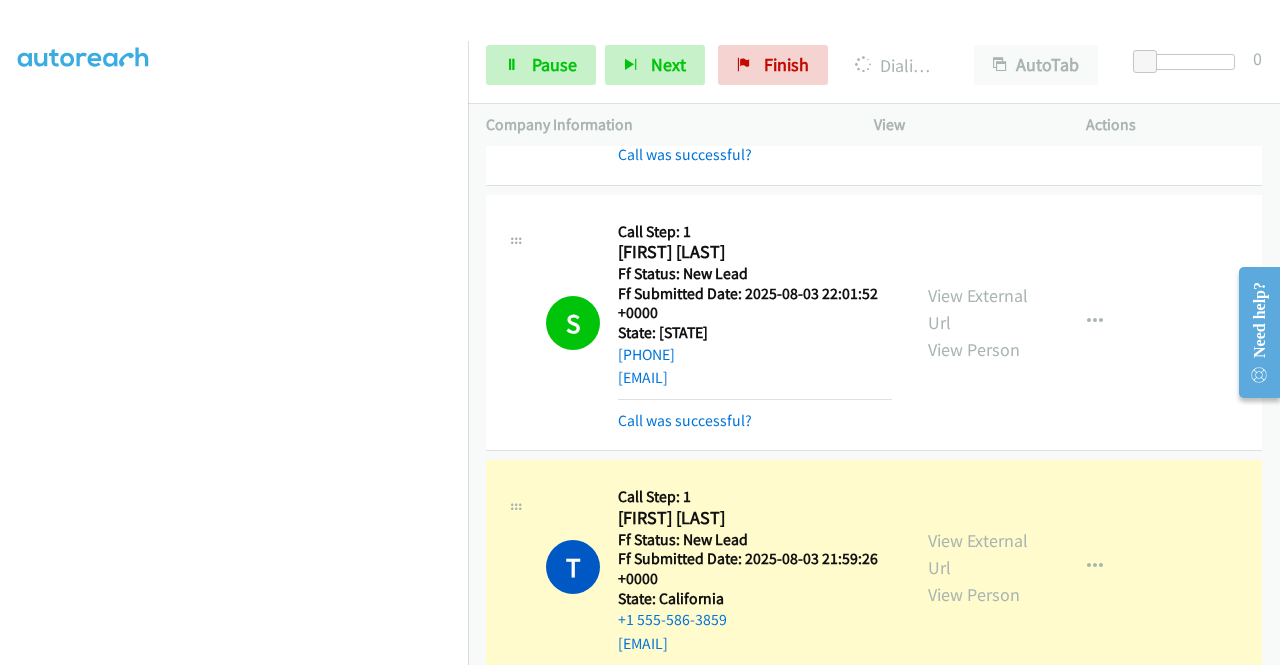 scroll, scrollTop: 0, scrollLeft: 0, axis: both 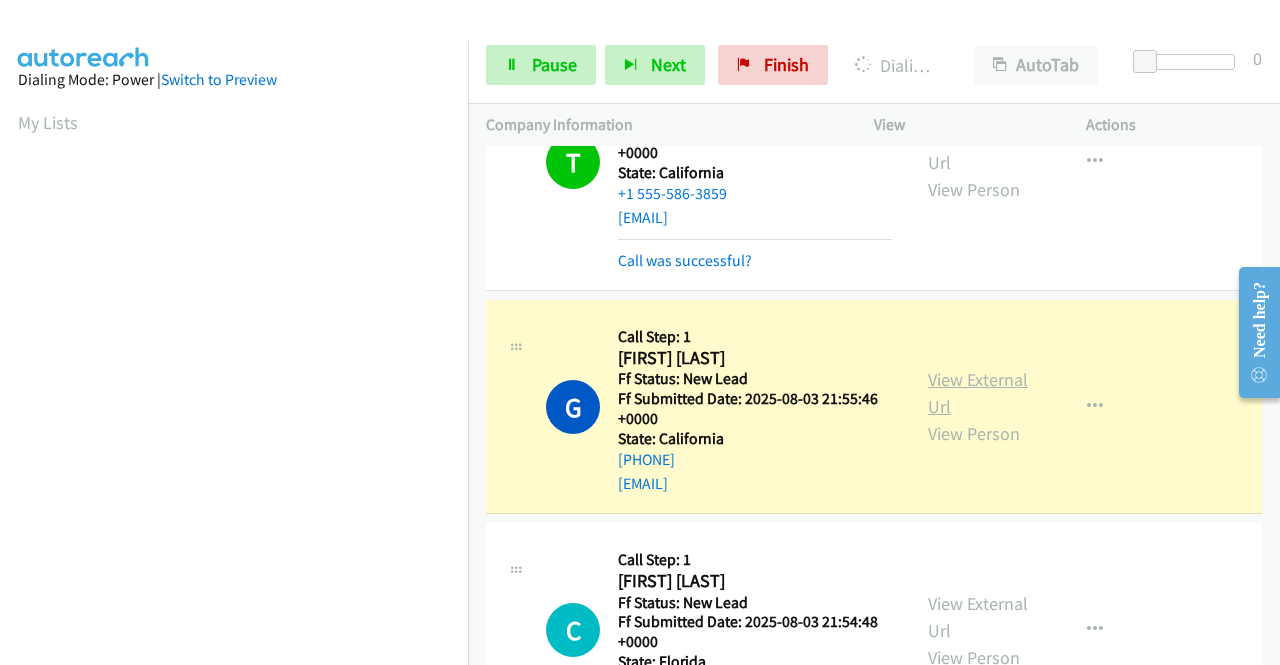 click on "View External Url" at bounding box center (978, 393) 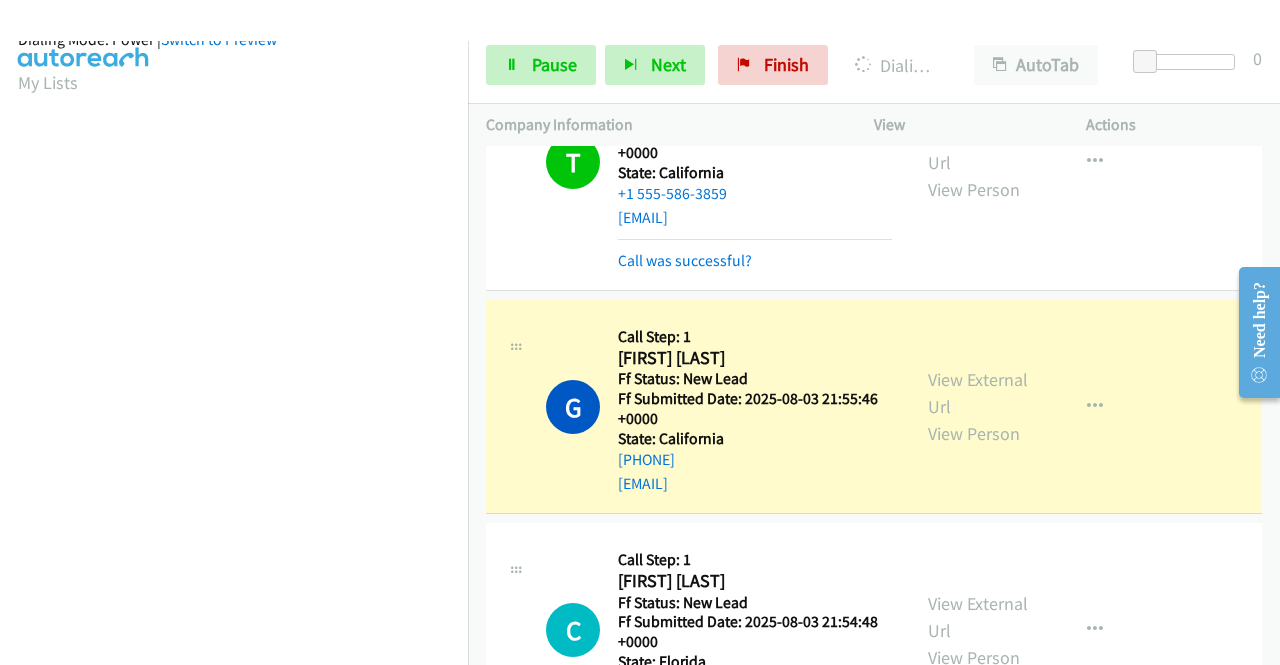 scroll, scrollTop: 456, scrollLeft: 0, axis: vertical 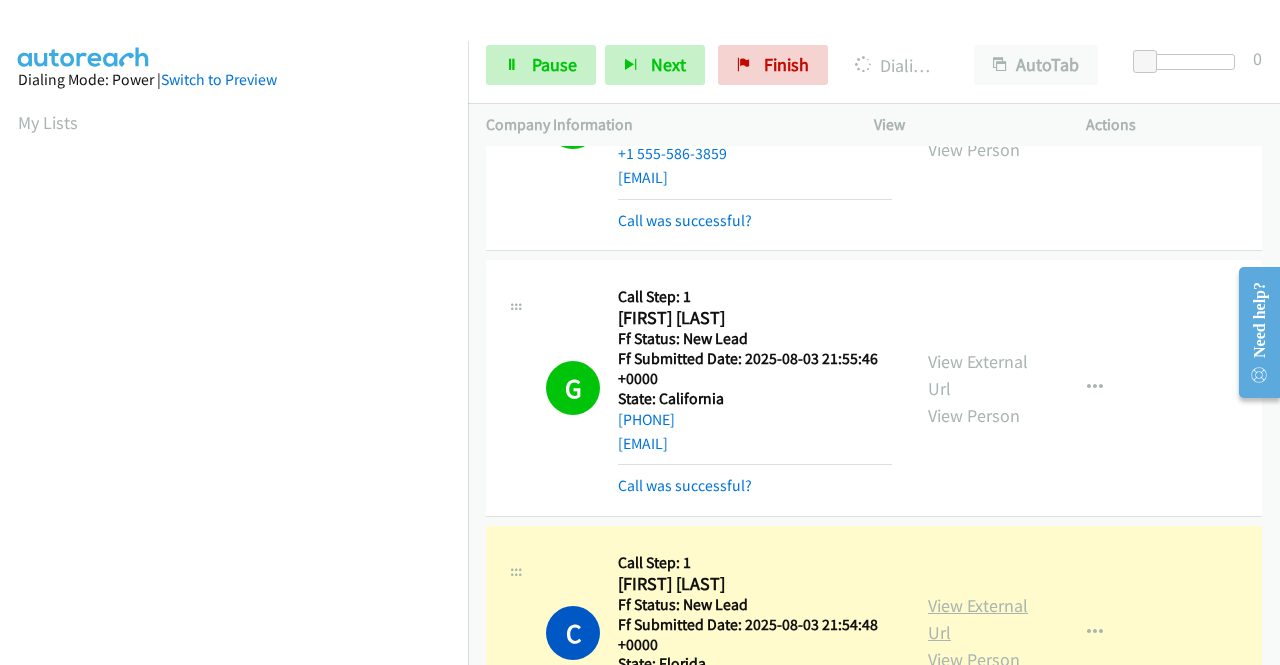 click on "View External Url" at bounding box center (978, 619) 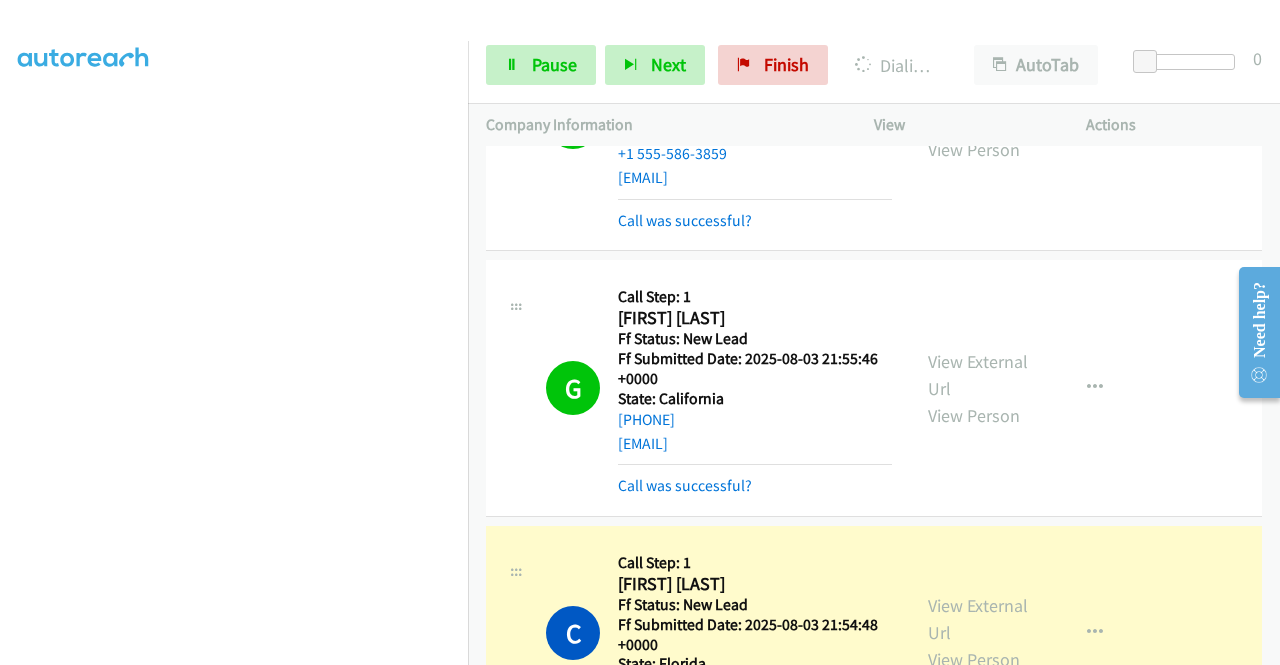 scroll, scrollTop: 456, scrollLeft: 0, axis: vertical 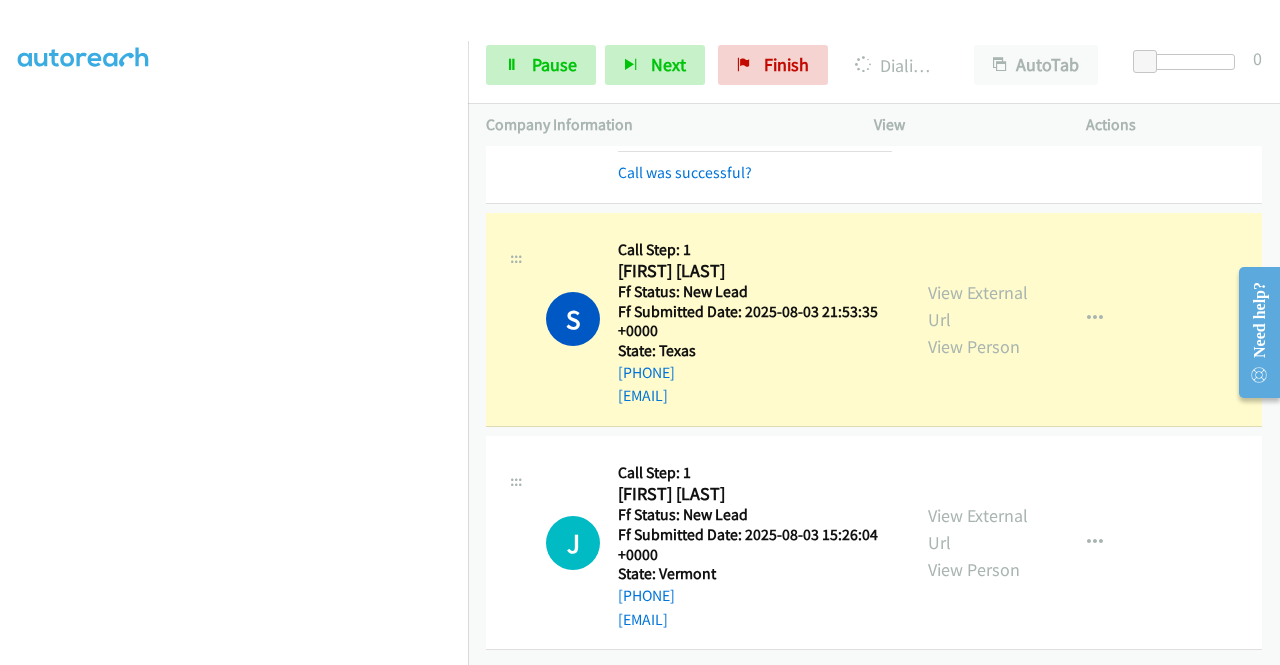 click on "View External Url
View Person" at bounding box center [980, 319] 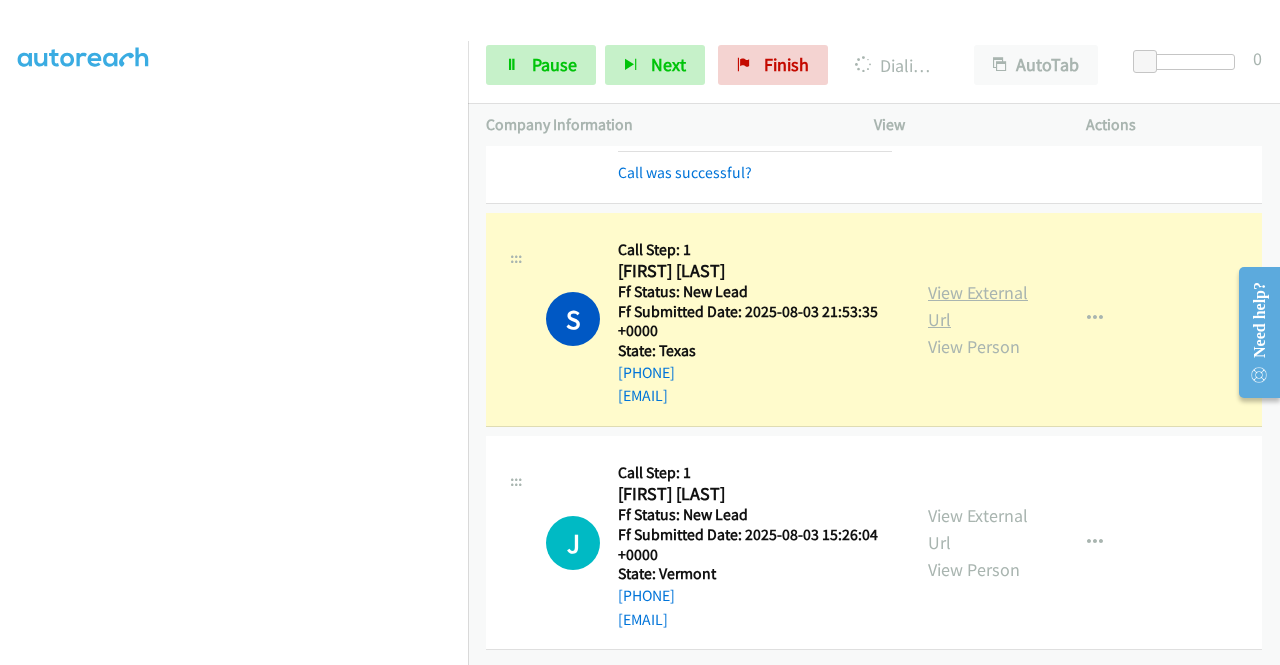 click on "View External Url" at bounding box center (978, 306) 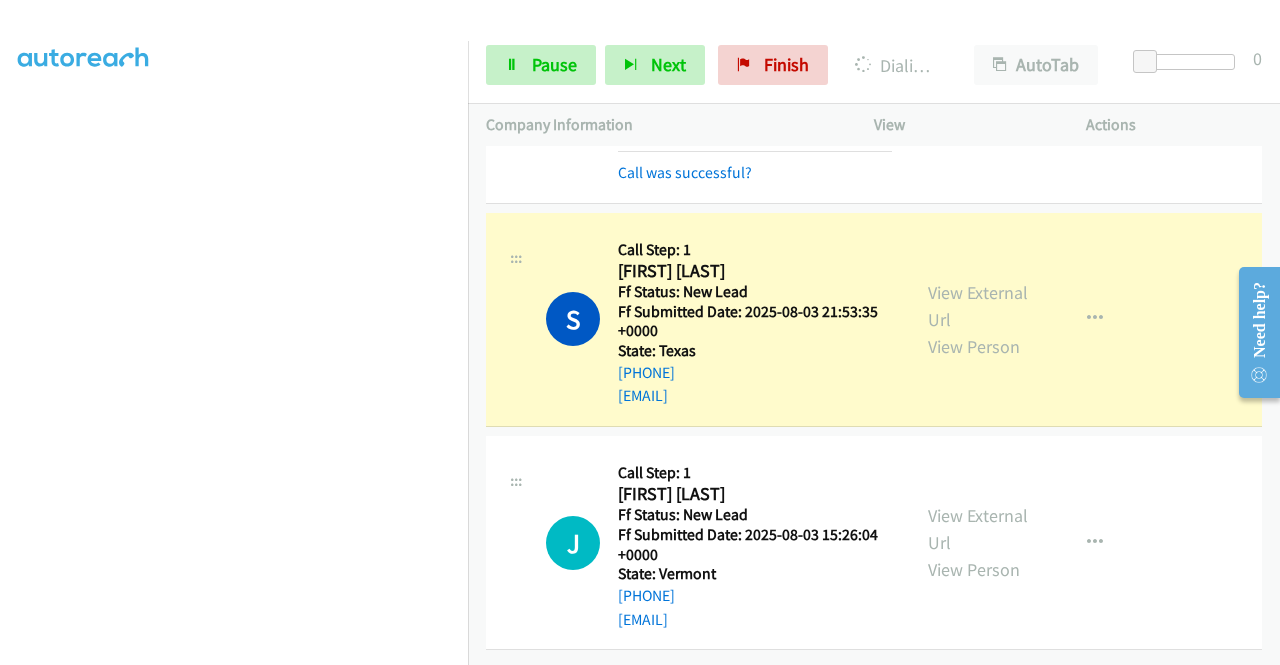 scroll, scrollTop: 40, scrollLeft: 0, axis: vertical 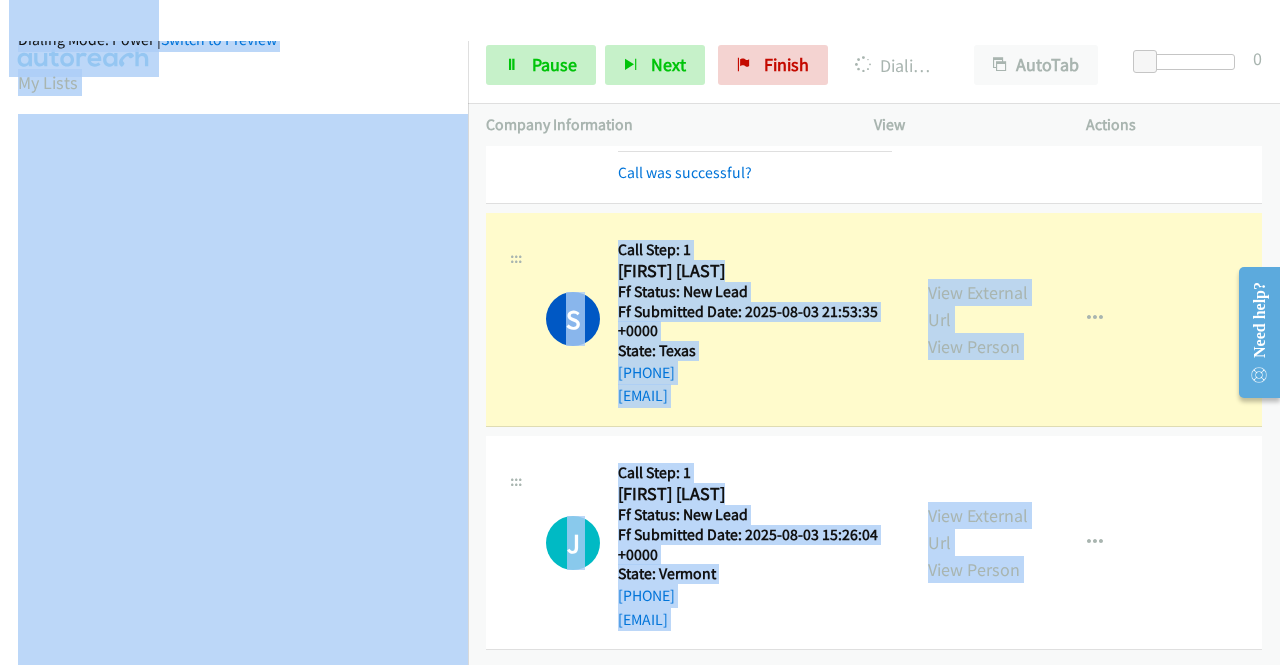 drag, startPoint x: 470, startPoint y: 363, endPoint x: 466, endPoint y: 397, distance: 34.234486 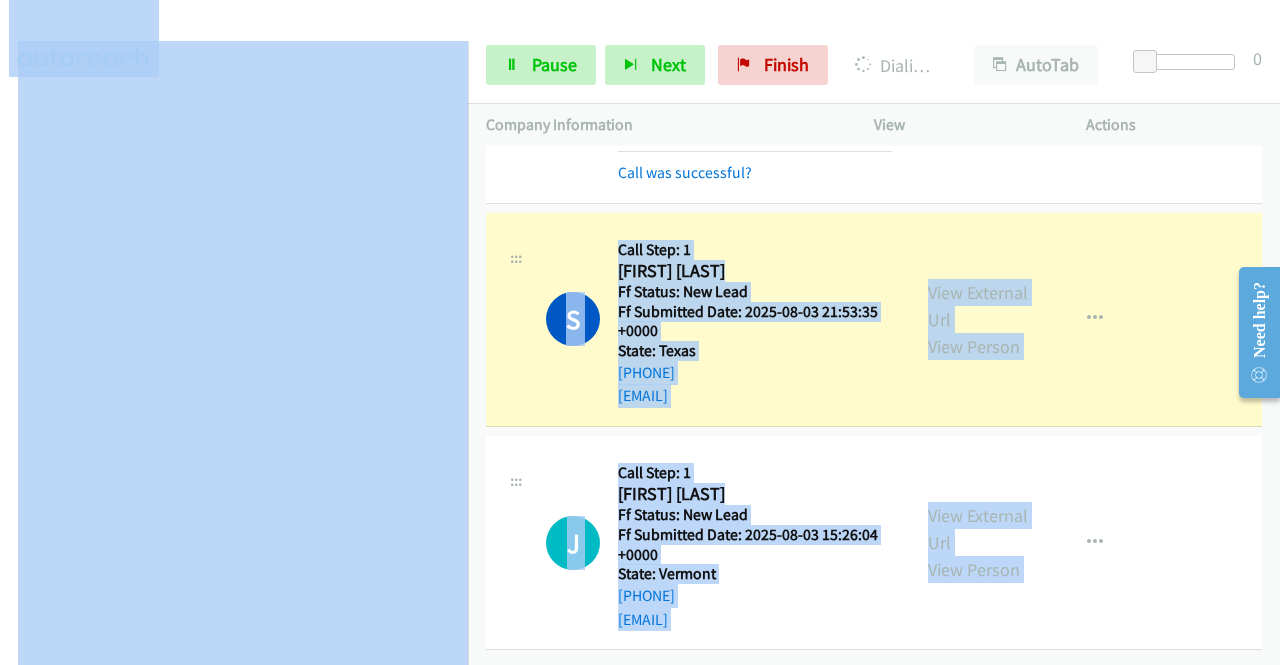 scroll, scrollTop: 293, scrollLeft: 15, axis: both 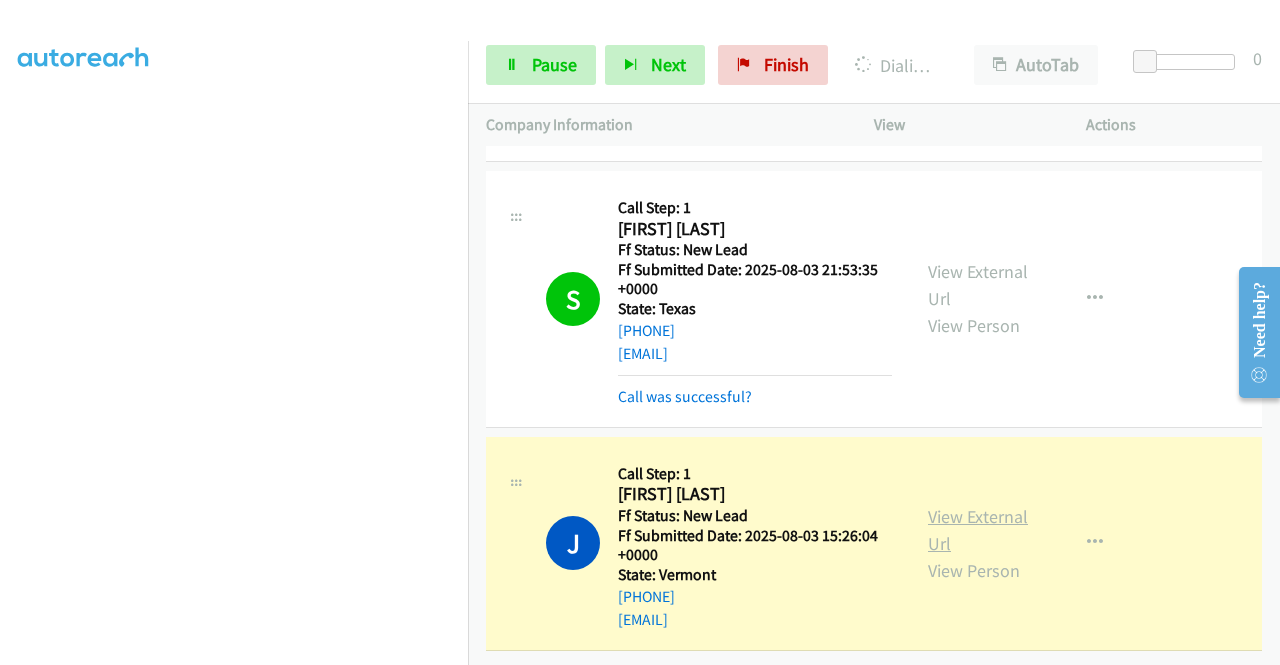 click on "View External Url" at bounding box center (978, 530) 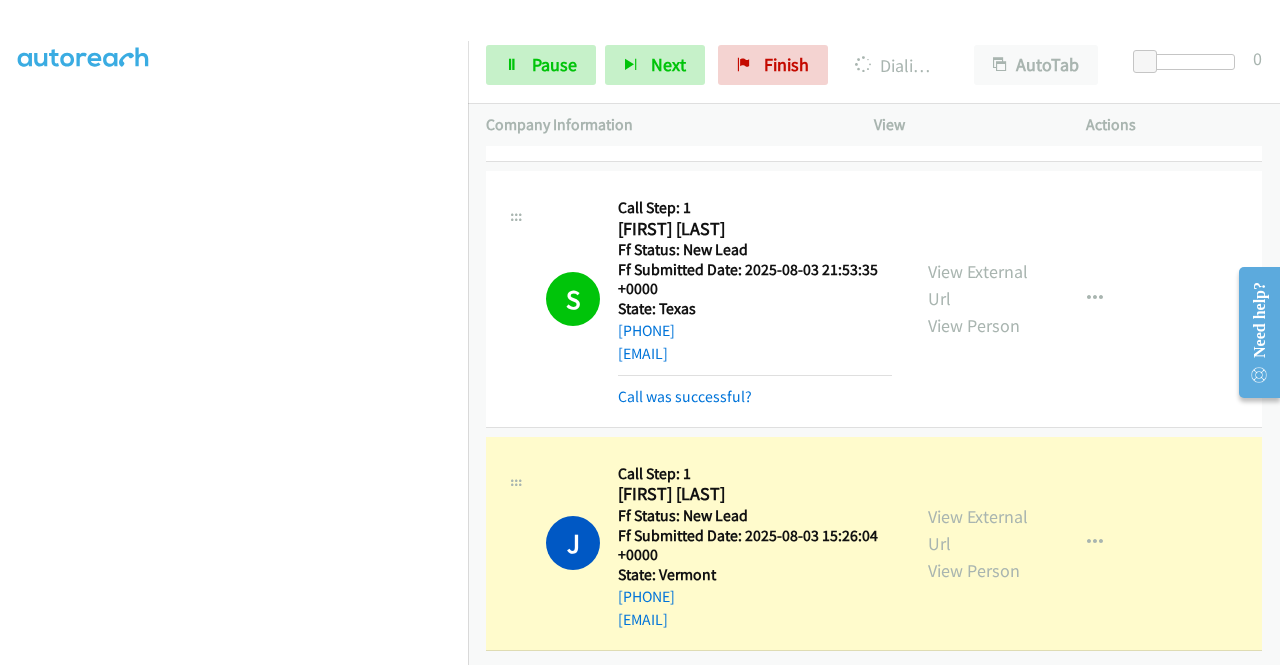 scroll, scrollTop: 40, scrollLeft: 15, axis: both 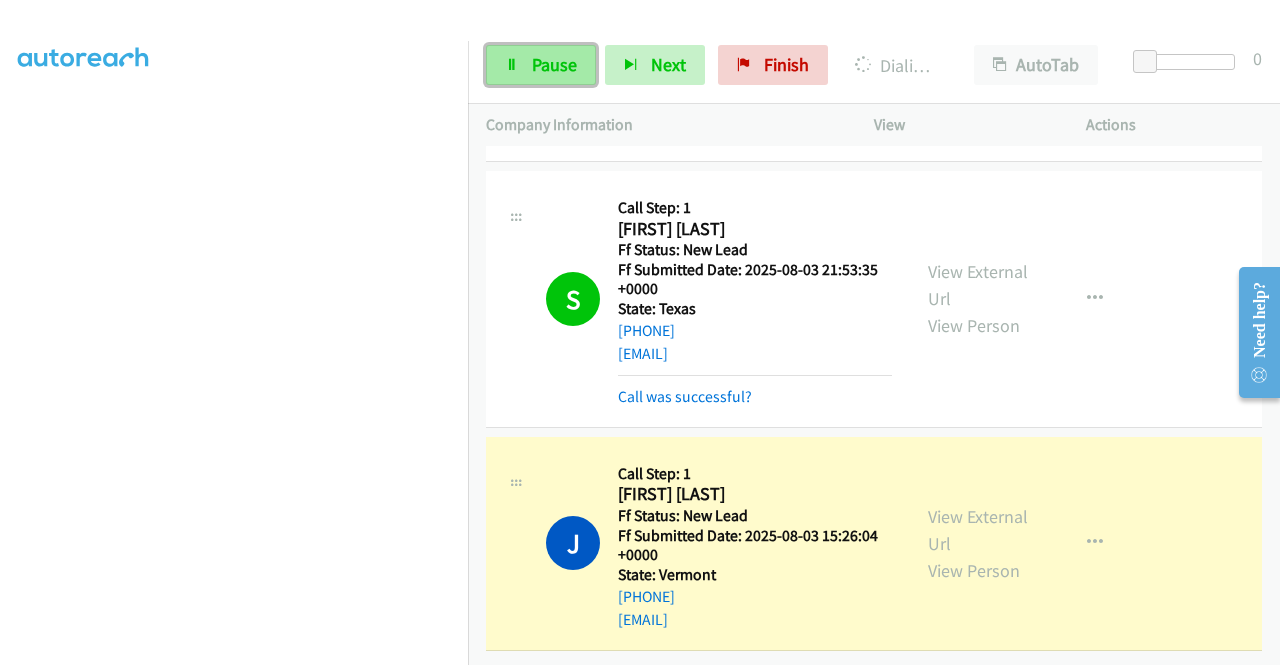click on "Pause" at bounding box center (554, 64) 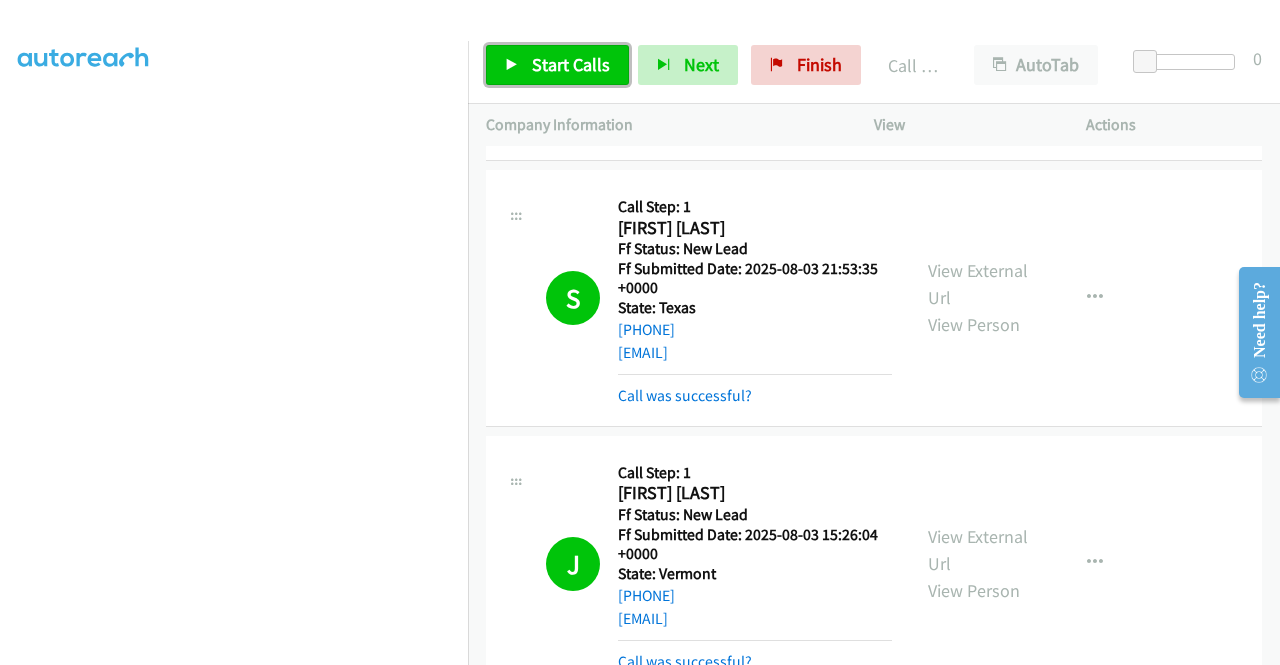 click on "Start Calls" at bounding box center [571, 64] 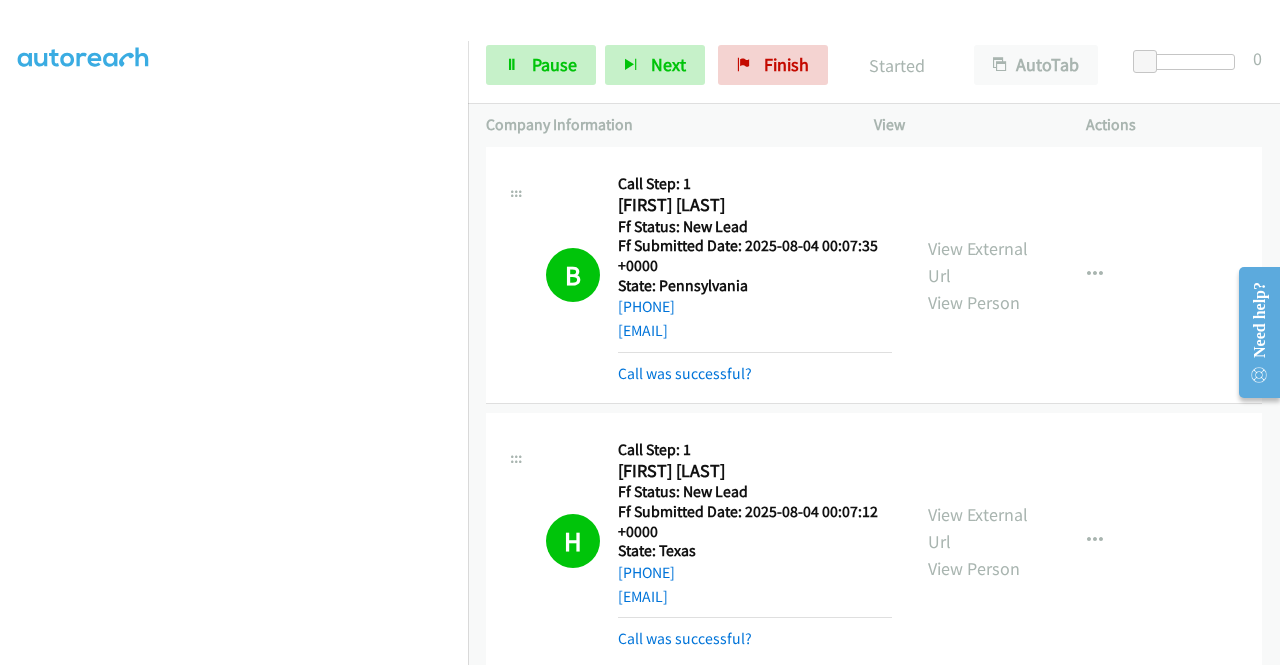 scroll, scrollTop: 0, scrollLeft: 0, axis: both 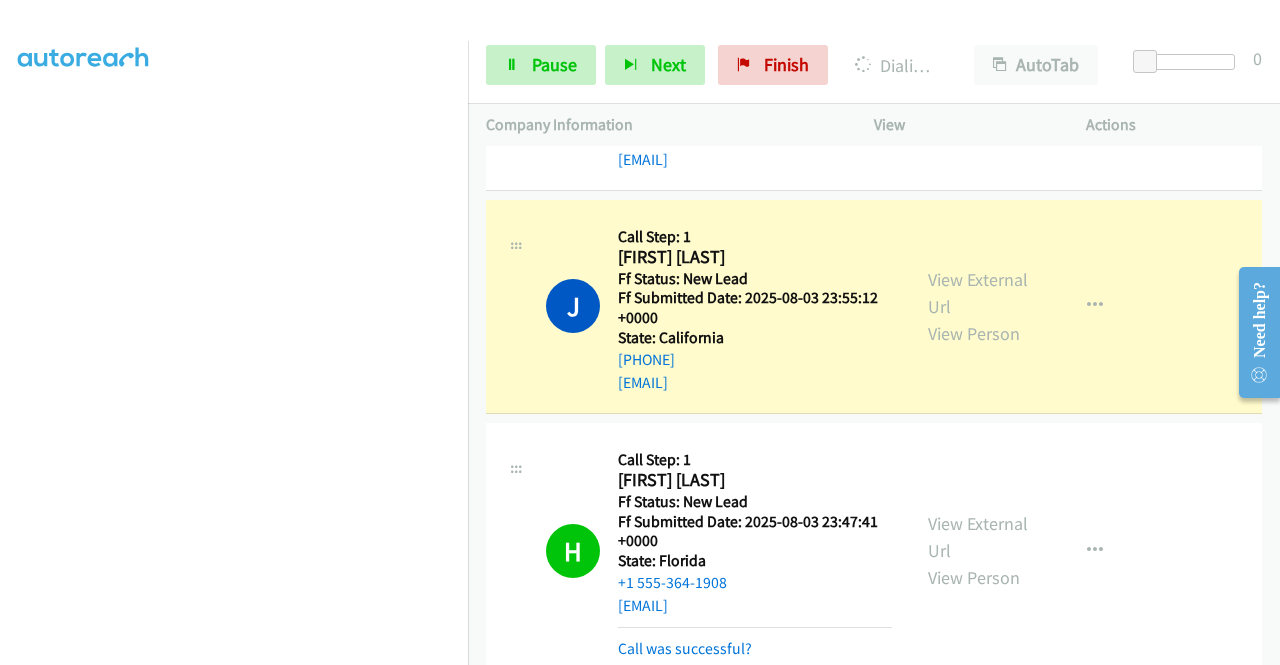 drag, startPoint x: 1278, startPoint y: 176, endPoint x: 56, endPoint y: 94, distance: 1224.7482 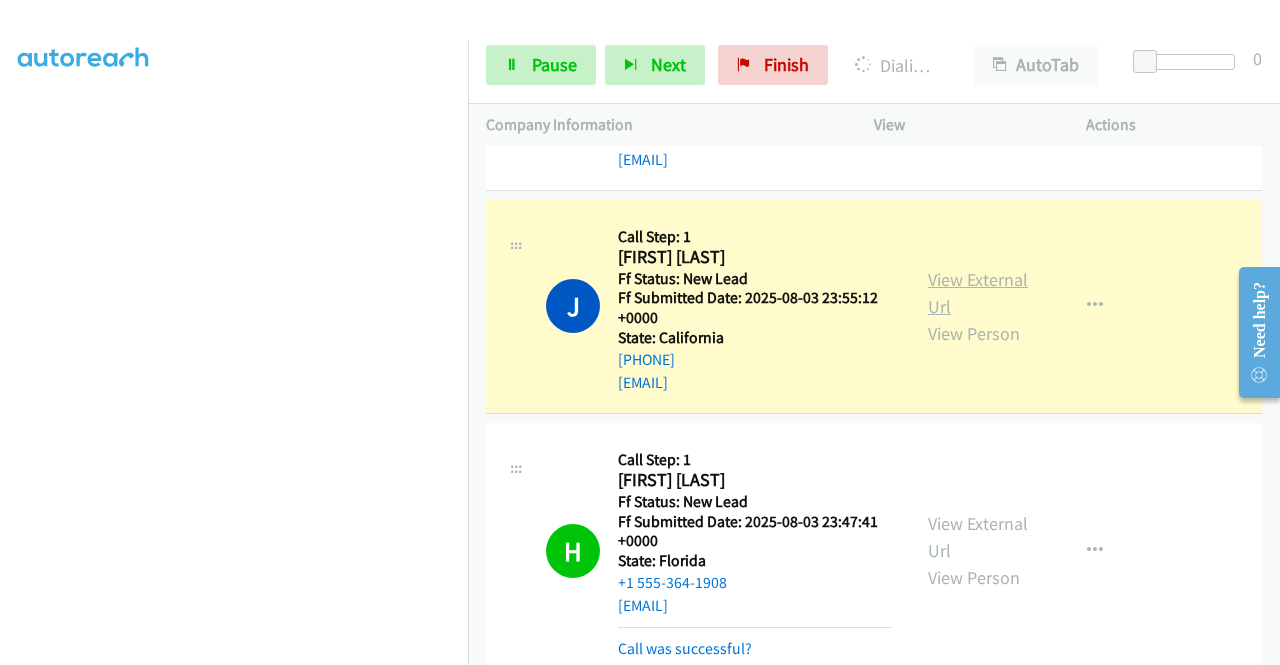click on "View External Url" at bounding box center [978, 293] 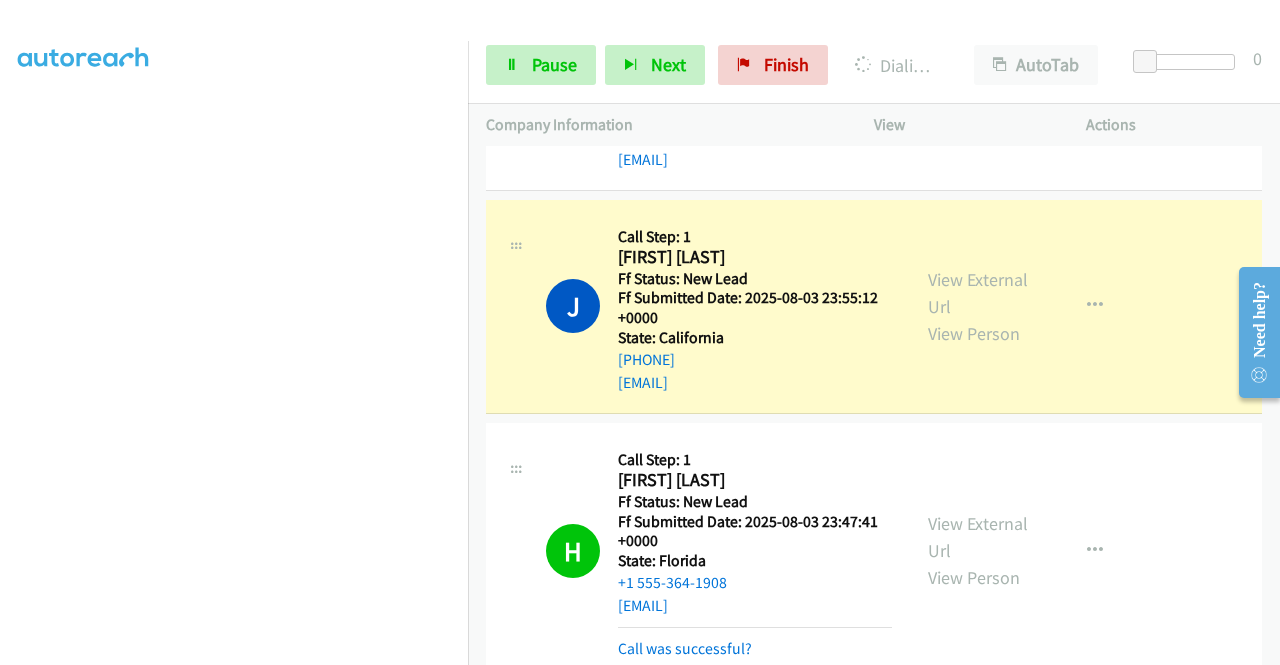 scroll, scrollTop: 0, scrollLeft: 15, axis: horizontal 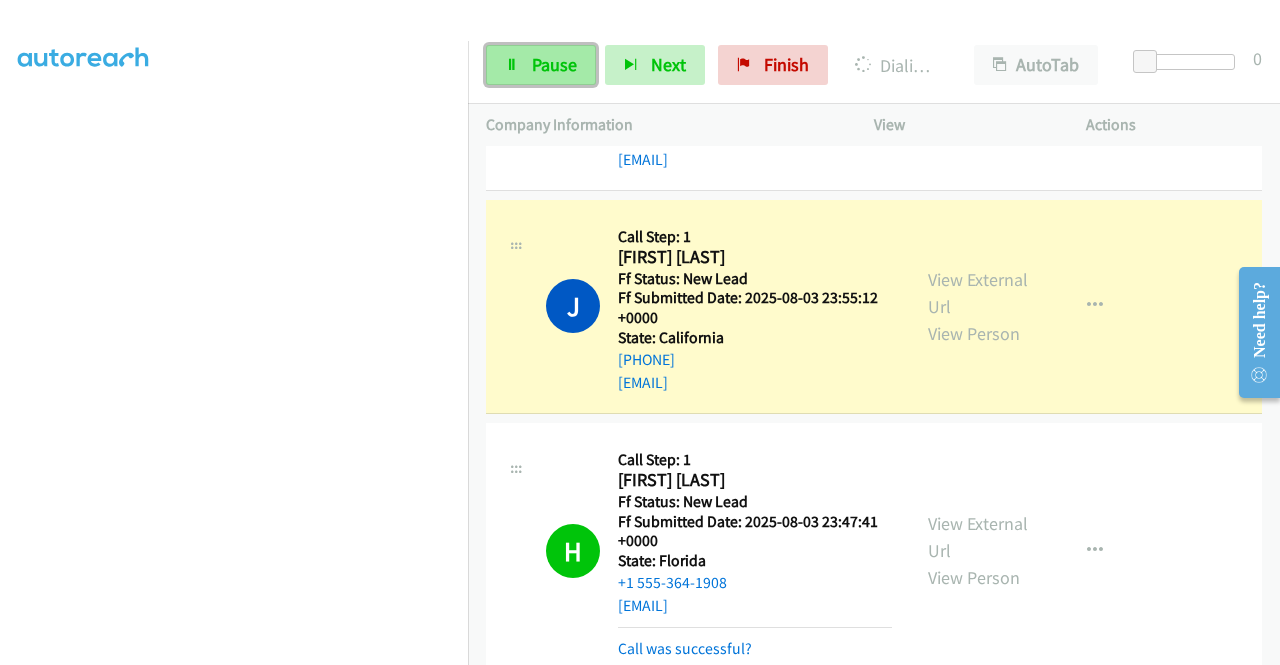 click on "Pause" at bounding box center [554, 64] 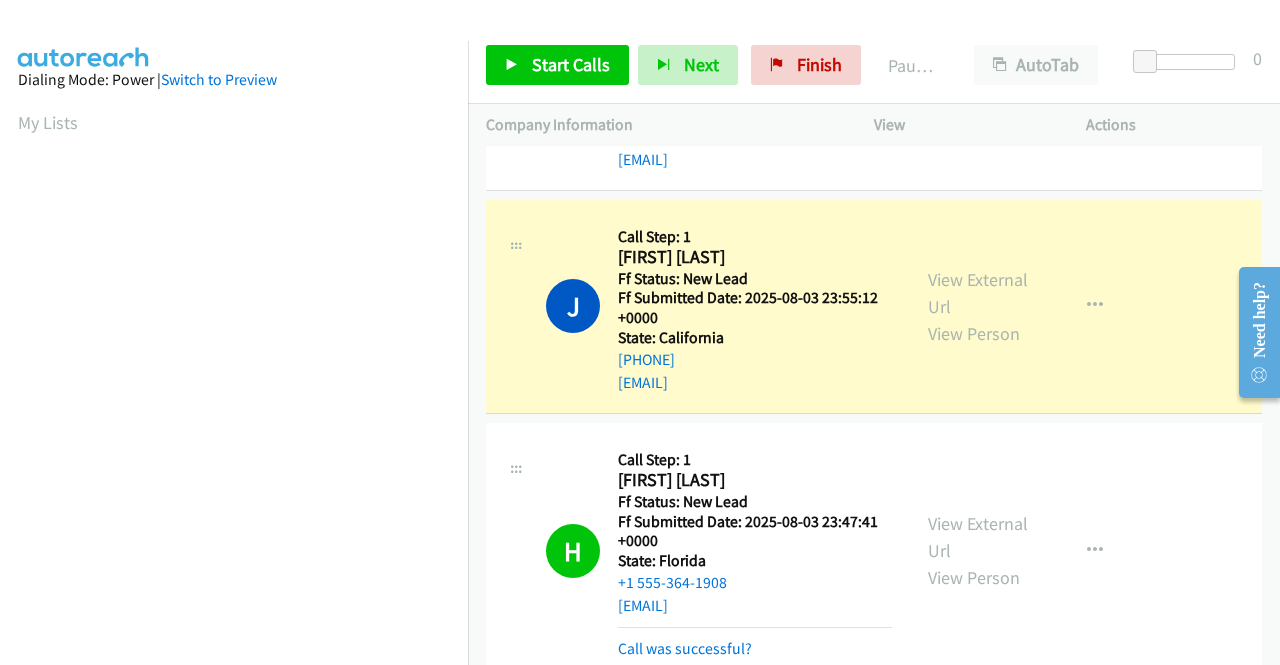 scroll, scrollTop: 456, scrollLeft: 15, axis: both 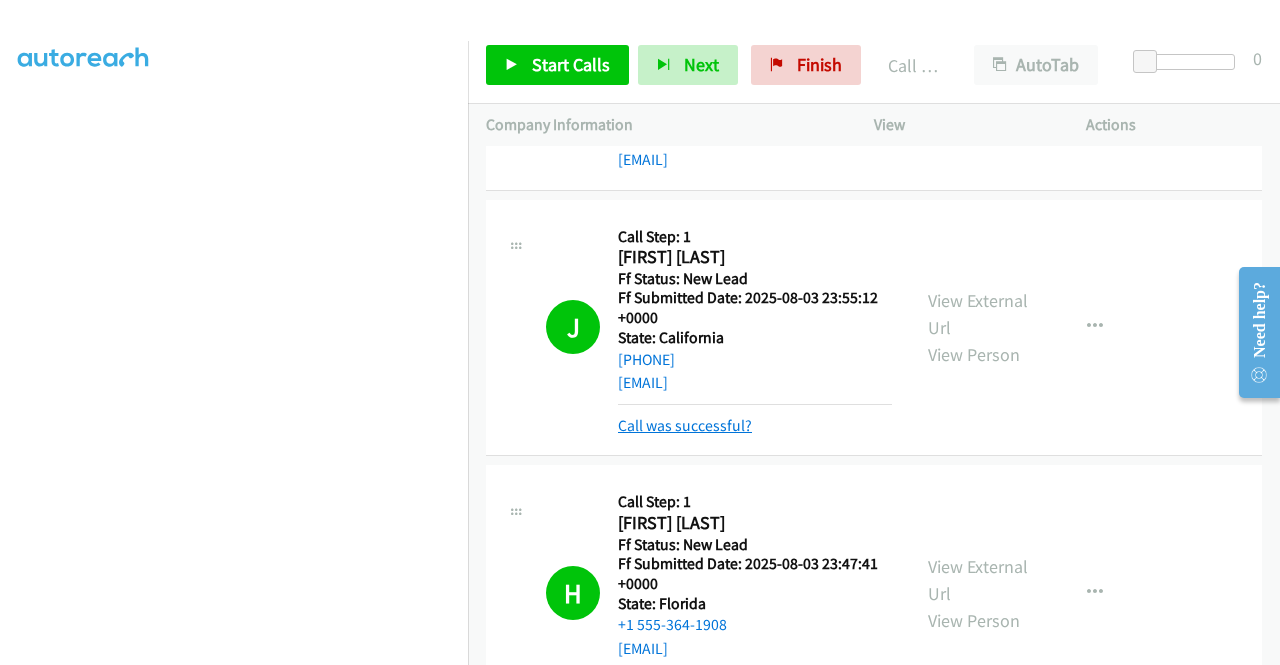 click on "Call was successful?" at bounding box center (685, 425) 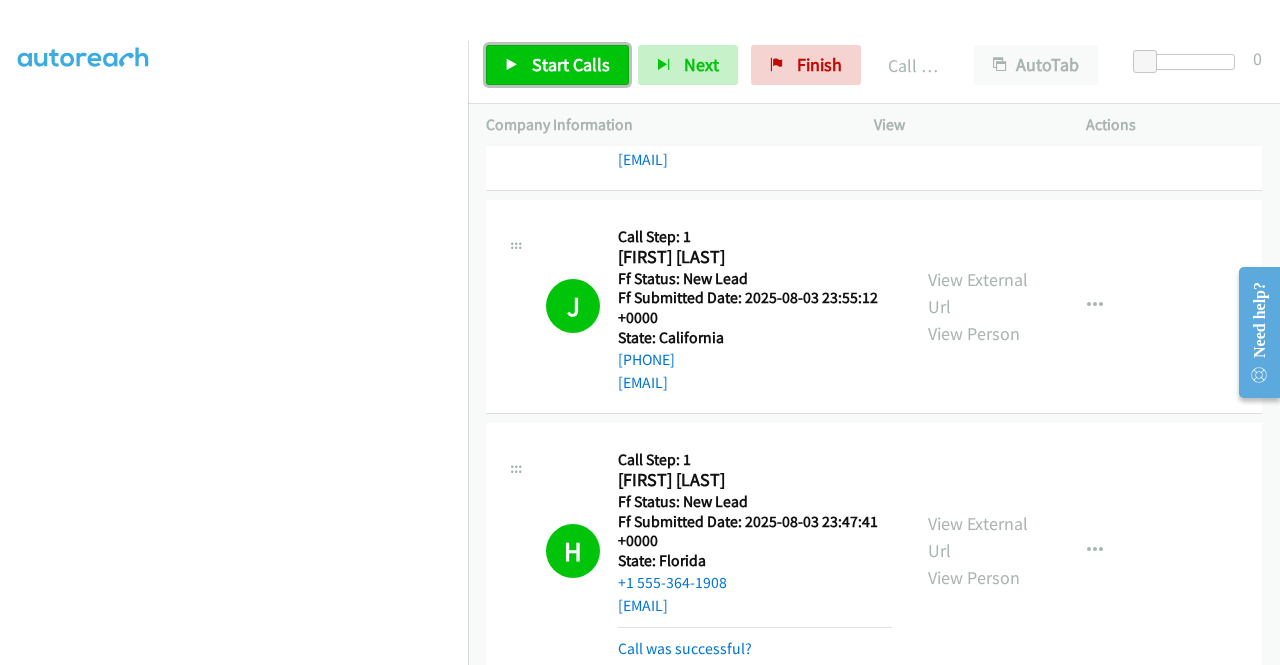 click on "Start Calls" at bounding box center (557, 65) 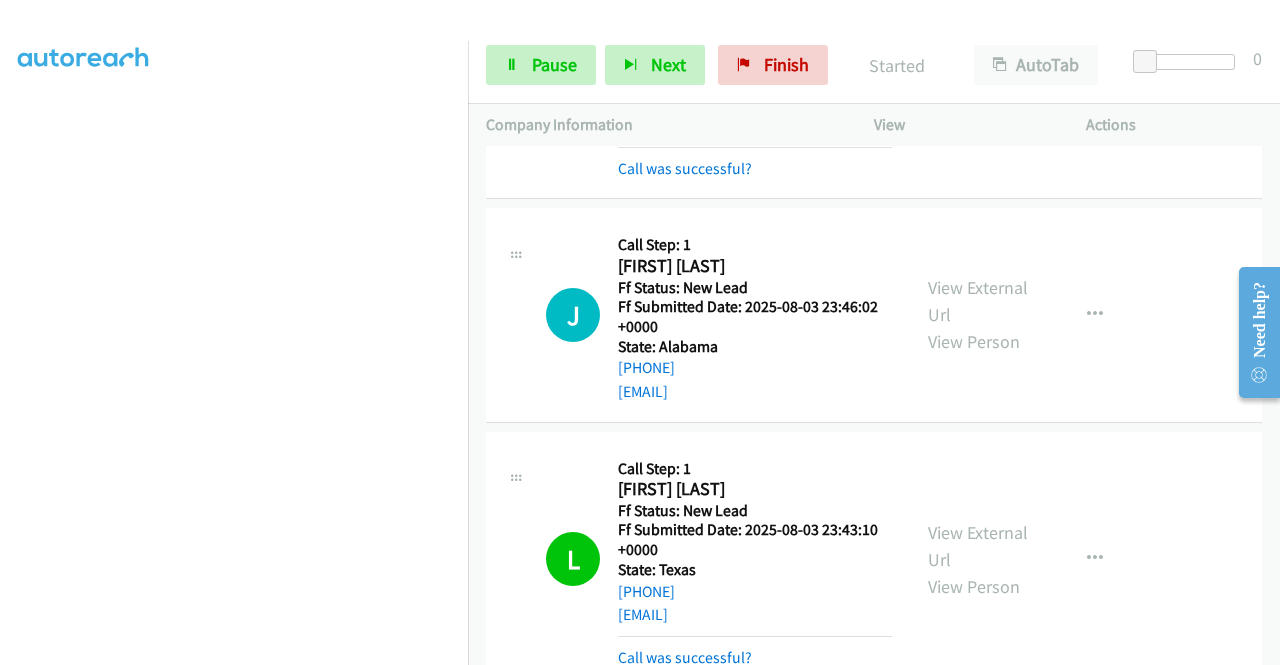 scroll, scrollTop: 3124, scrollLeft: 0, axis: vertical 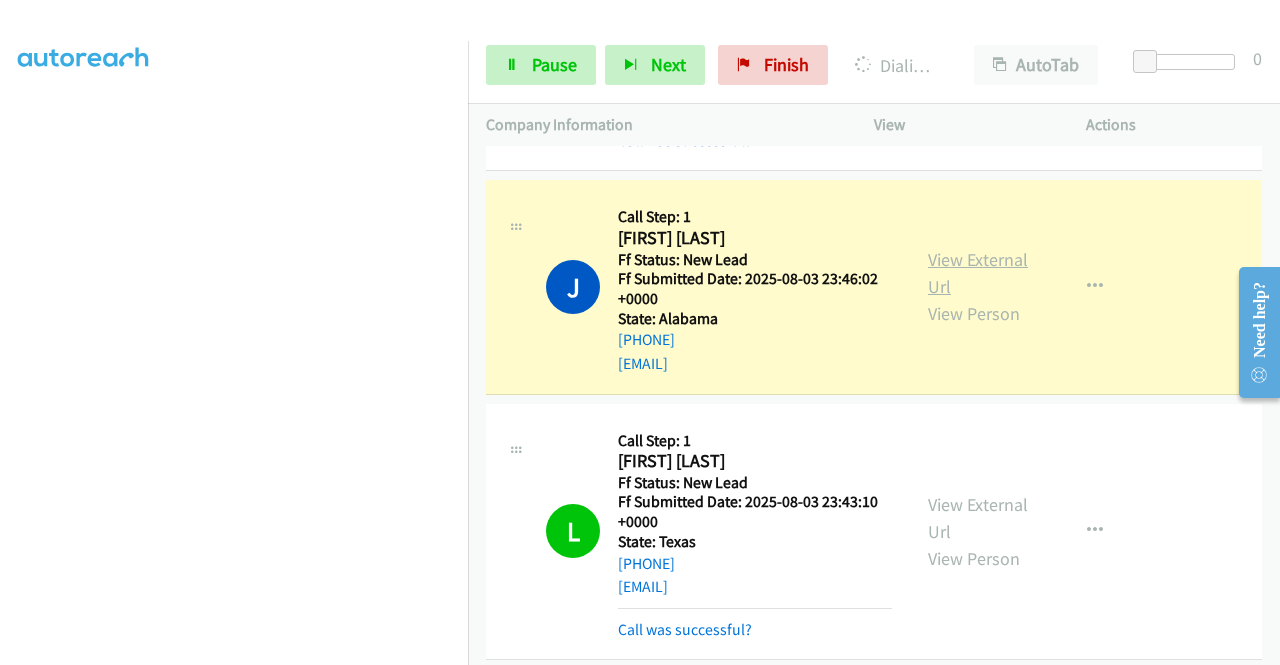click on "View External Url" at bounding box center [978, 273] 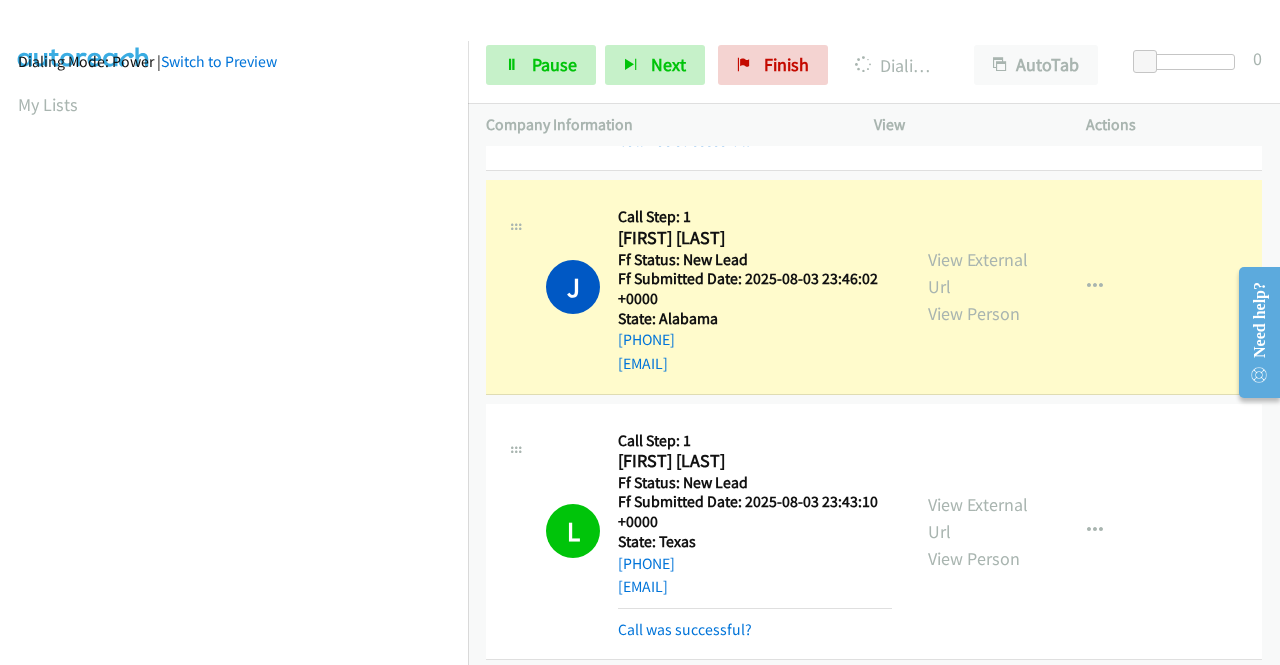 scroll, scrollTop: 17, scrollLeft: 15, axis: both 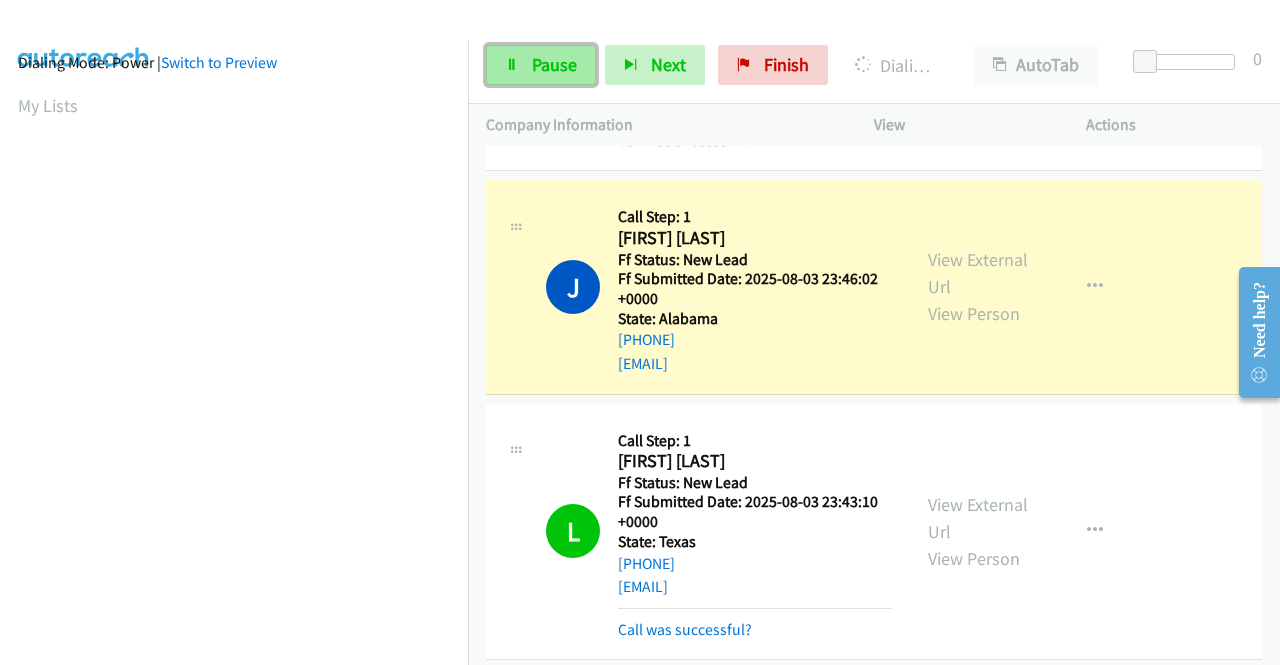 click on "Pause" at bounding box center (541, 65) 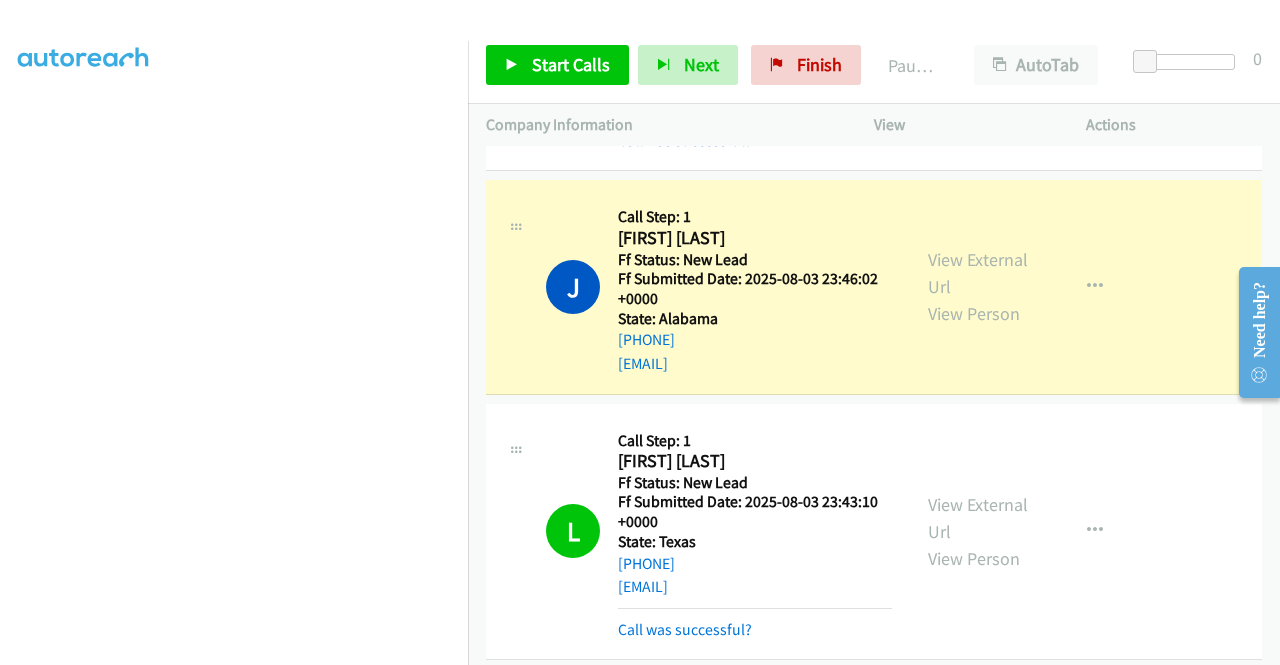 scroll, scrollTop: 454, scrollLeft: 15, axis: both 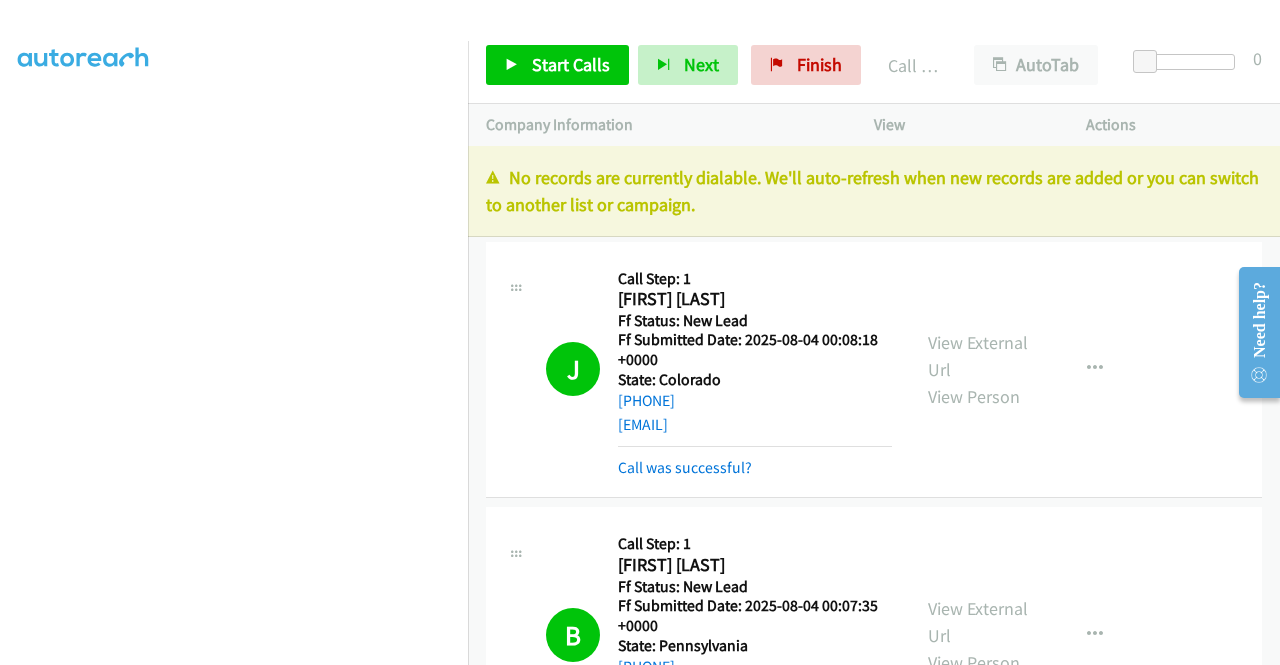 click on "View" at bounding box center (962, 125) 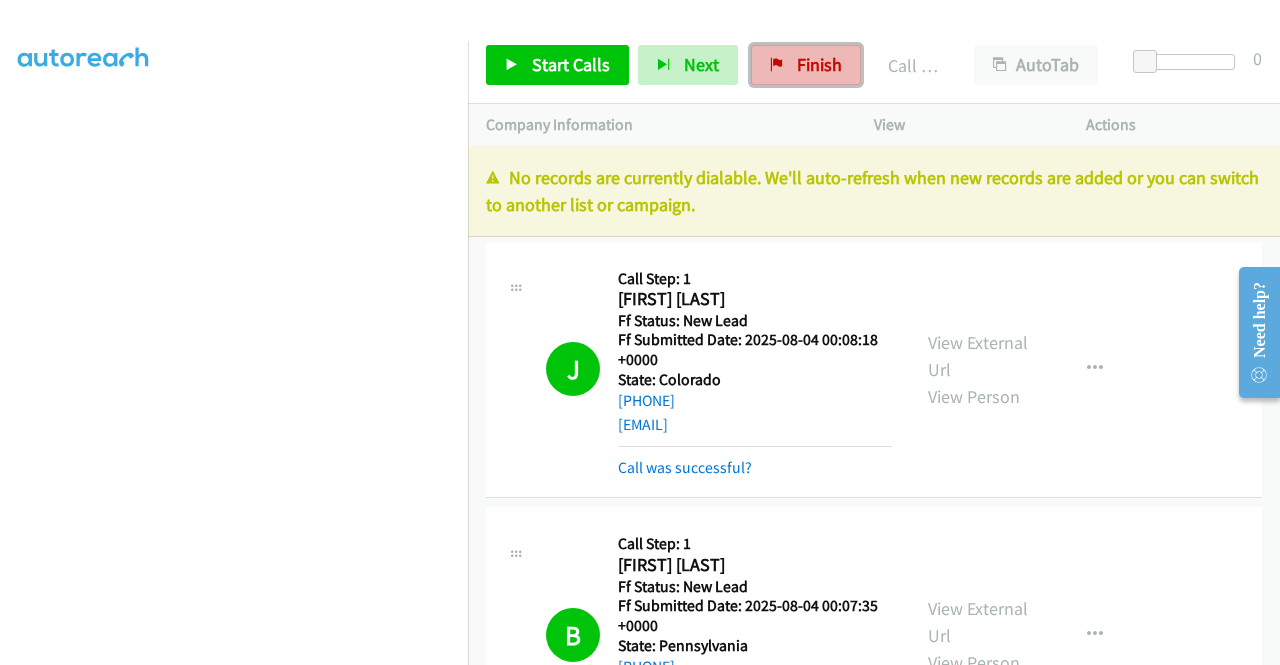 click on "Finish" at bounding box center (806, 65) 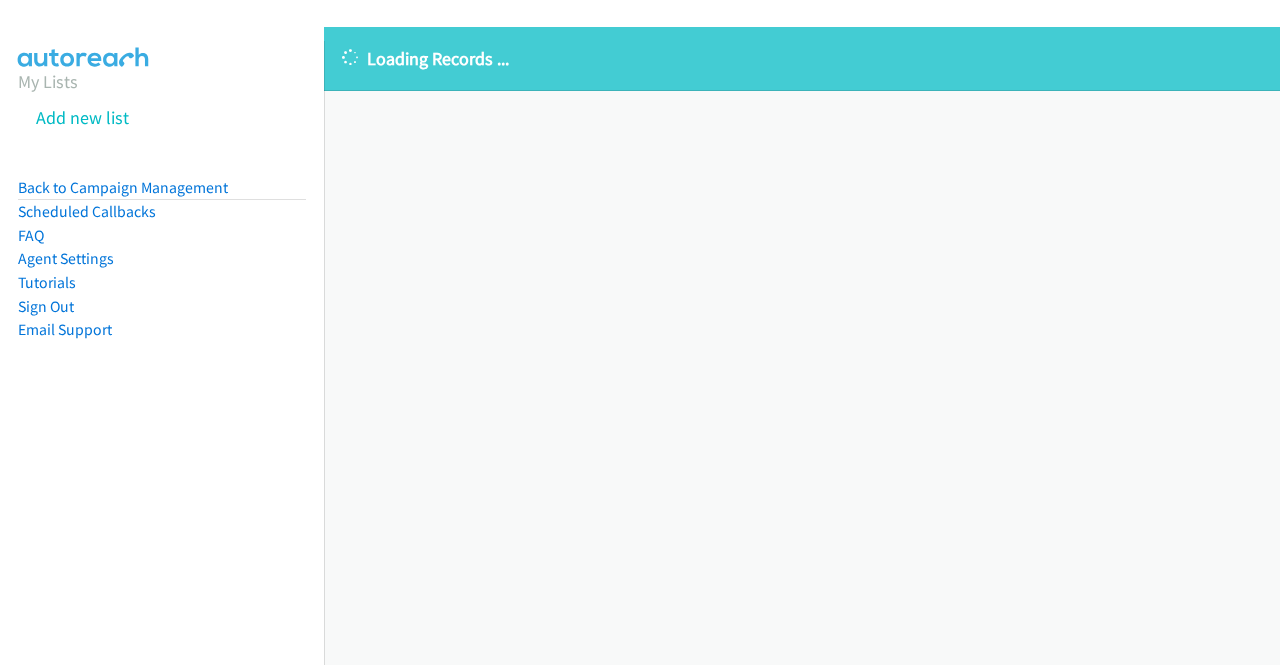 scroll, scrollTop: 0, scrollLeft: 0, axis: both 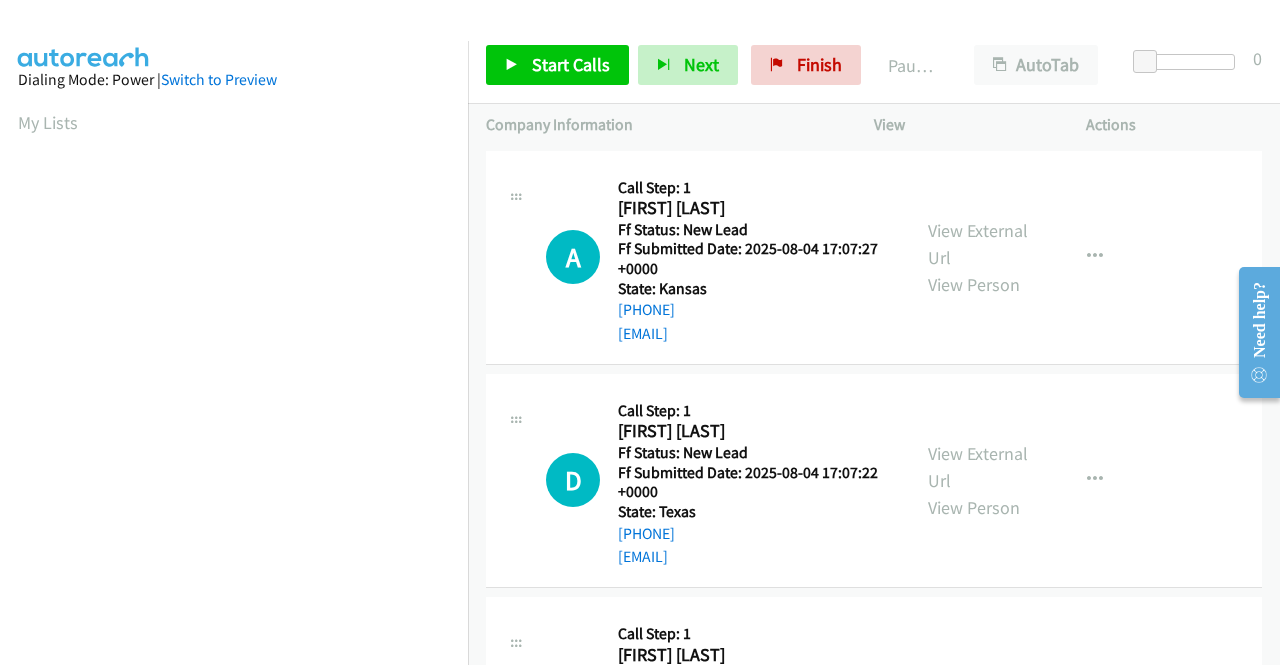 click on "A
Callback Scheduled
Call Step: 1
Ali Ismail
America/Chicago
Ff Status: New Lead
Ff Submitted Date: 2025-08-04 17:07:27 +0000
State: Kansas
+1 603-866-0960
lolrko@gmail.com
Call was successful?" at bounding box center [719, 257] 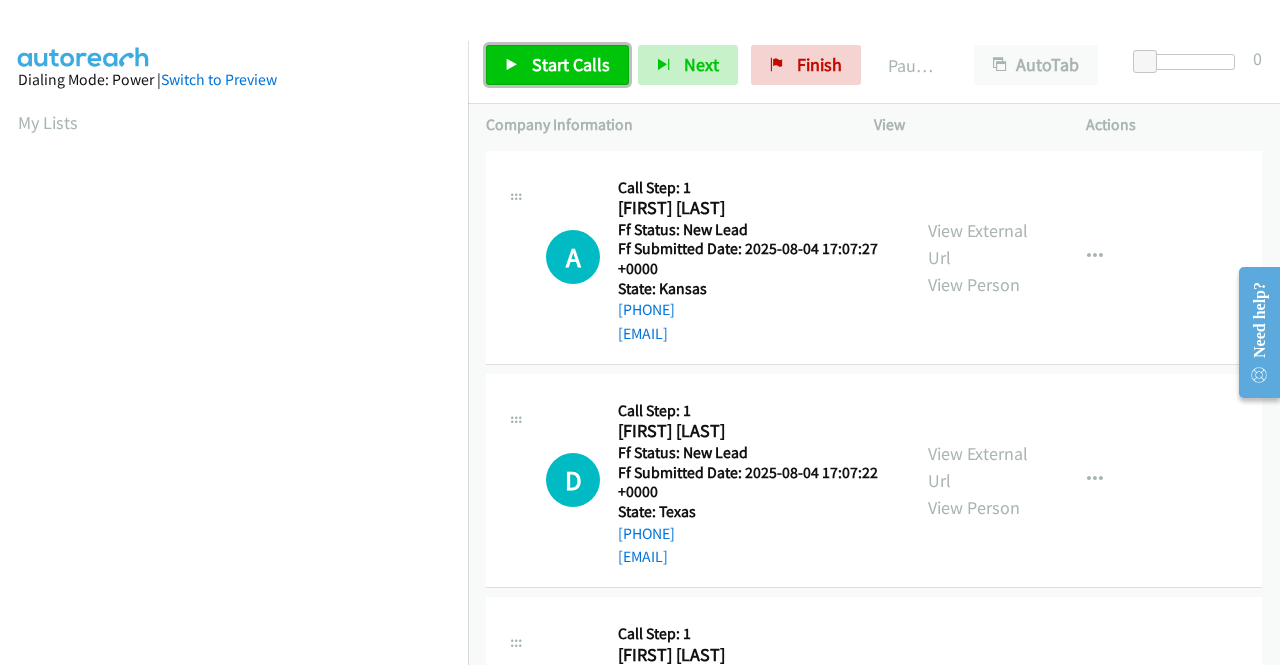 click on "Start Calls" at bounding box center [557, 65] 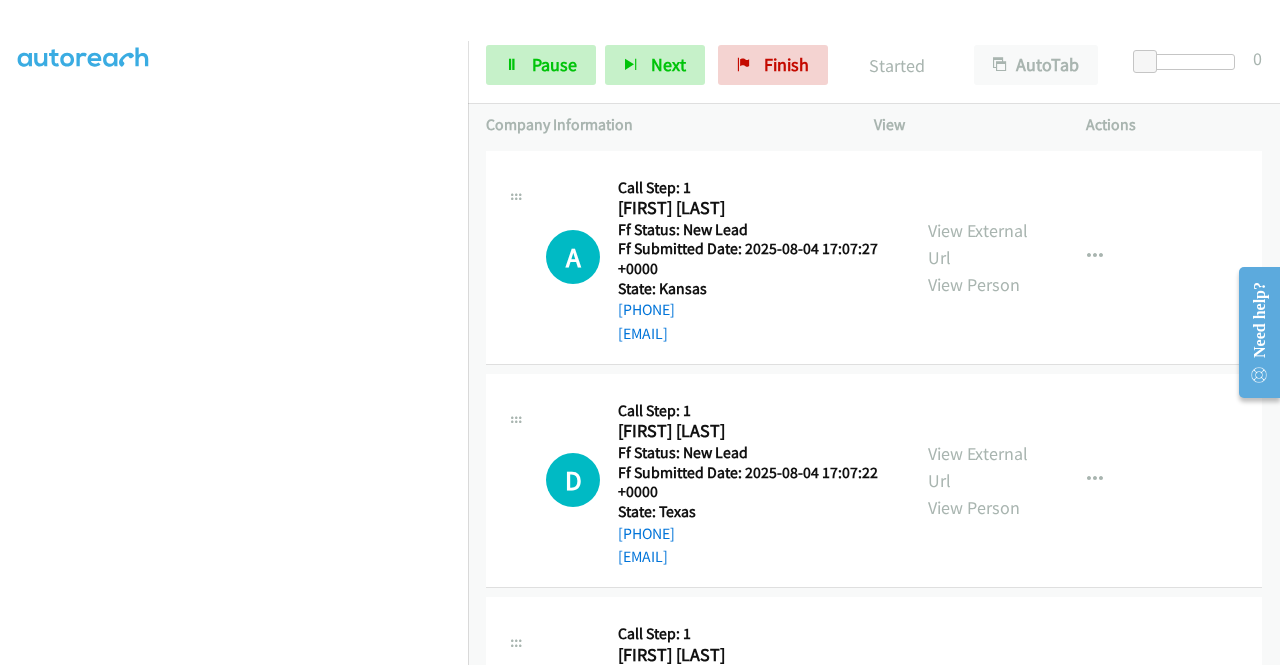 scroll, scrollTop: 456, scrollLeft: 0, axis: vertical 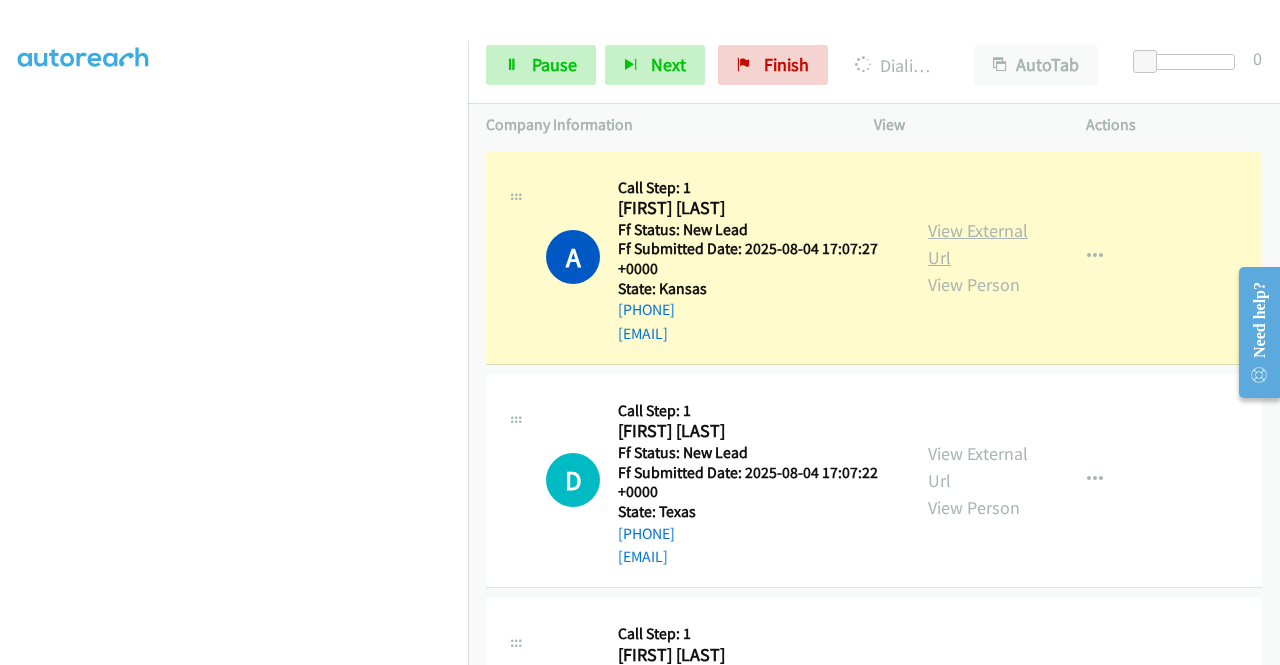 click on "View External Url" at bounding box center [978, 244] 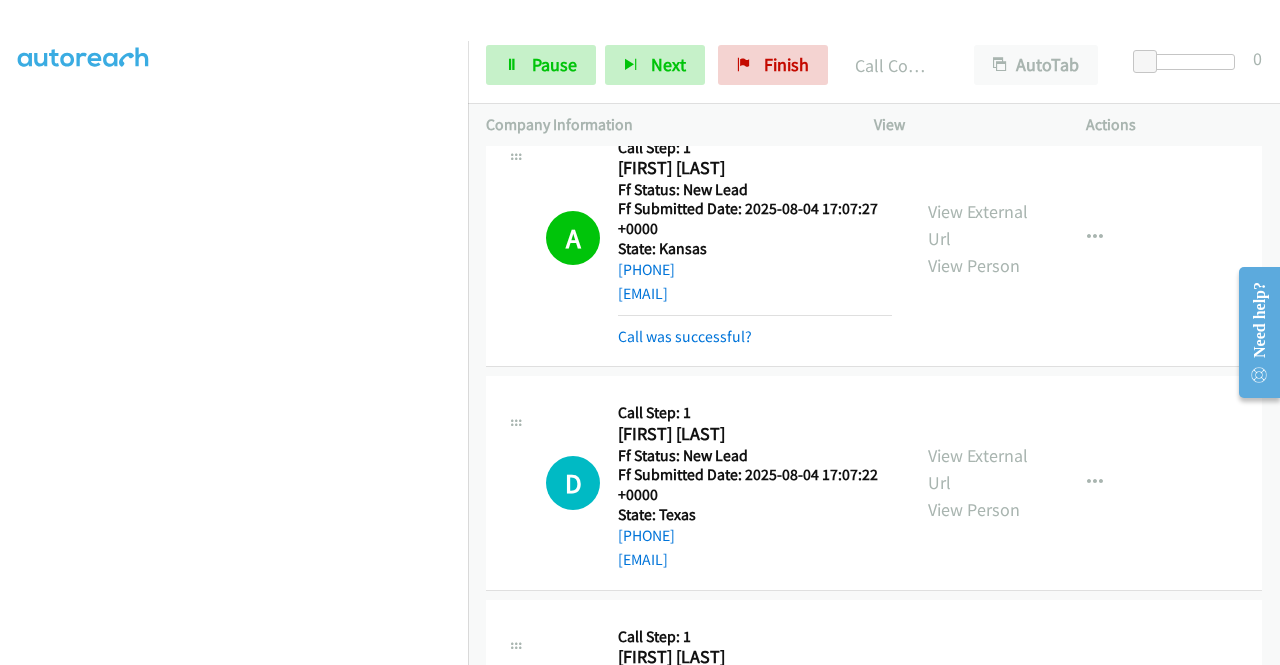 scroll, scrollTop: 200, scrollLeft: 0, axis: vertical 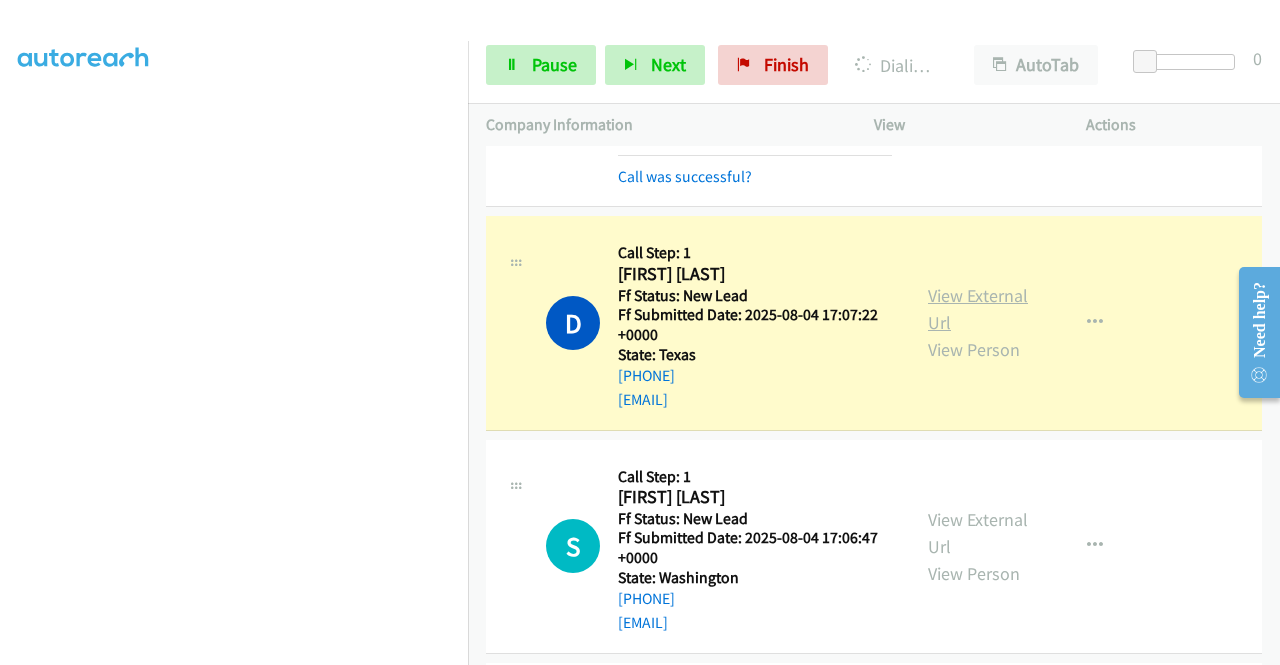 click on "View External Url" at bounding box center [978, 309] 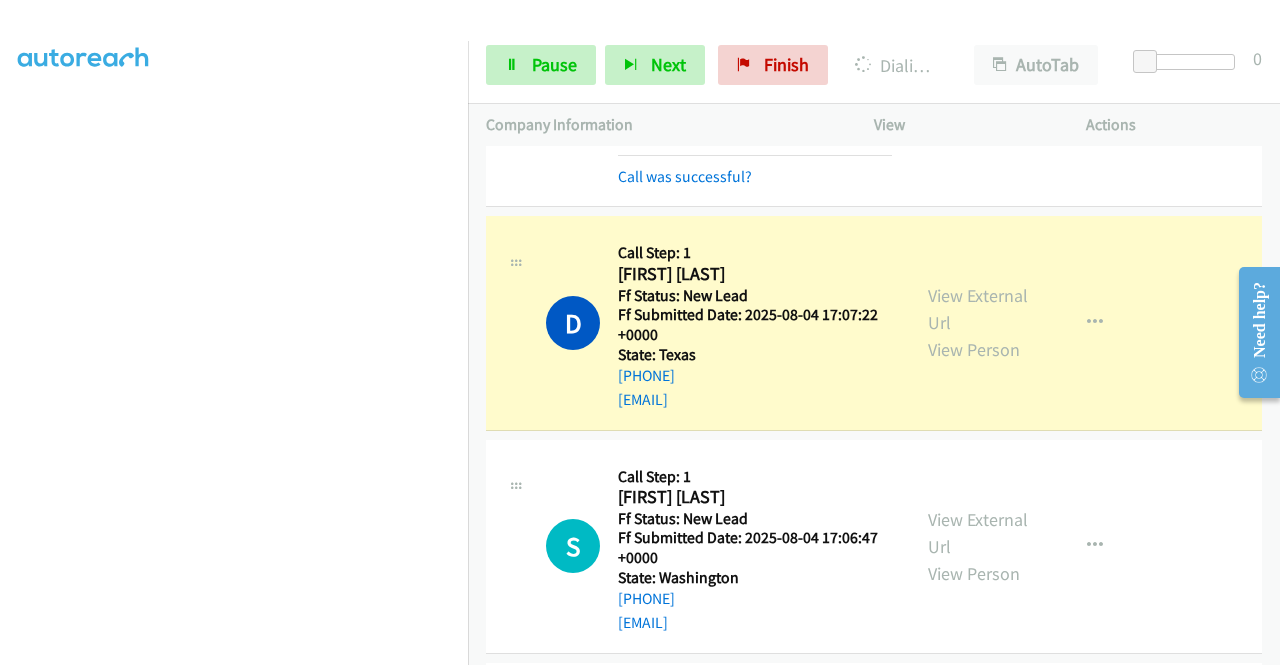 scroll, scrollTop: 0, scrollLeft: 0, axis: both 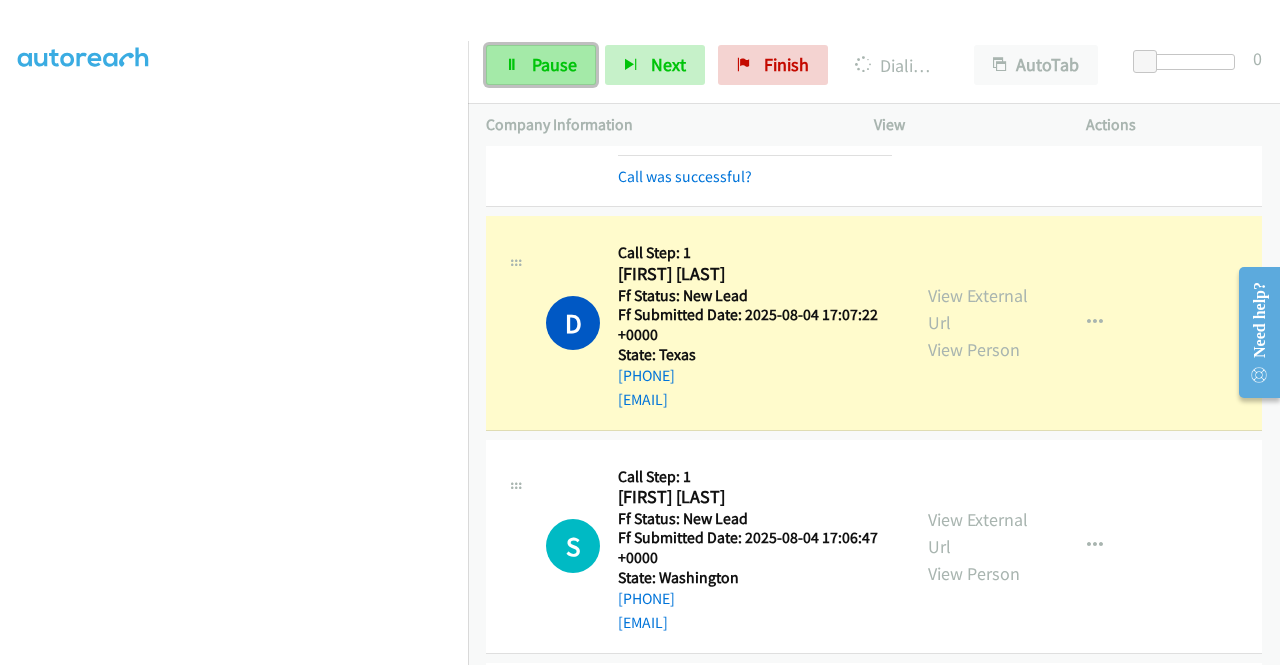 click at bounding box center [512, 66] 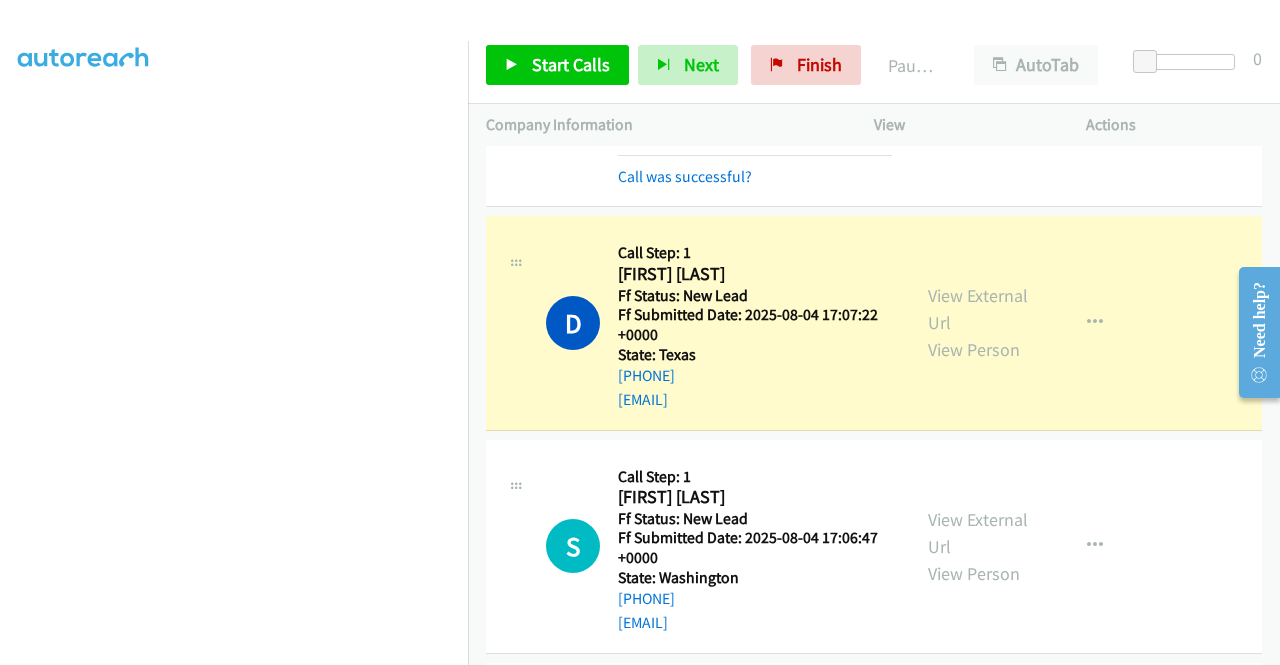 scroll, scrollTop: 0, scrollLeft: 0, axis: both 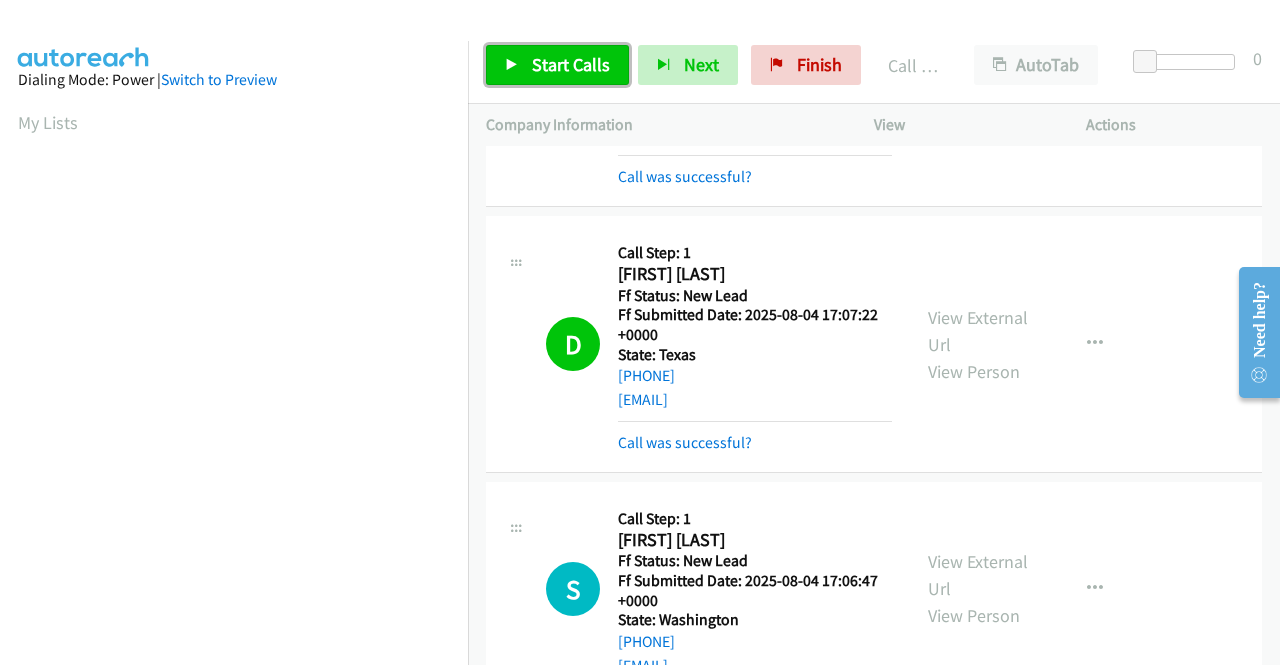 click on "Start Calls" at bounding box center [571, 64] 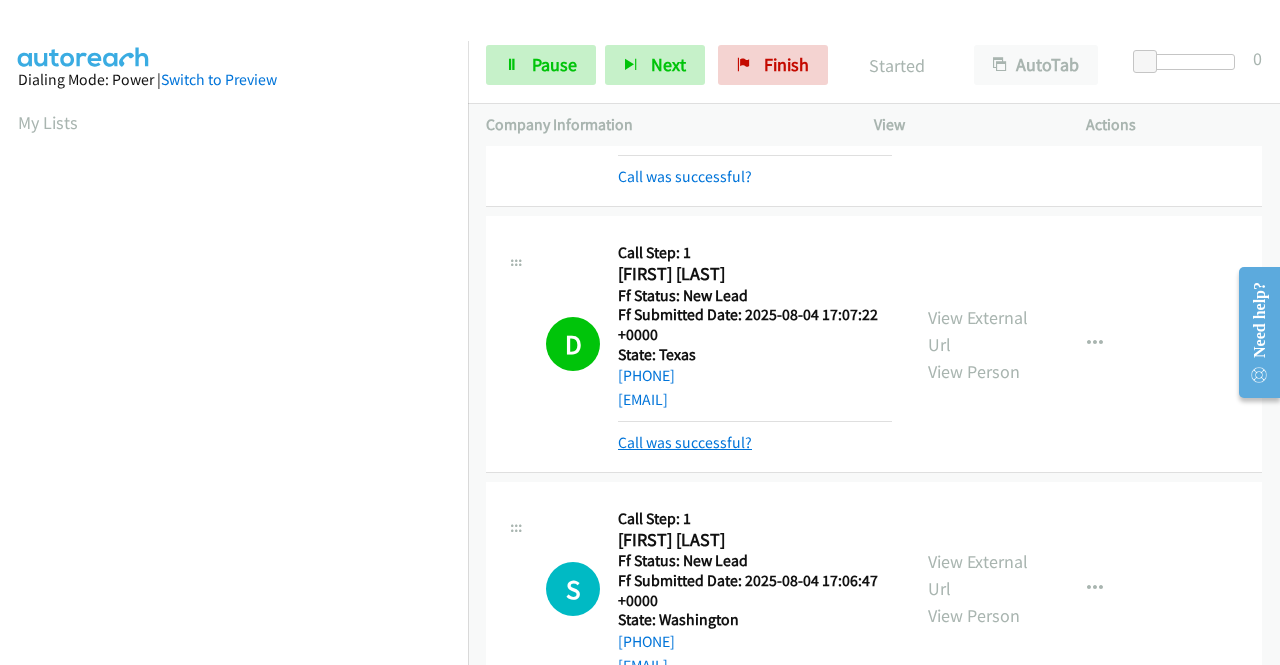 click on "Call was successful?" at bounding box center [685, 442] 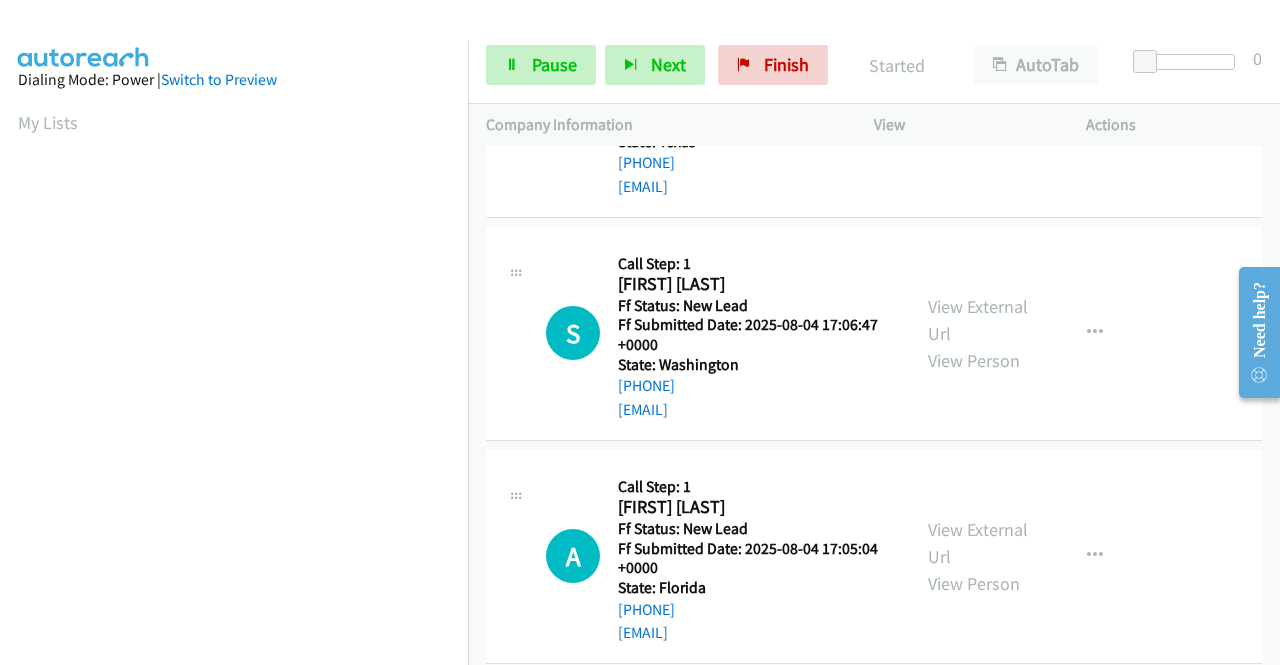scroll, scrollTop: 453, scrollLeft: 0, axis: vertical 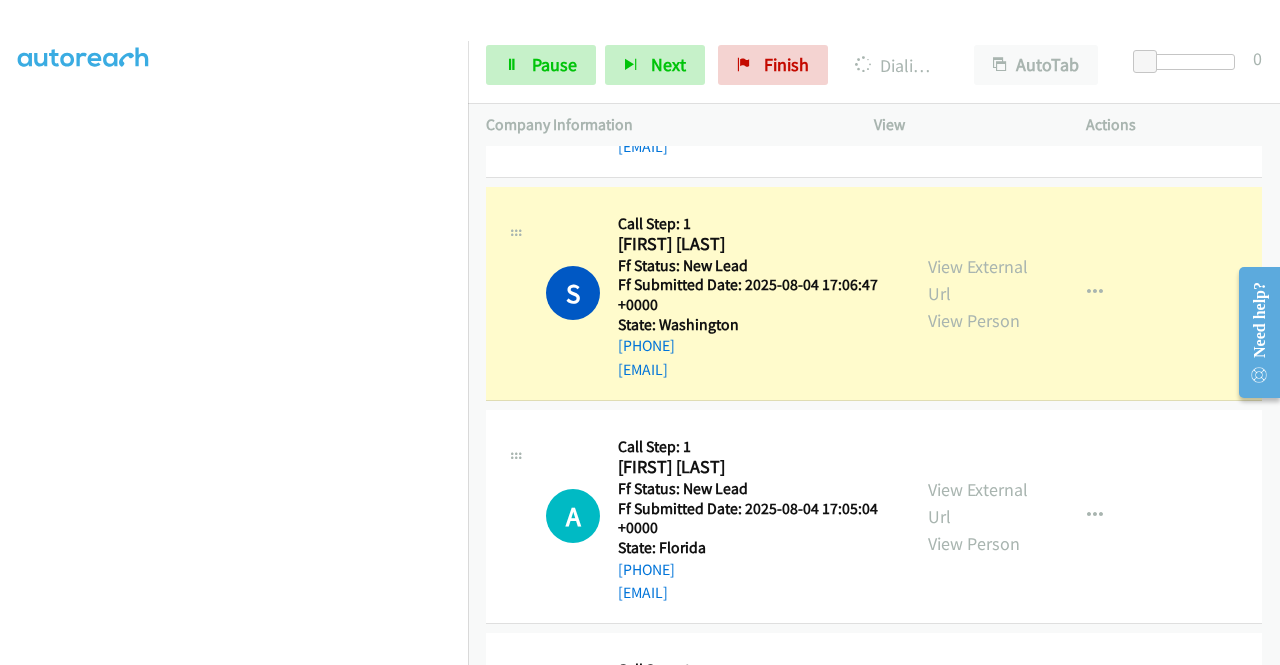 click on "Dialing Mode: Power
|
Switch to Preview
My Lists" at bounding box center [234, 173] 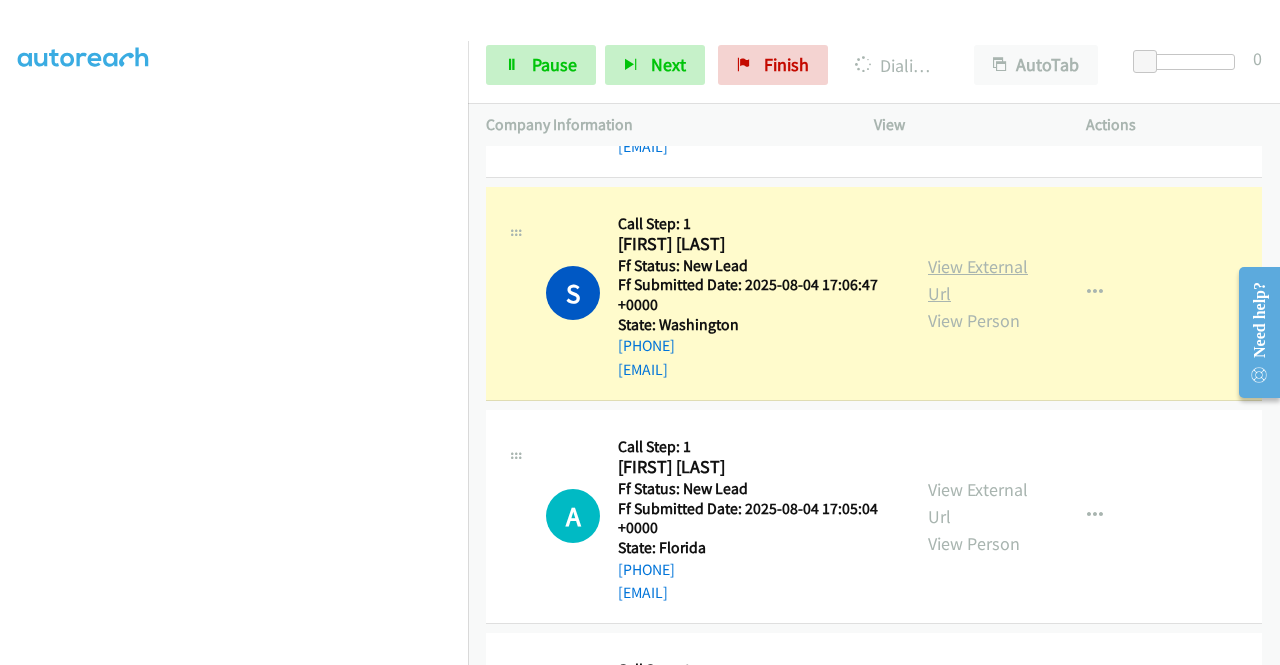 click on "View External Url" at bounding box center [978, 280] 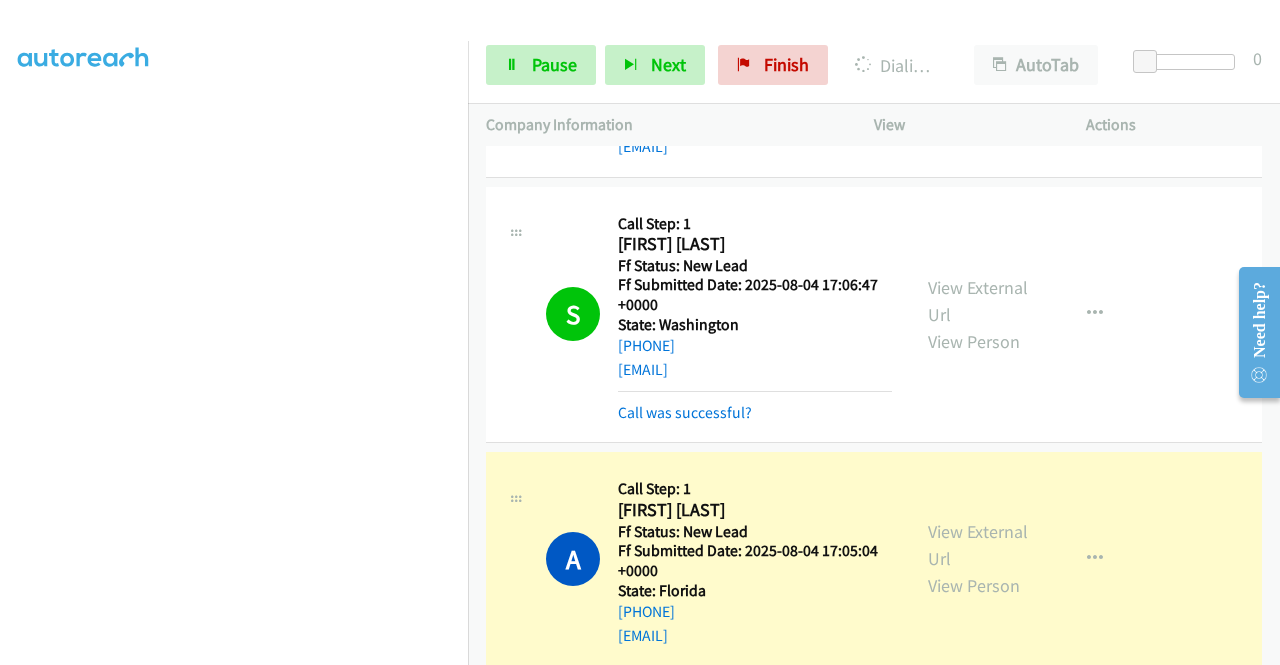 click on "Start Calls
Pause
Next
Finish
Dialing Asia Jeudy
AutoTab
AutoTab
0" at bounding box center [874, 65] 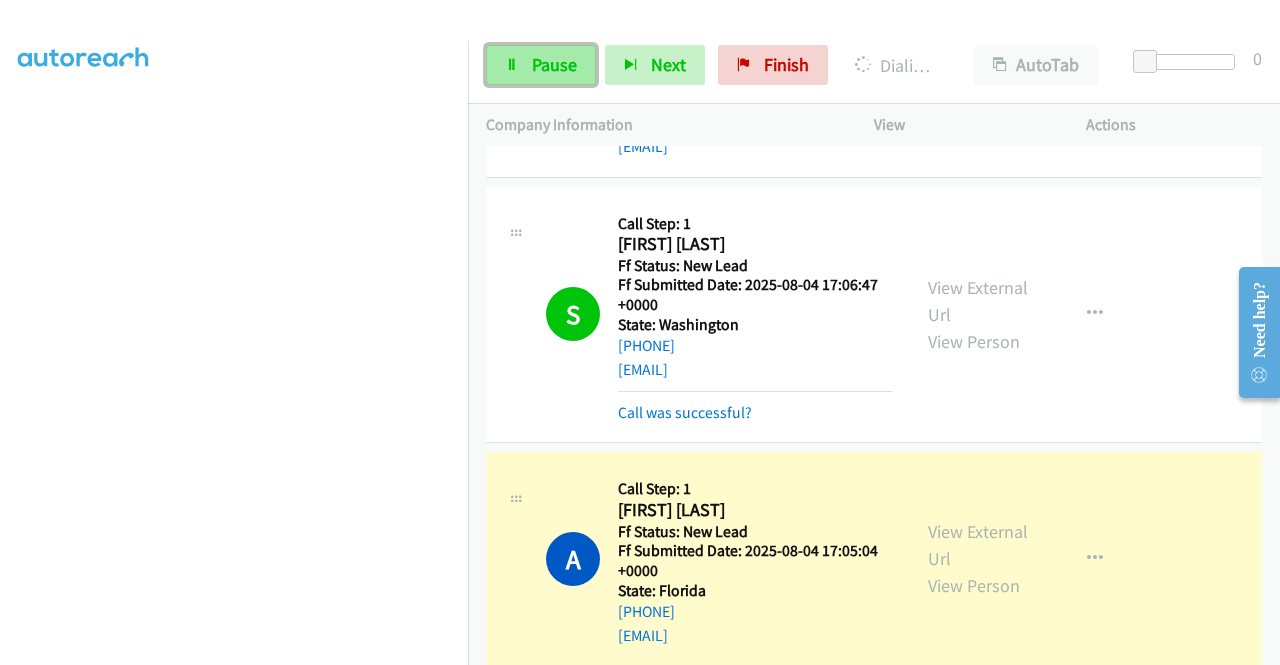click on "Pause" at bounding box center [541, 65] 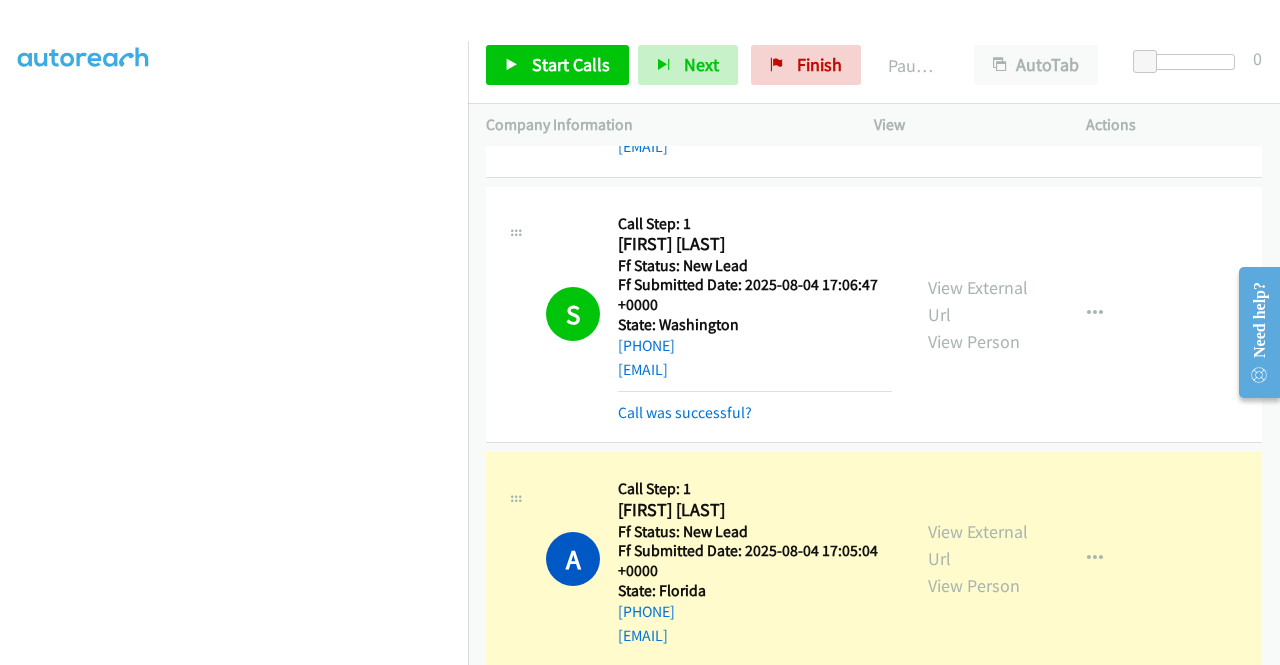 click on "View External Url
View Person" at bounding box center [980, 558] 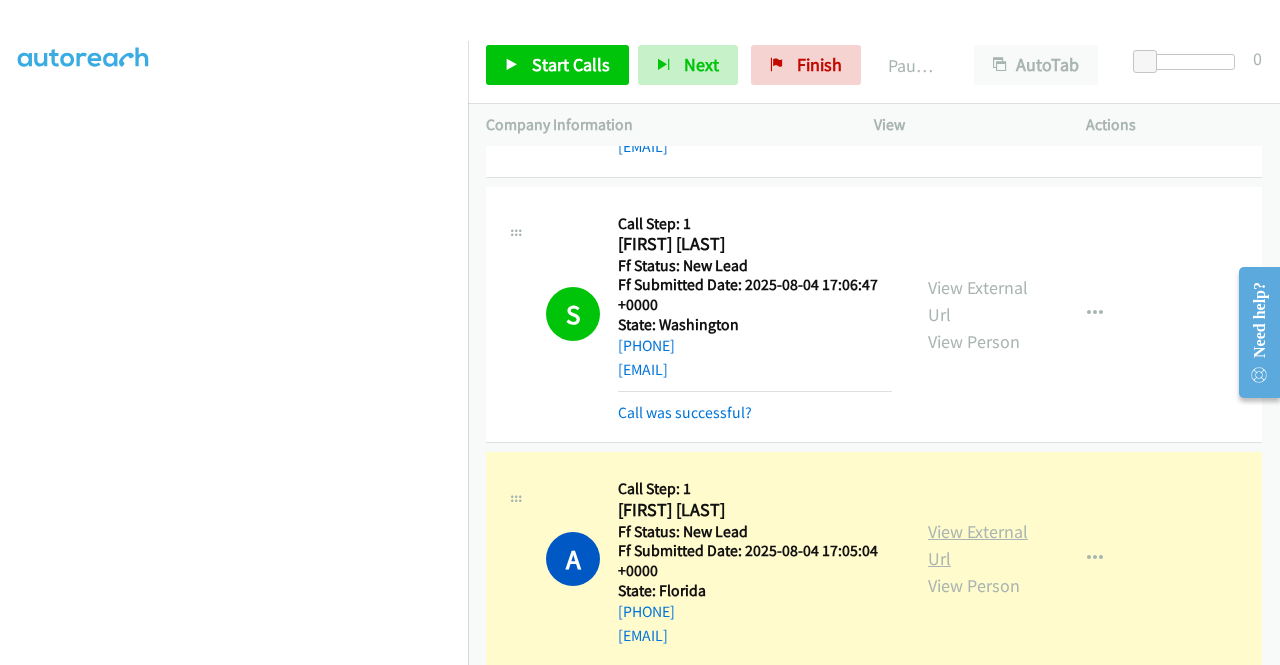 click on "View External Url" at bounding box center [978, 545] 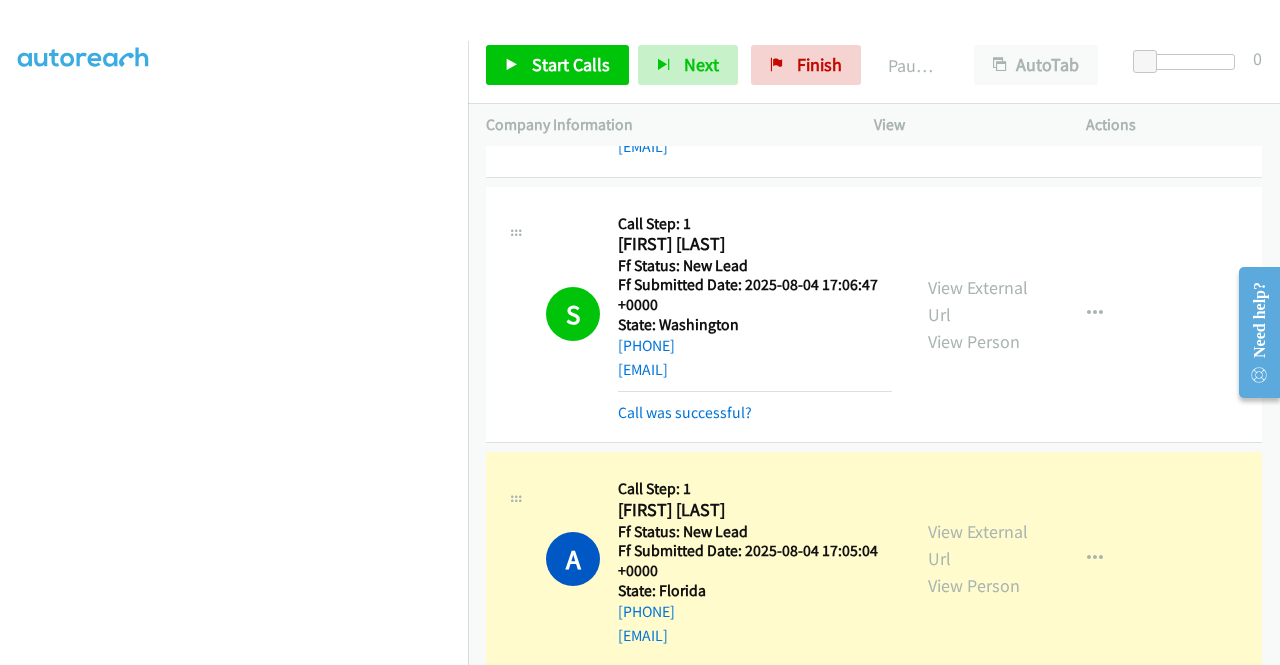 scroll, scrollTop: 0, scrollLeft: 0, axis: both 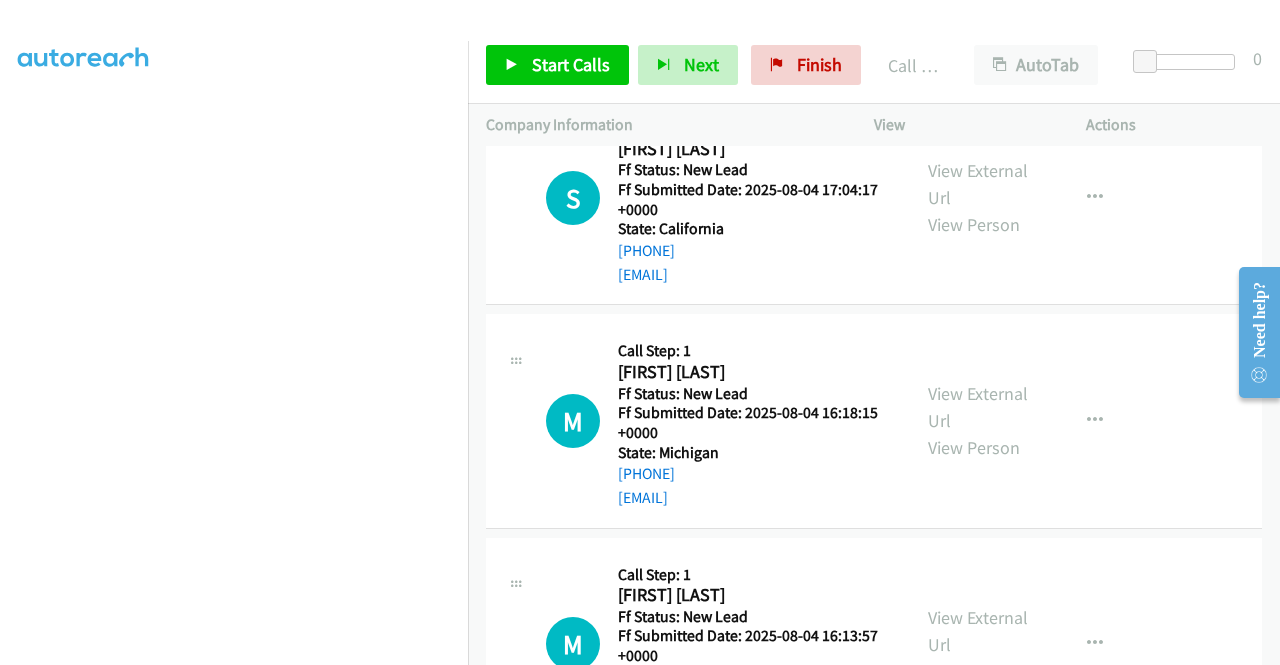 click on "+1 619-787-6183" at bounding box center (755, 251) 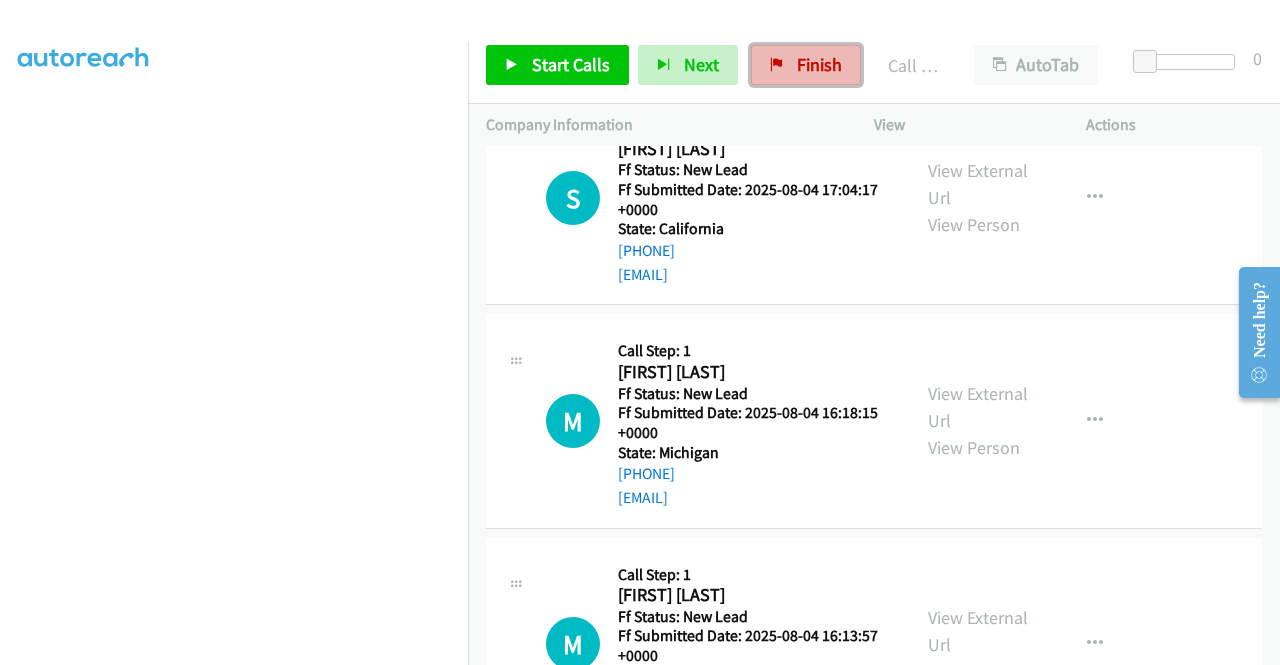 click on "Finish" at bounding box center (806, 65) 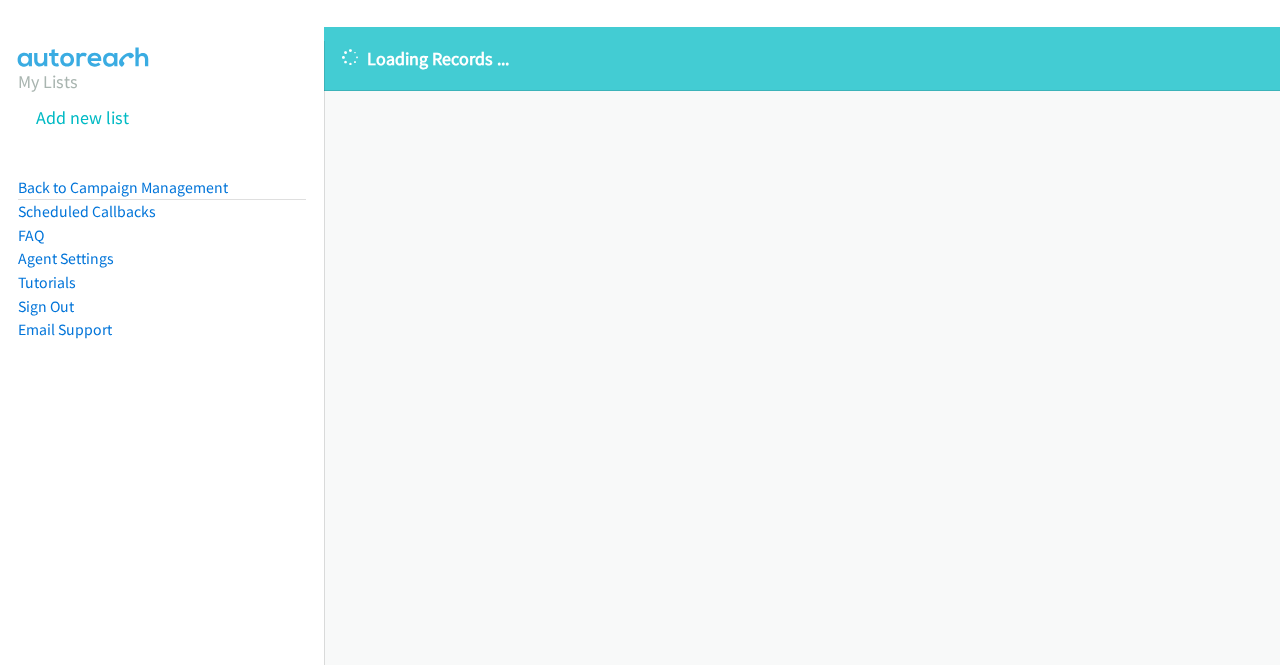 scroll, scrollTop: 0, scrollLeft: 0, axis: both 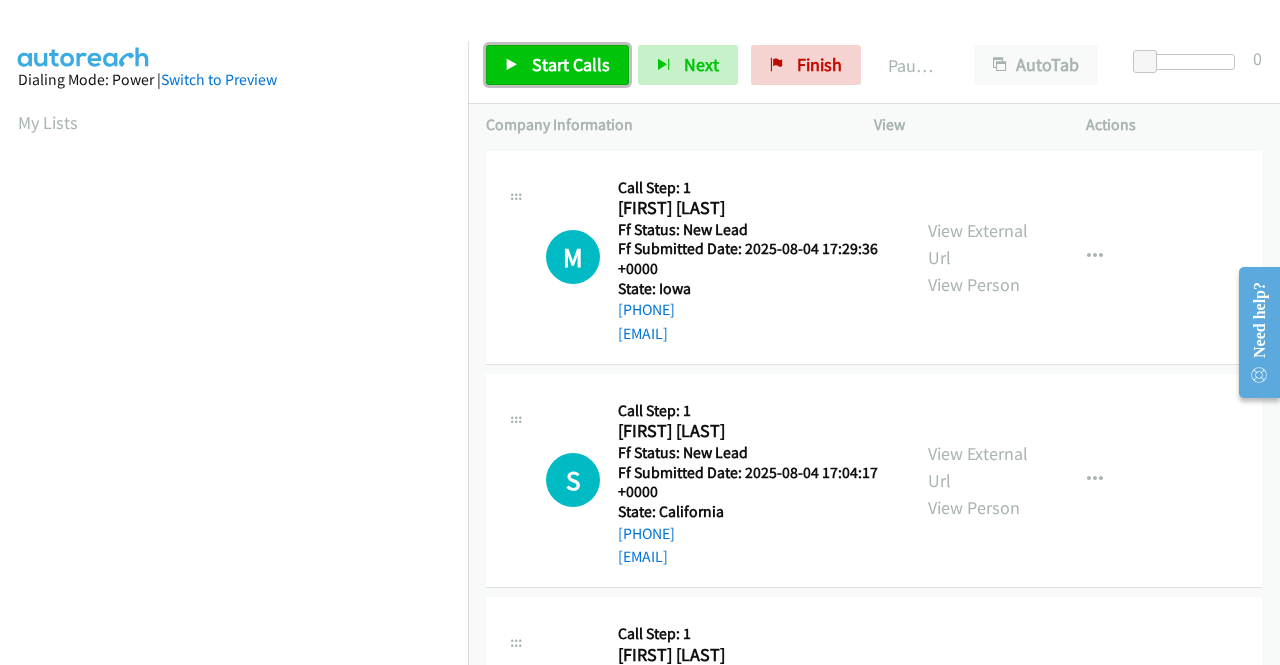 click on "Start Calls" at bounding box center (557, 65) 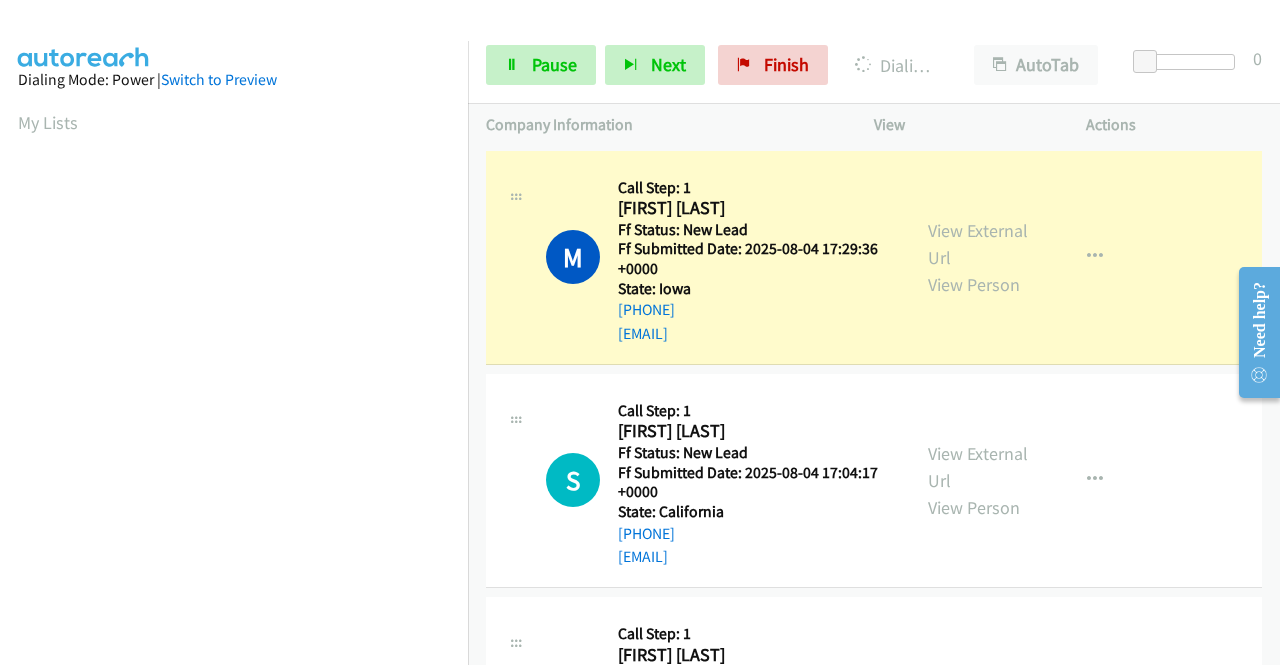 click on "View External Url
View Person" at bounding box center (980, 257) 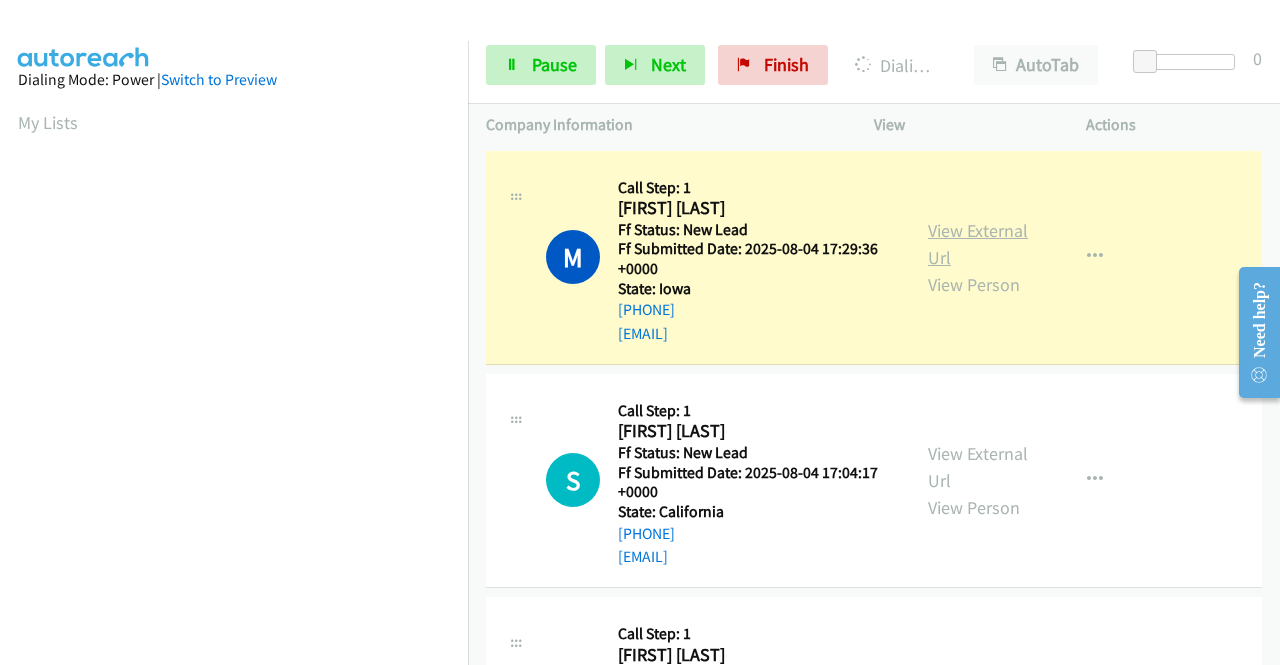 click on "View External Url" at bounding box center (978, 244) 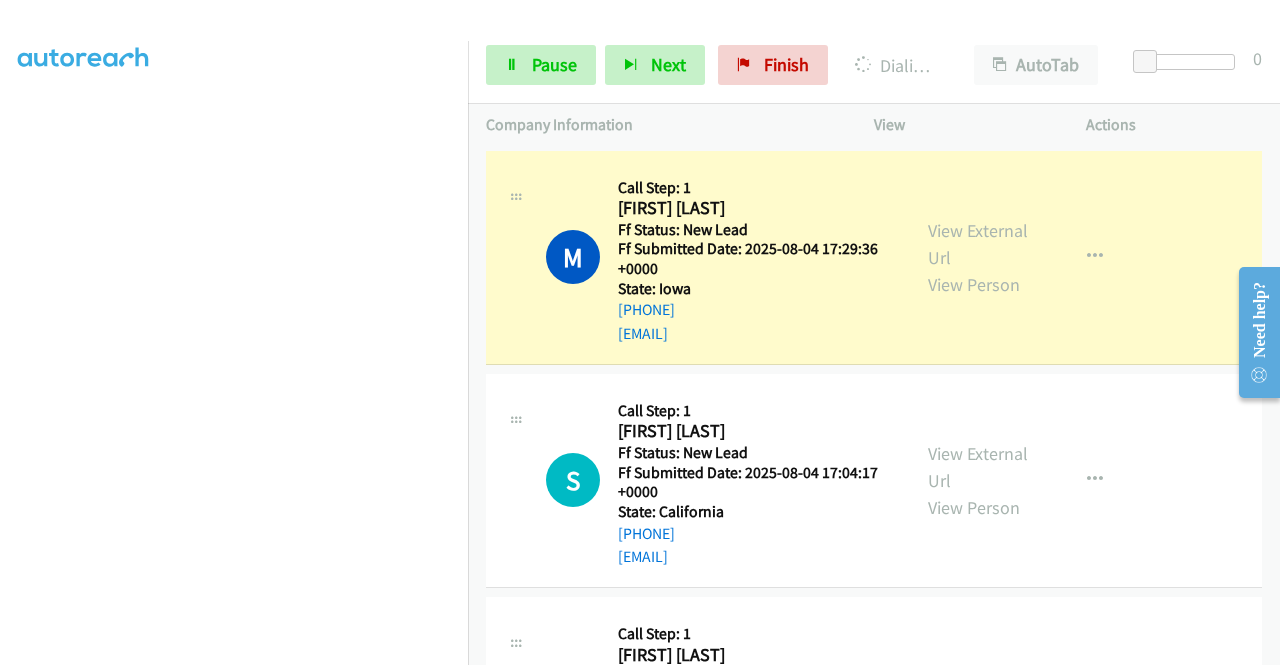 scroll, scrollTop: 0, scrollLeft: 0, axis: both 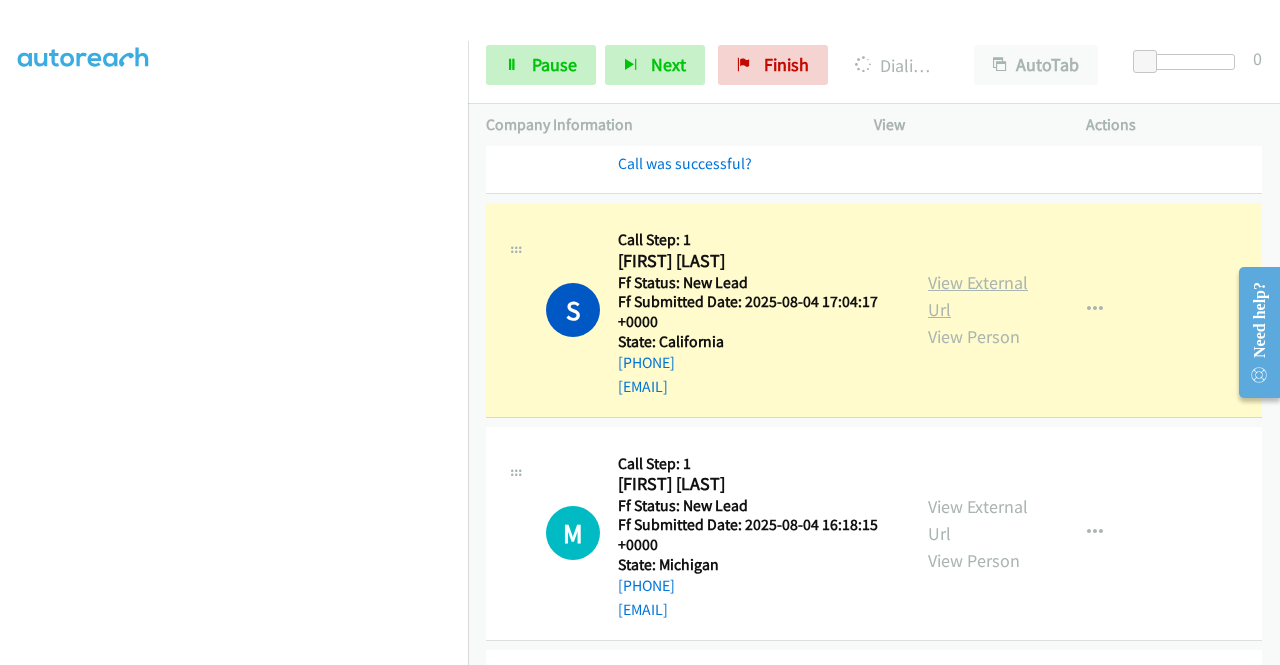 click on "View External Url" at bounding box center [978, 296] 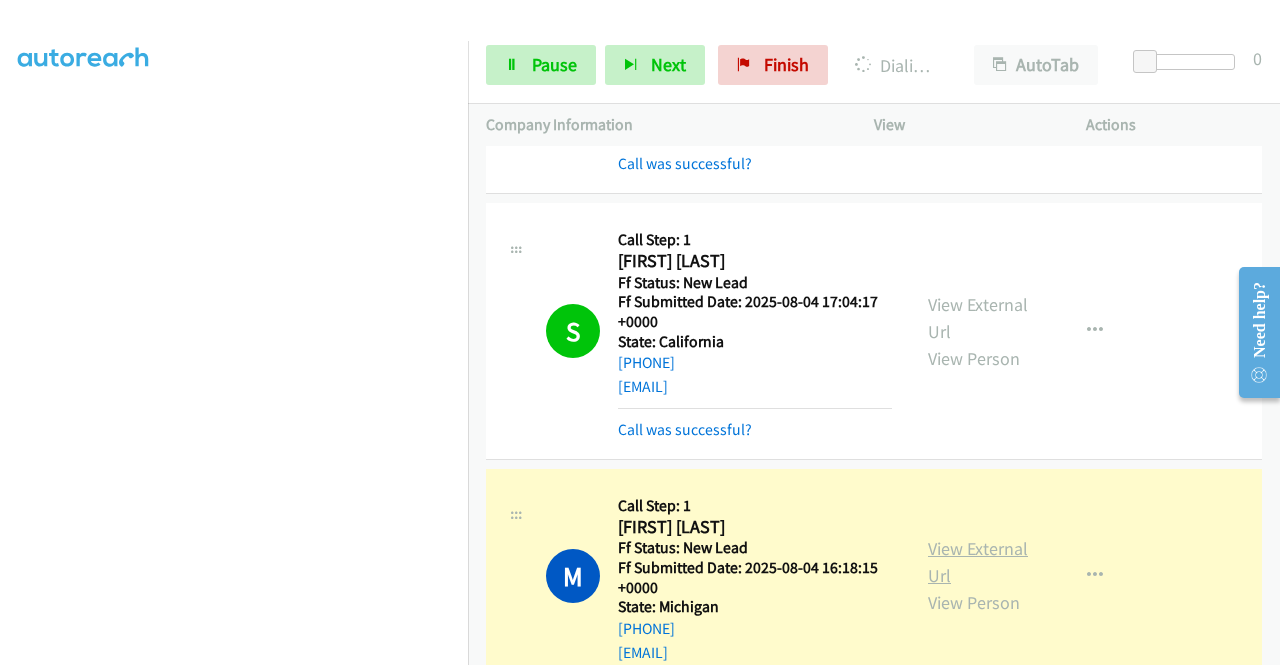 click on "View External Url" at bounding box center [978, 562] 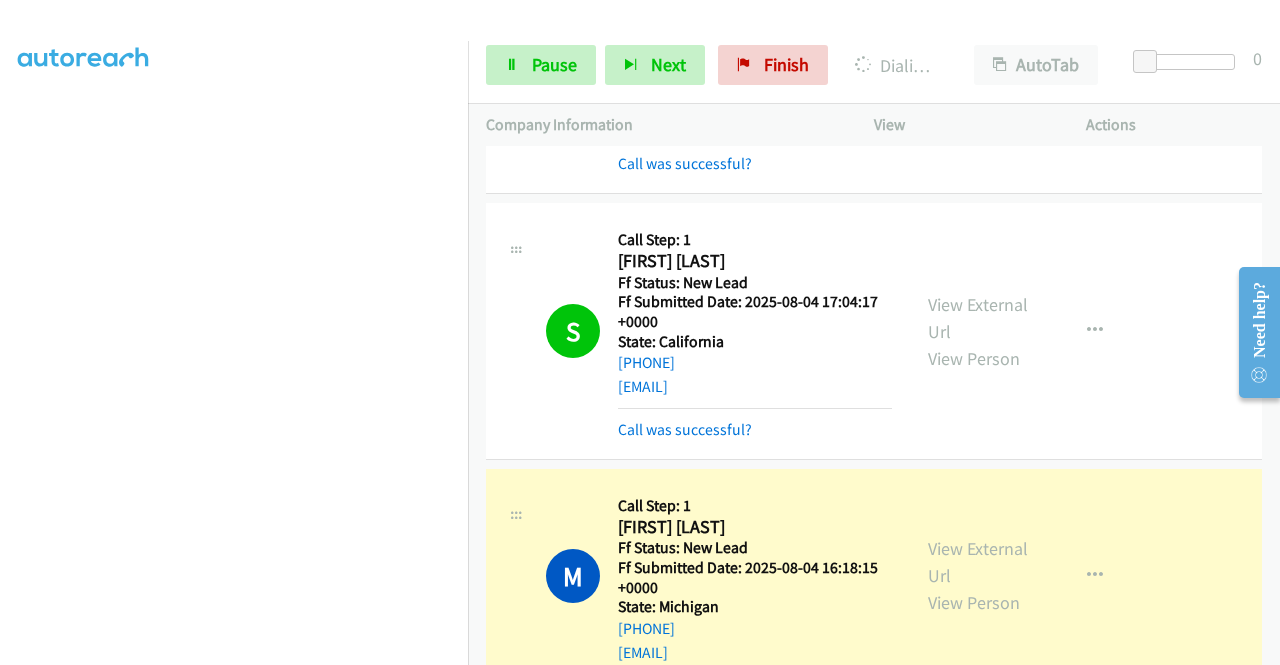 scroll, scrollTop: 0, scrollLeft: 0, axis: both 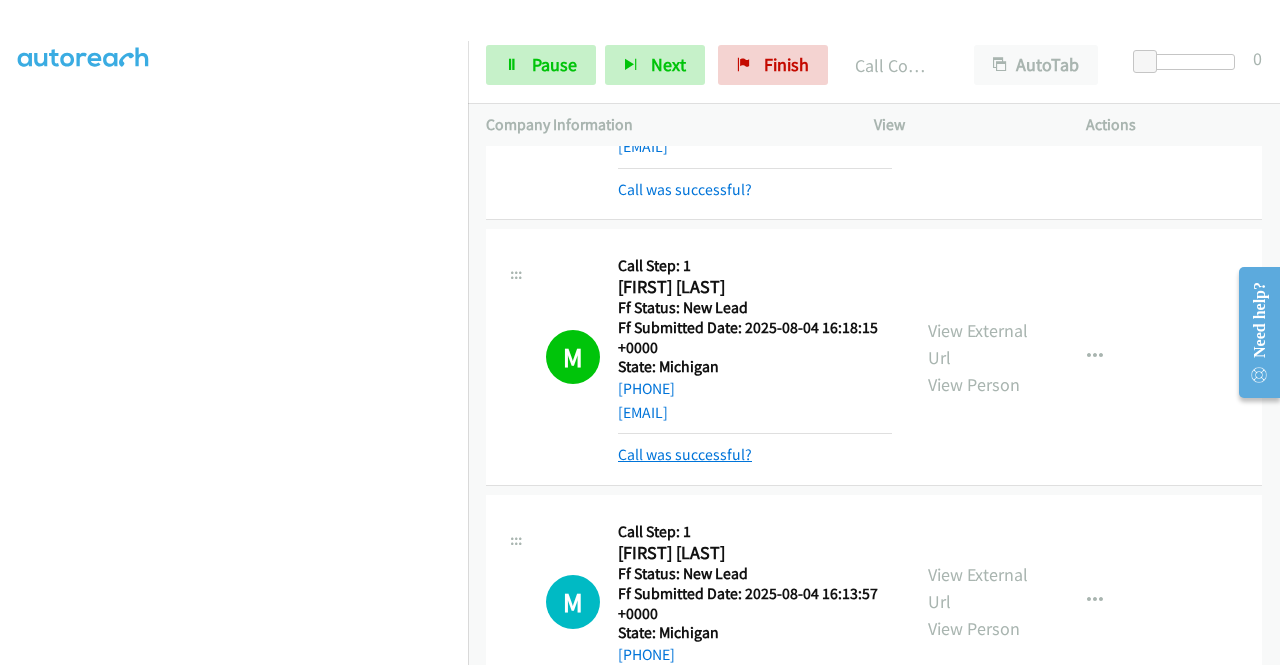 click on "Call was successful?" at bounding box center [685, 454] 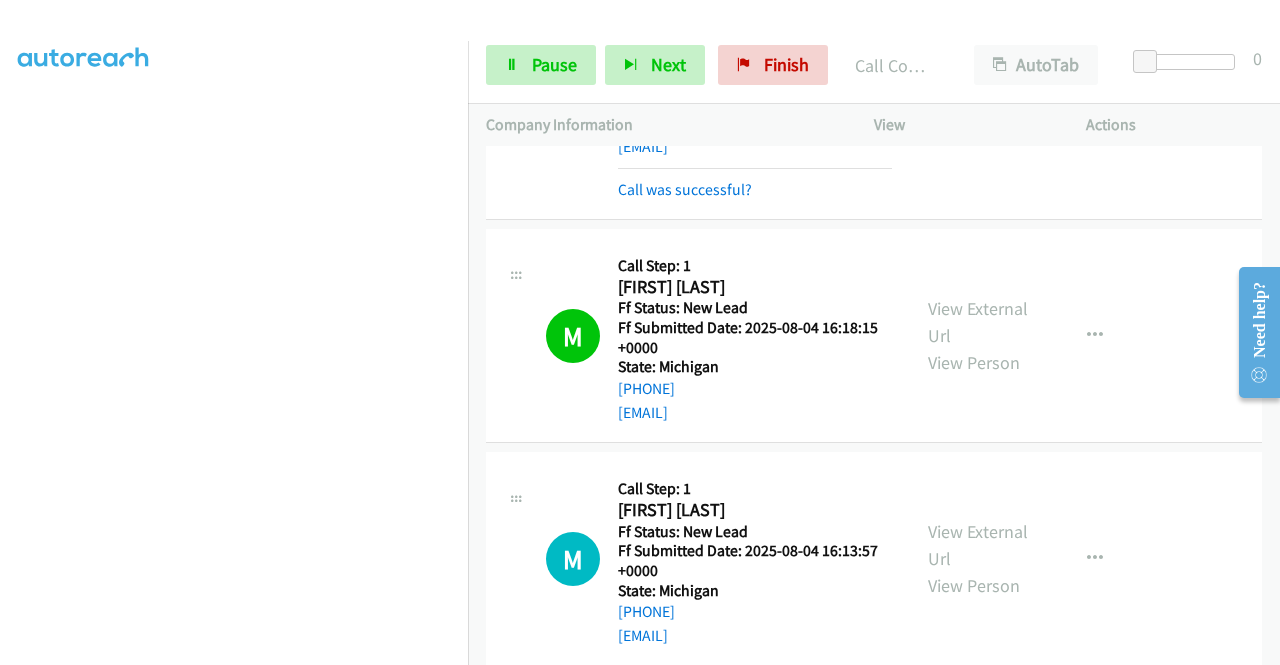 click on "View External Url
View Person
View External Url
Email
Schedule/Manage Callback
Skip Call
Add to do not call list" at bounding box center [1025, 335] 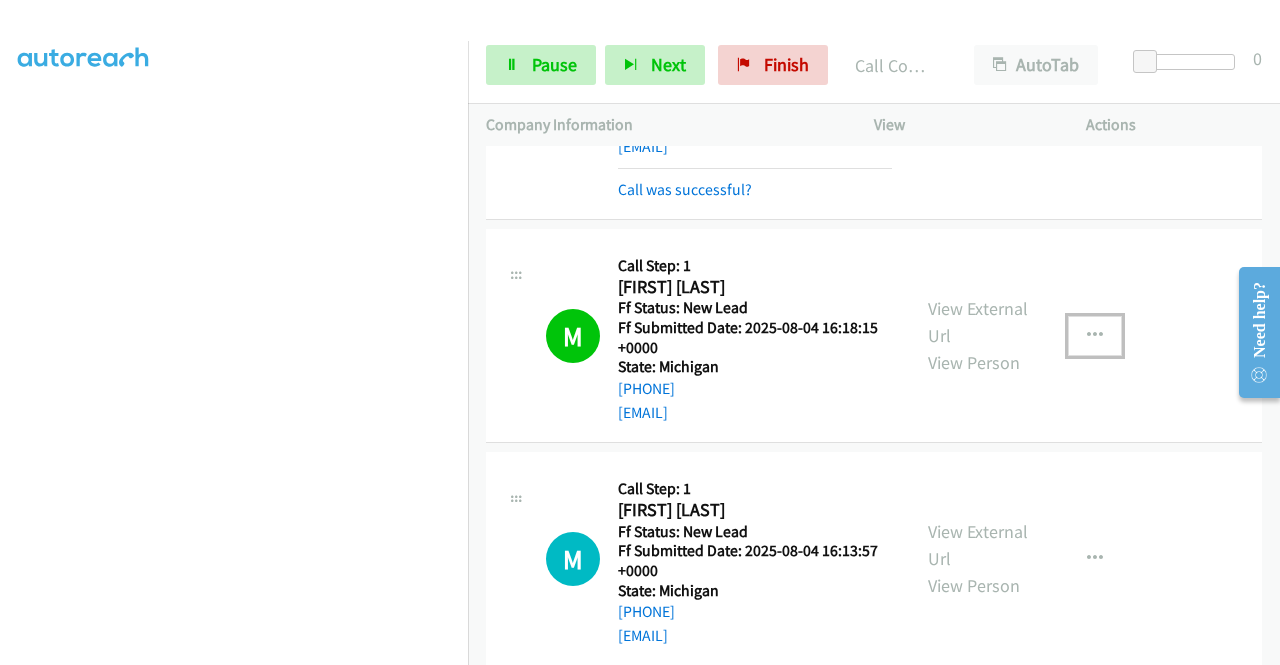 click at bounding box center (1095, 336) 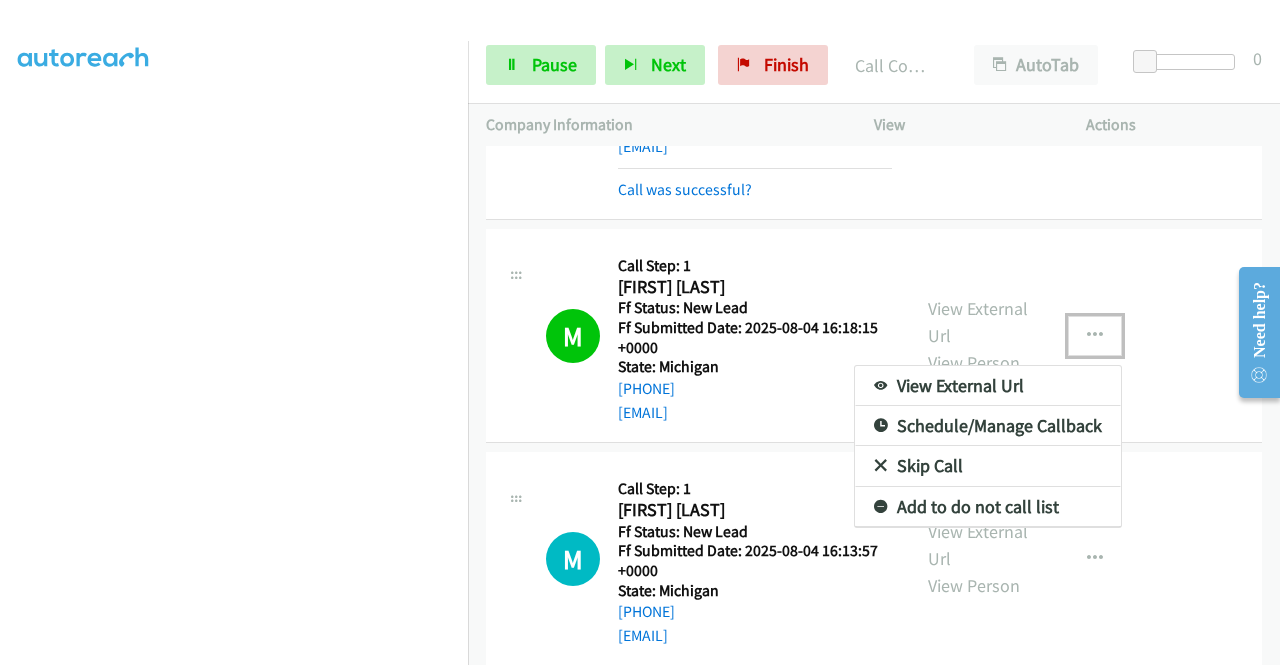 click on "Add to do not call list" at bounding box center (988, 507) 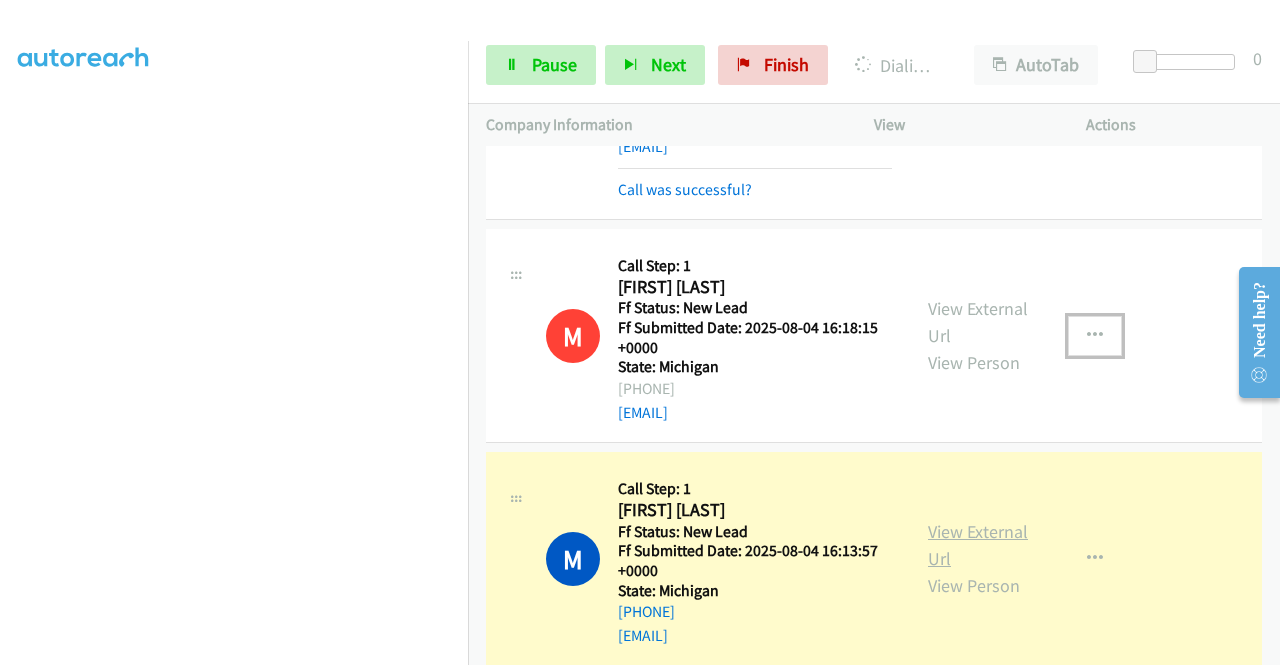 click on "View External Url" at bounding box center (978, 545) 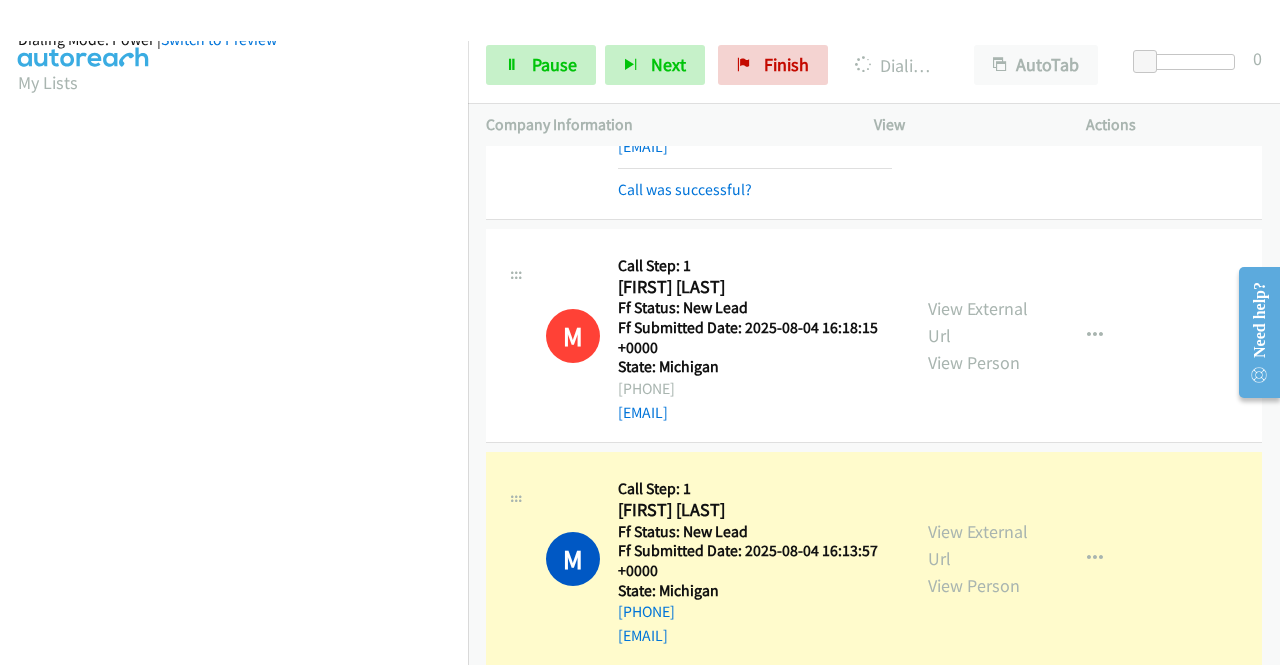 scroll, scrollTop: 456, scrollLeft: 0, axis: vertical 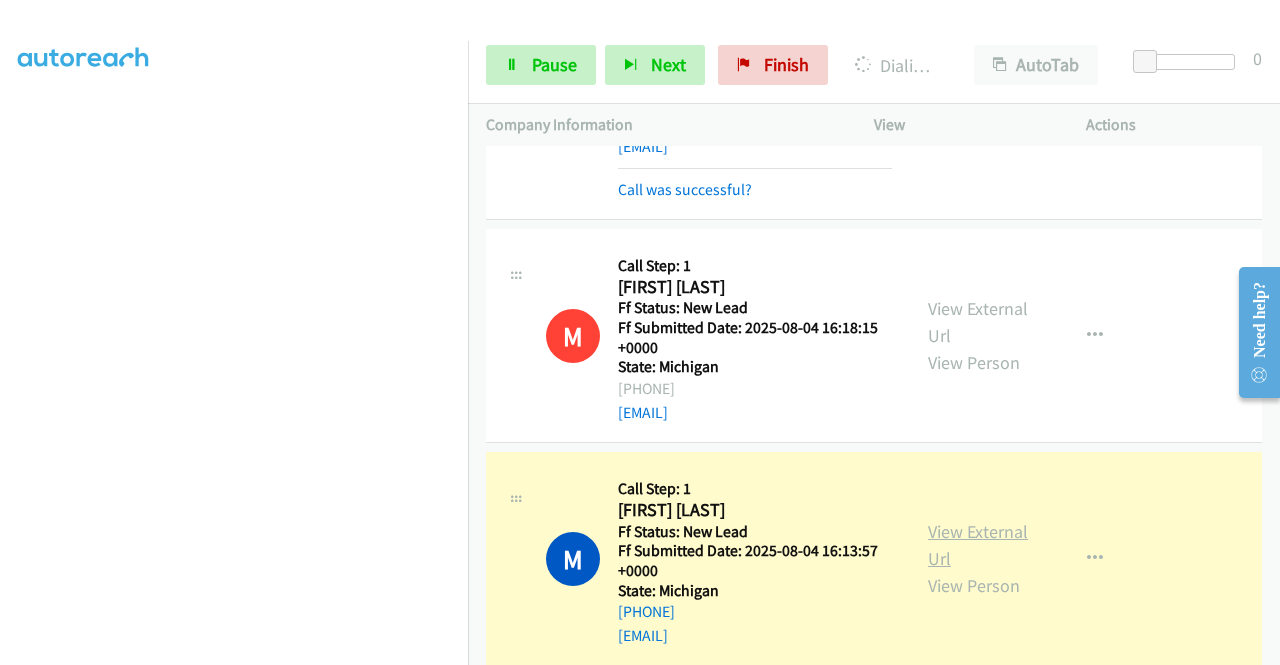 click on "View External Url" at bounding box center [978, 545] 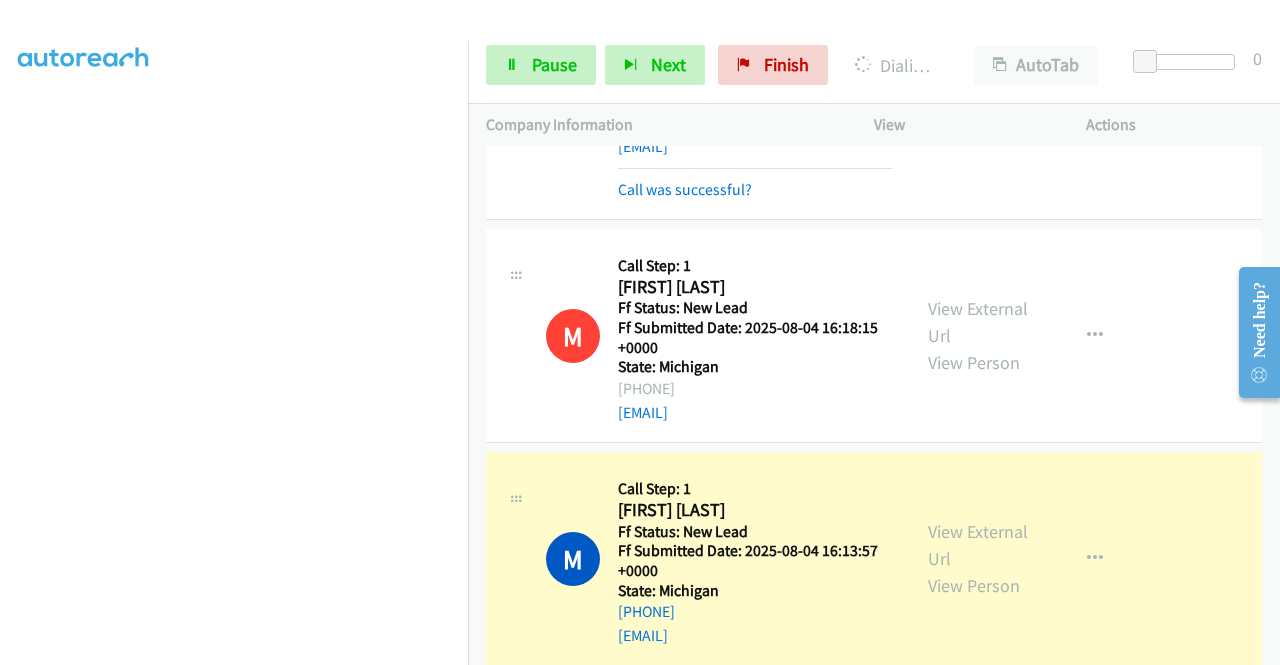 scroll, scrollTop: 0, scrollLeft: 0, axis: both 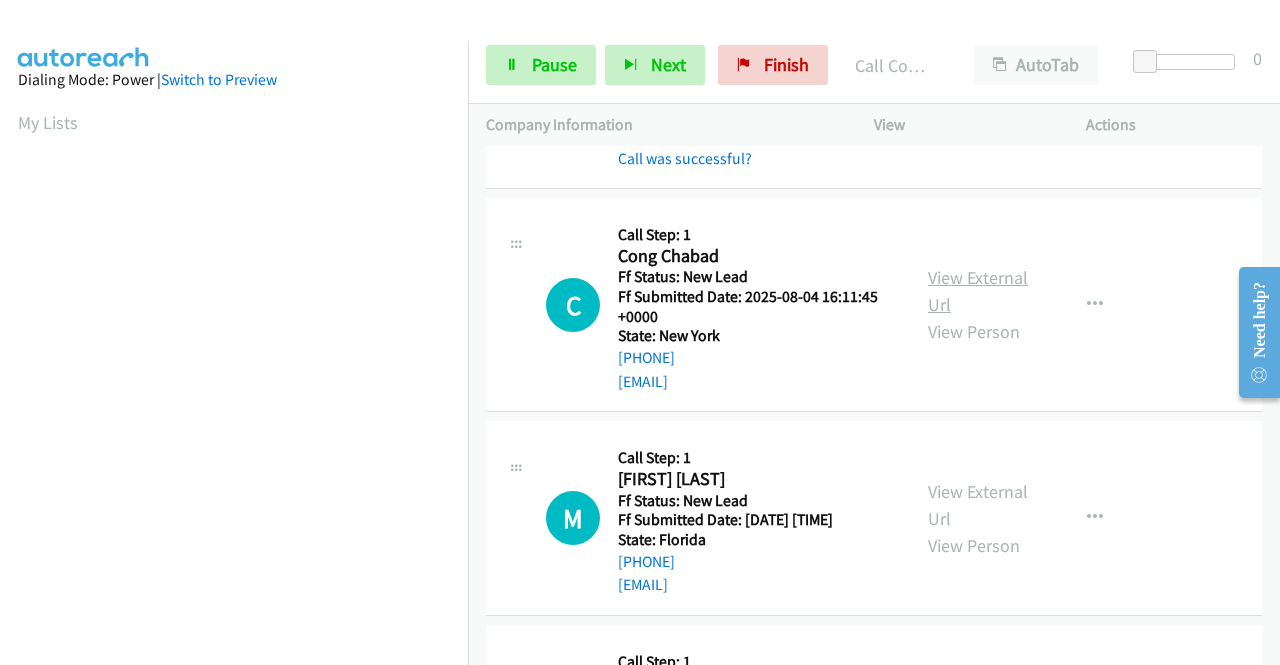 click on "View External Url" at bounding box center [978, 291] 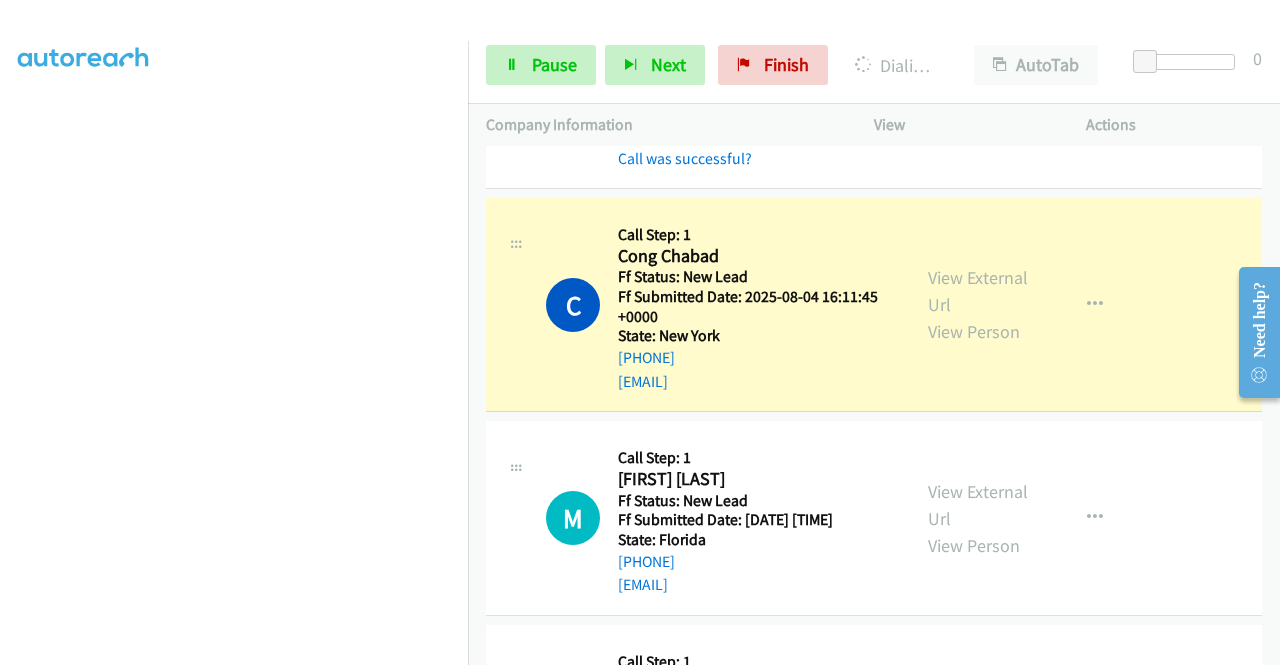 scroll, scrollTop: 456, scrollLeft: 0, axis: vertical 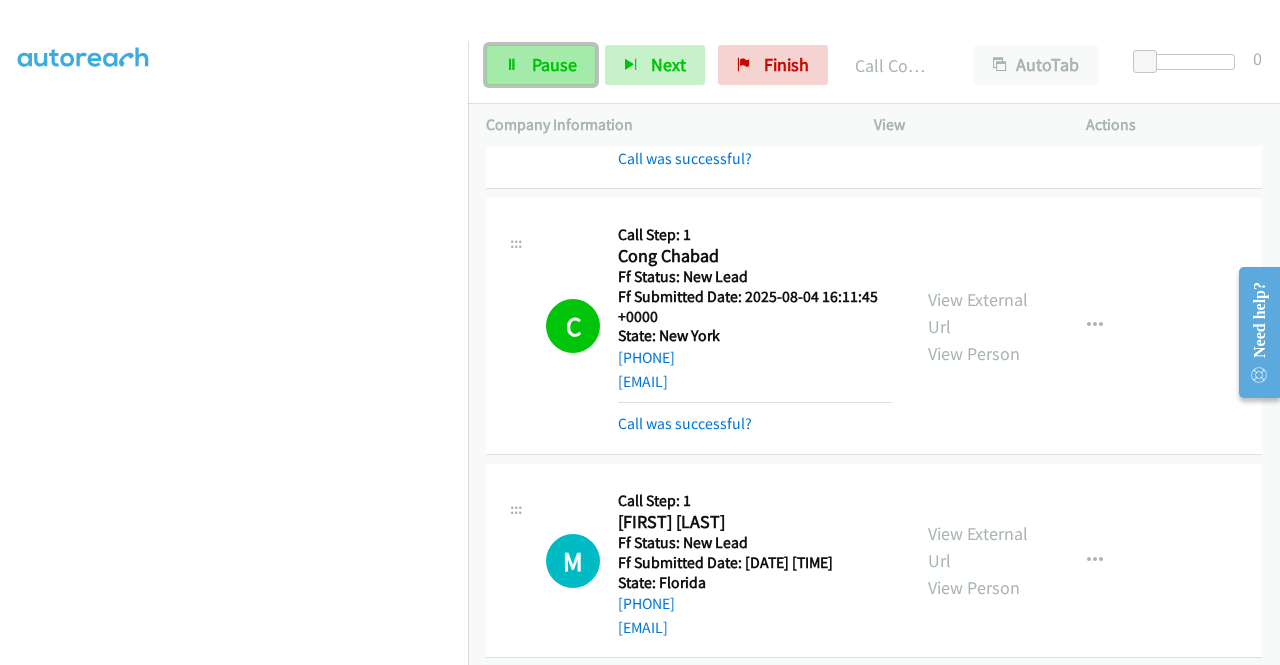 click on "Pause" at bounding box center [541, 65] 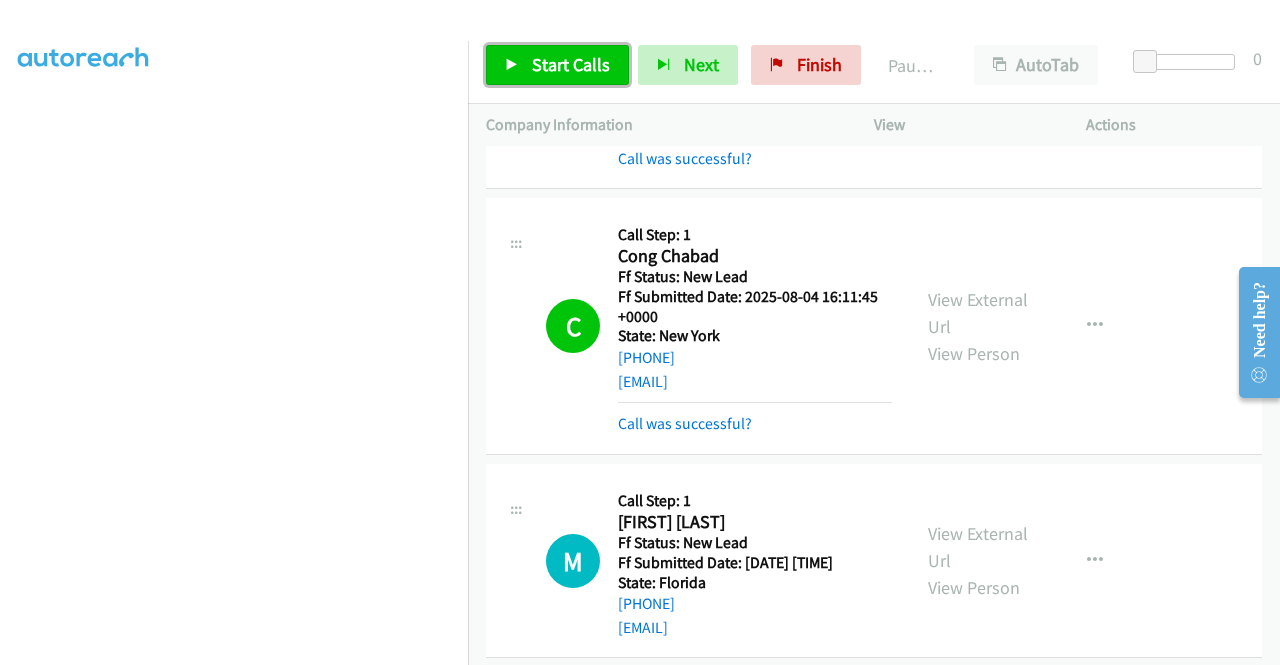 click at bounding box center (512, 66) 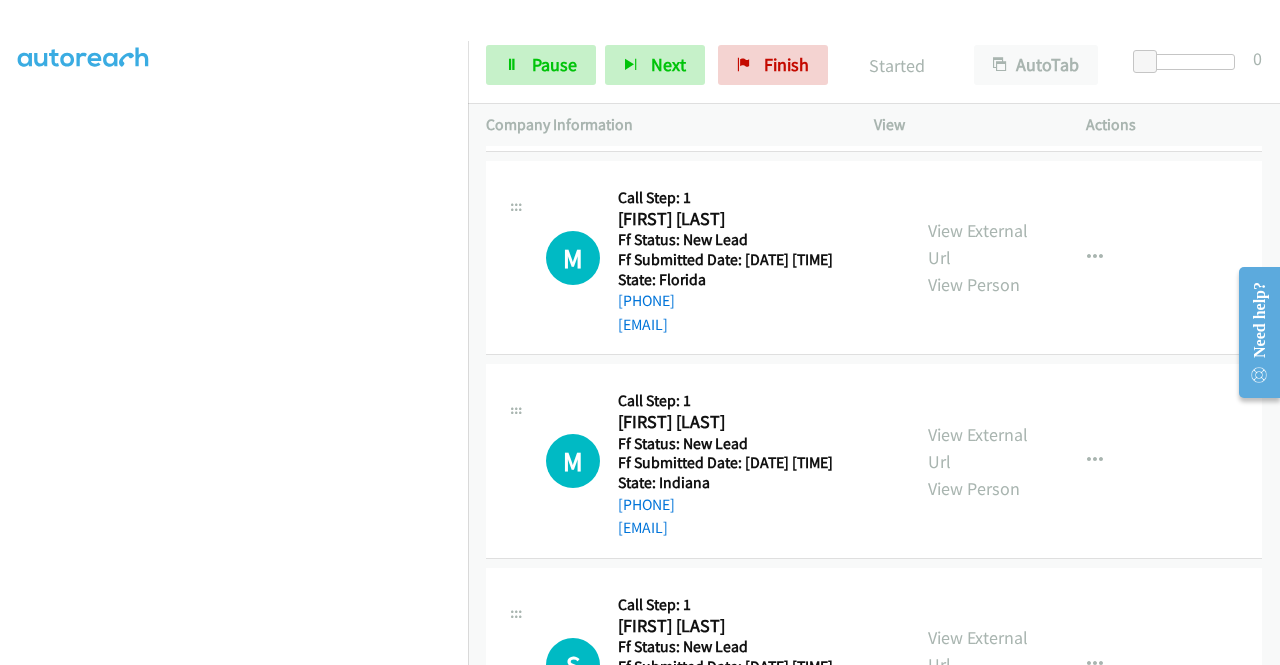 scroll, scrollTop: 1268, scrollLeft: 0, axis: vertical 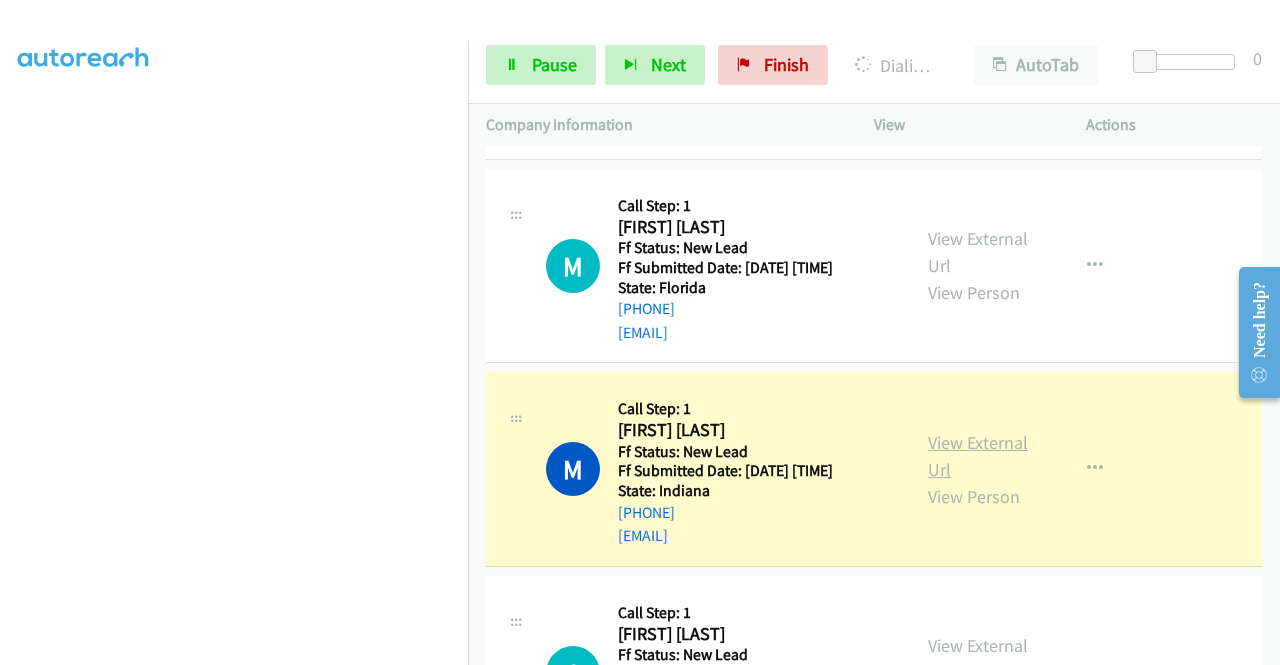 click on "View External Url" at bounding box center (978, 456) 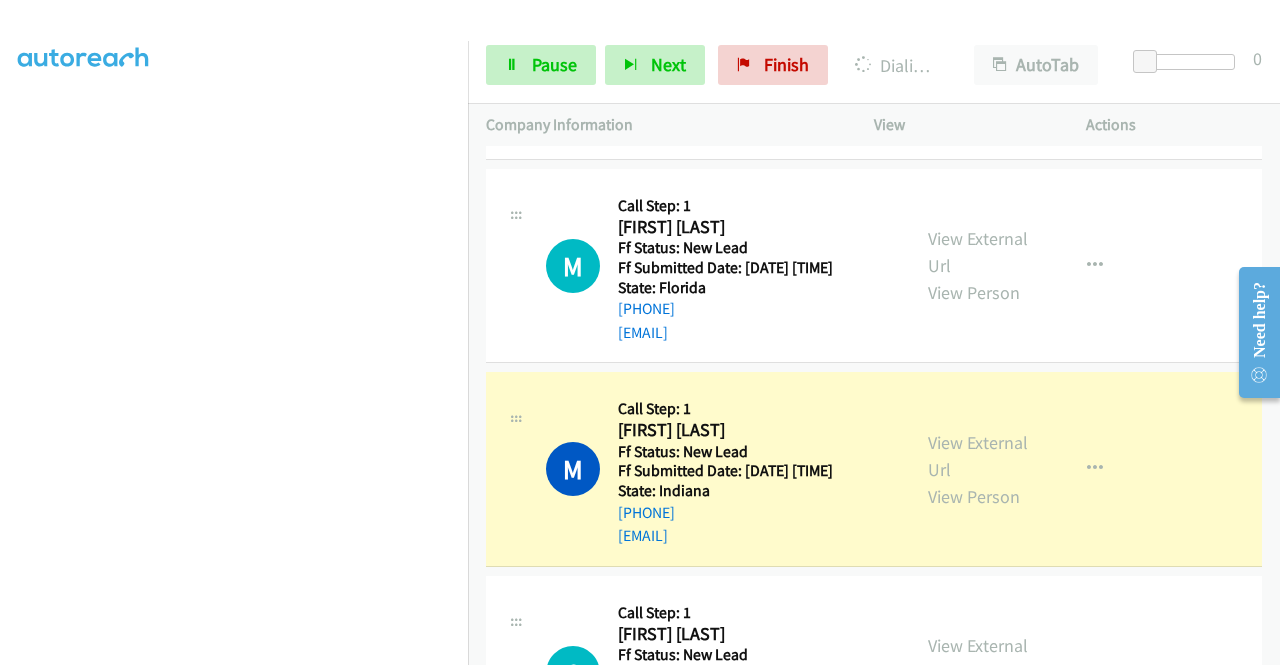 scroll, scrollTop: 0, scrollLeft: 0, axis: both 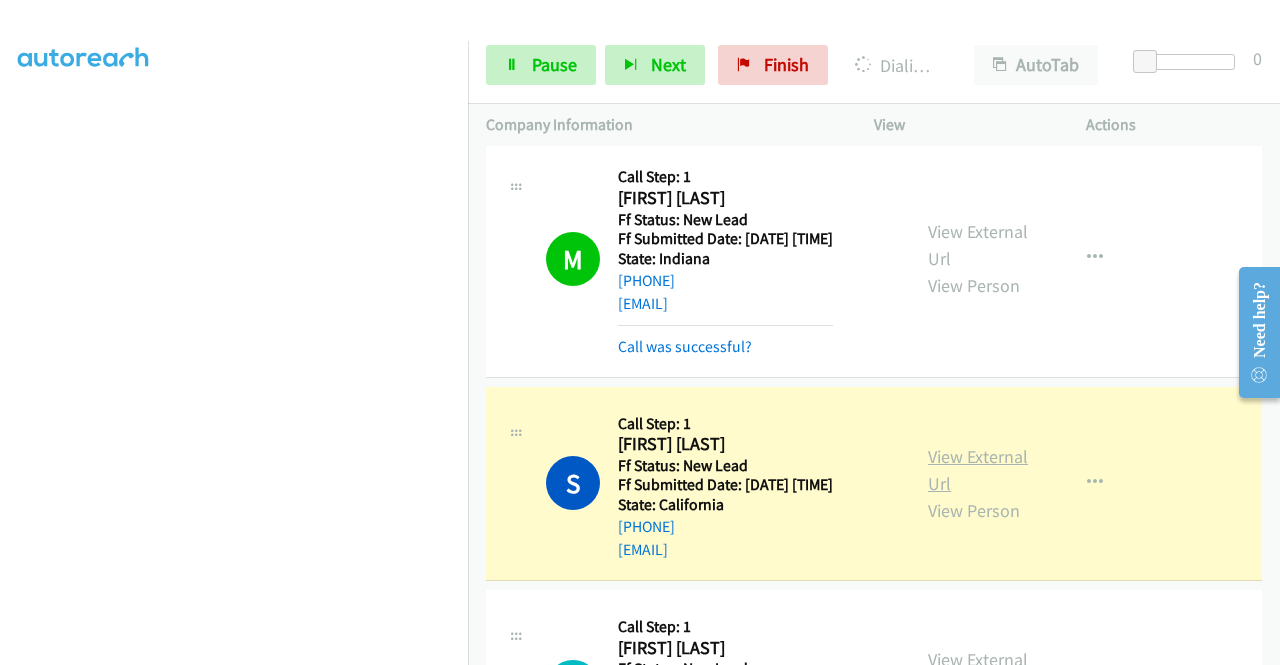 click on "View External Url" at bounding box center (978, 470) 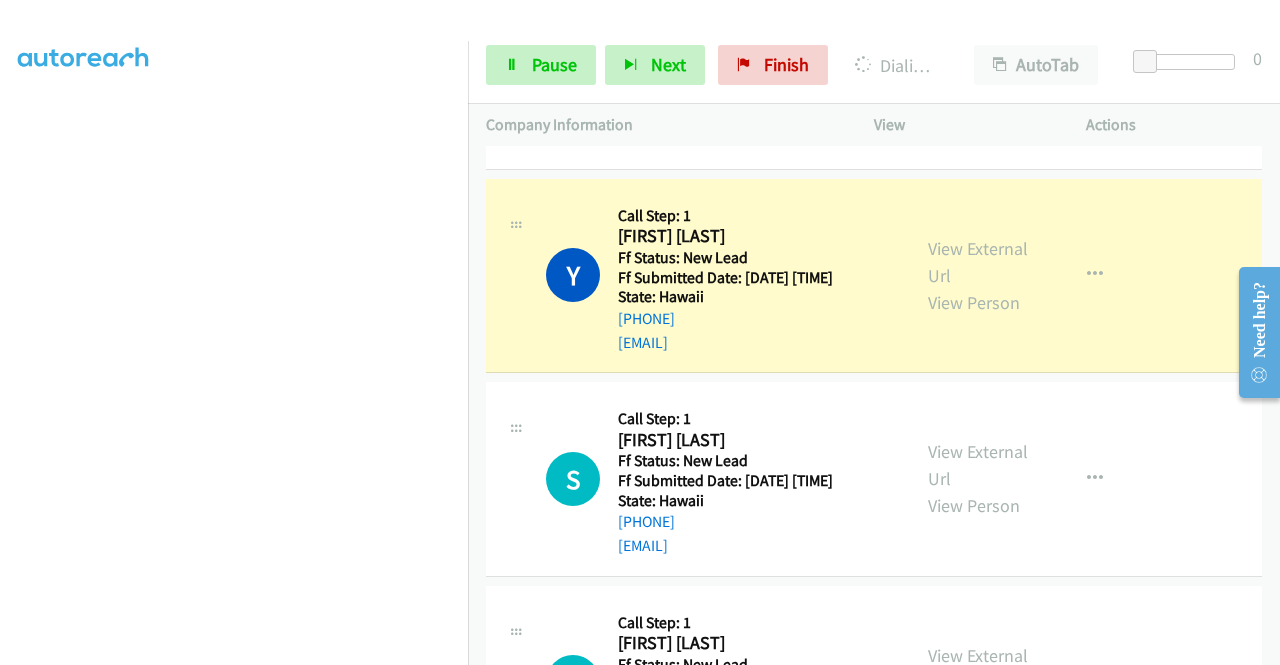 scroll, scrollTop: 1937, scrollLeft: 0, axis: vertical 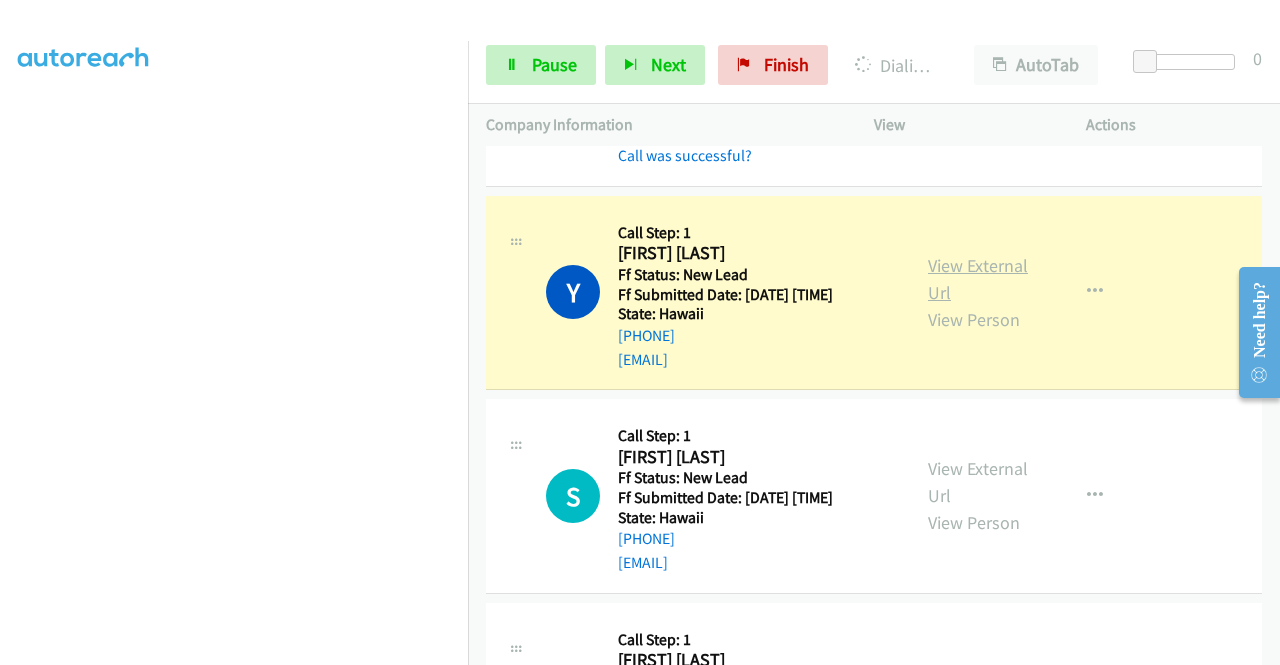 click on "View External Url" at bounding box center (978, 279) 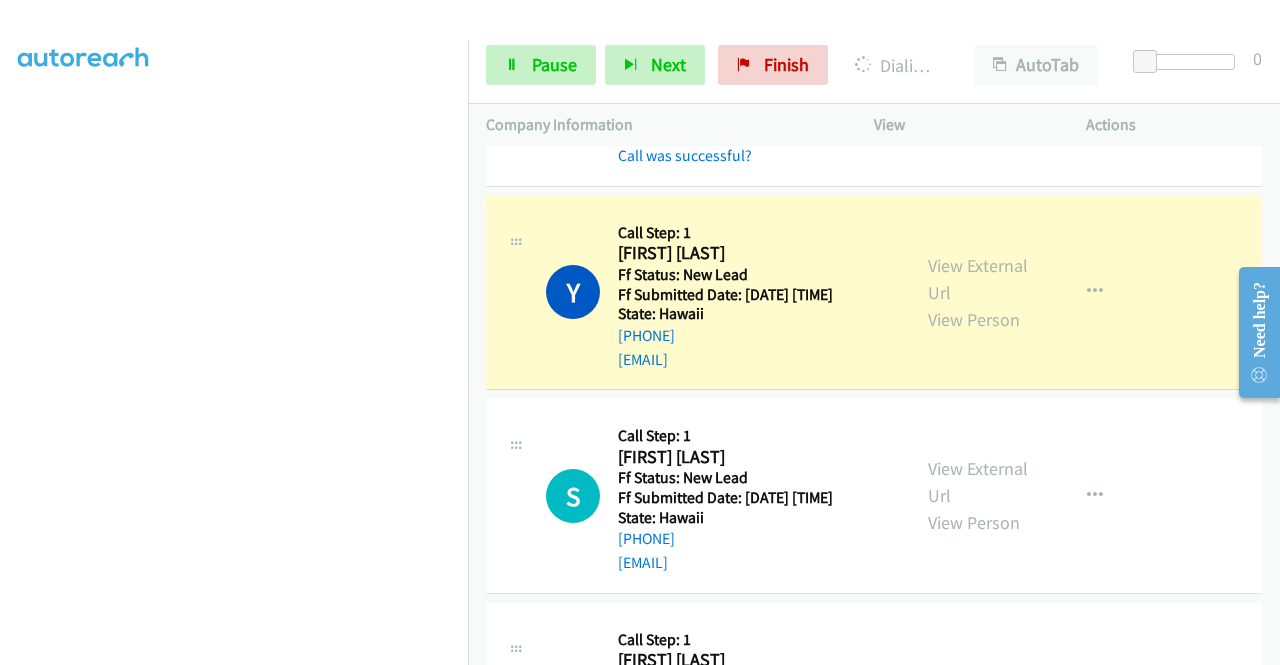 scroll, scrollTop: 0, scrollLeft: 0, axis: both 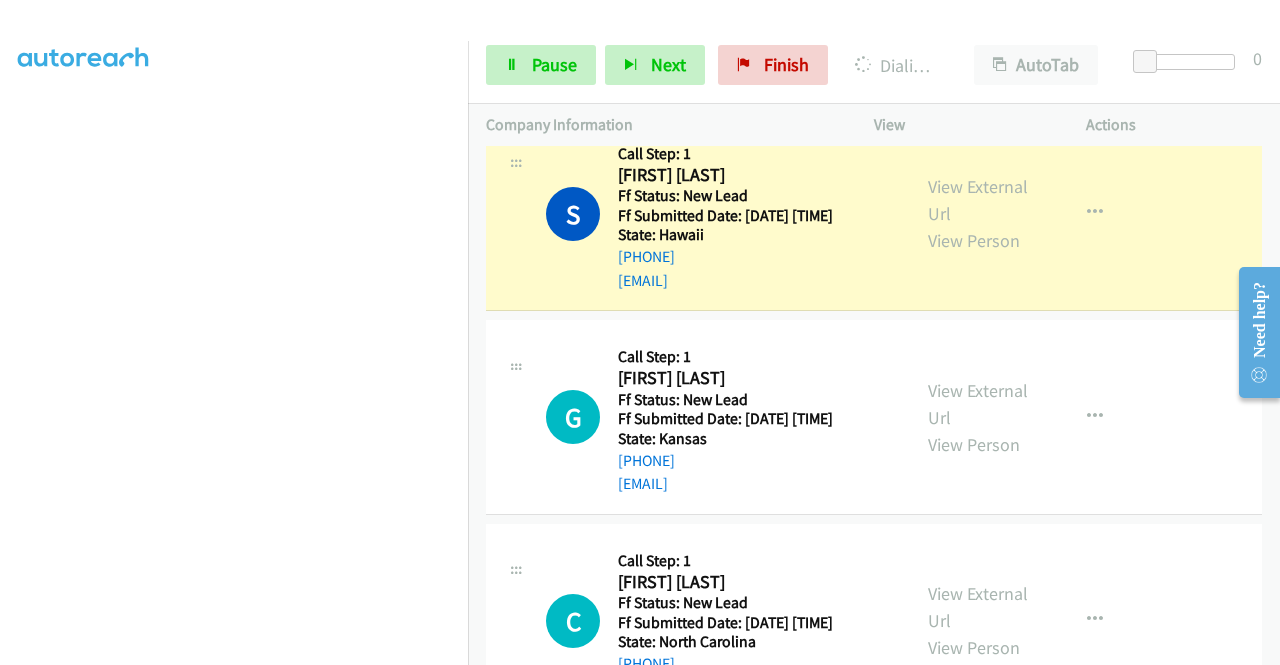 click on "View External Url
View Person" at bounding box center (980, 213) 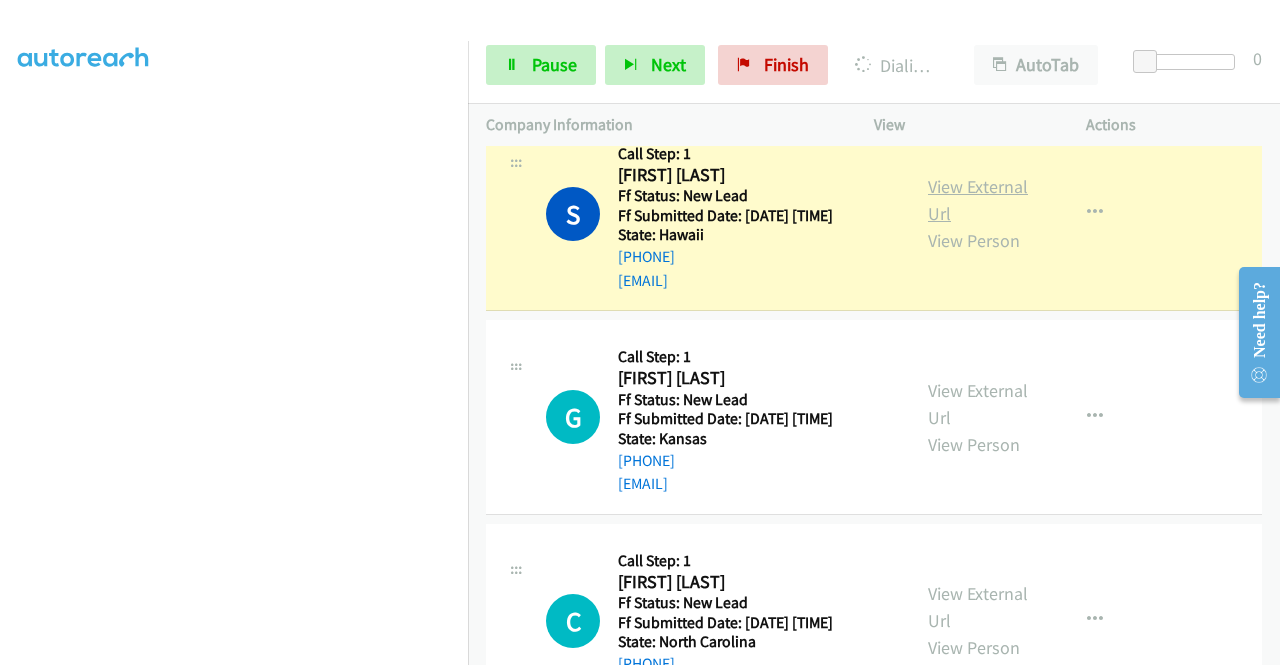 click on "View External Url" at bounding box center [978, 200] 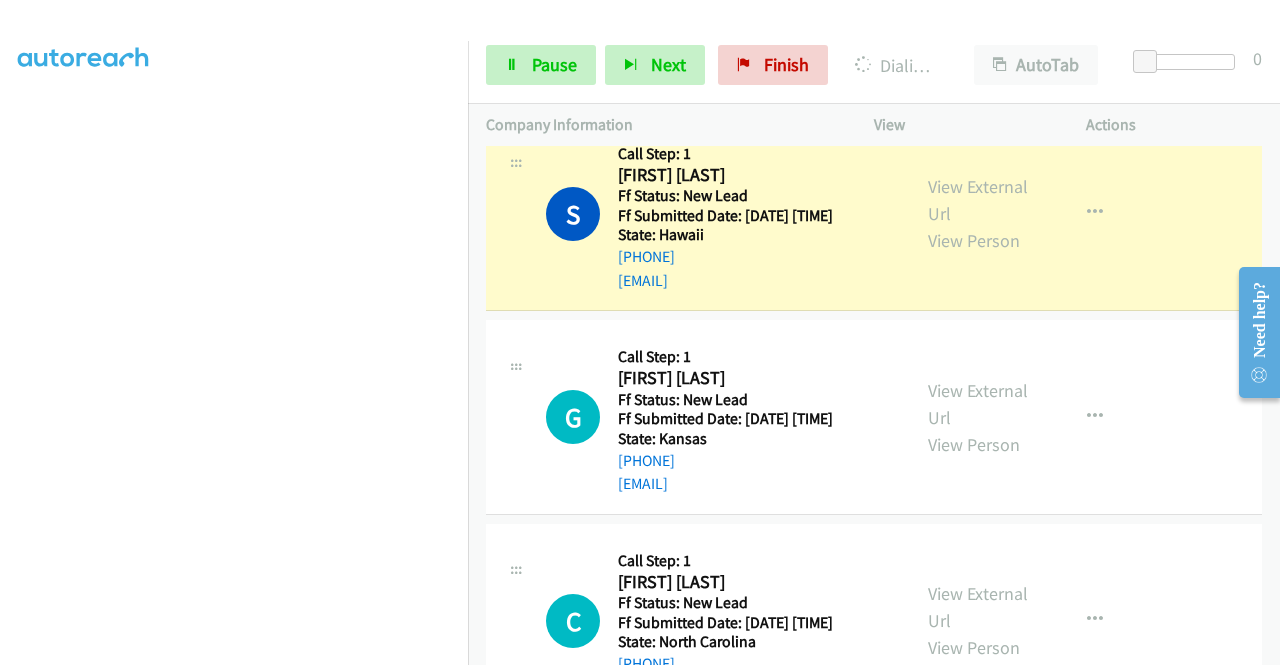scroll, scrollTop: 0, scrollLeft: 0, axis: both 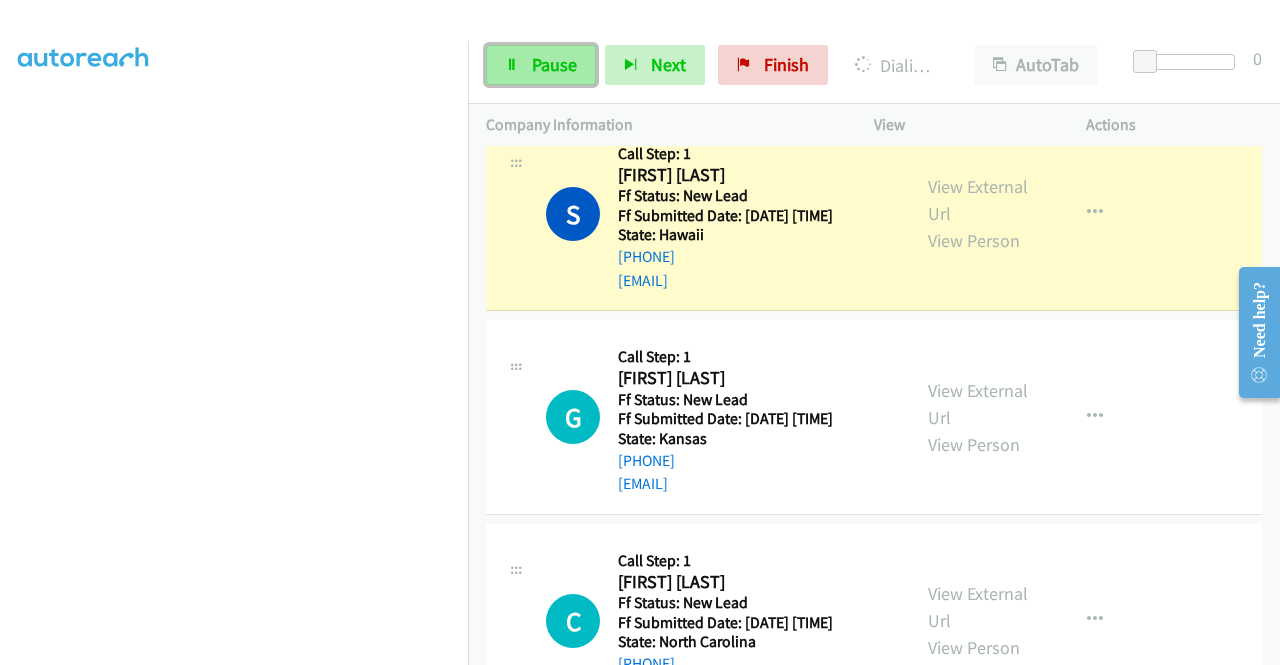 click on "Pause" at bounding box center [554, 64] 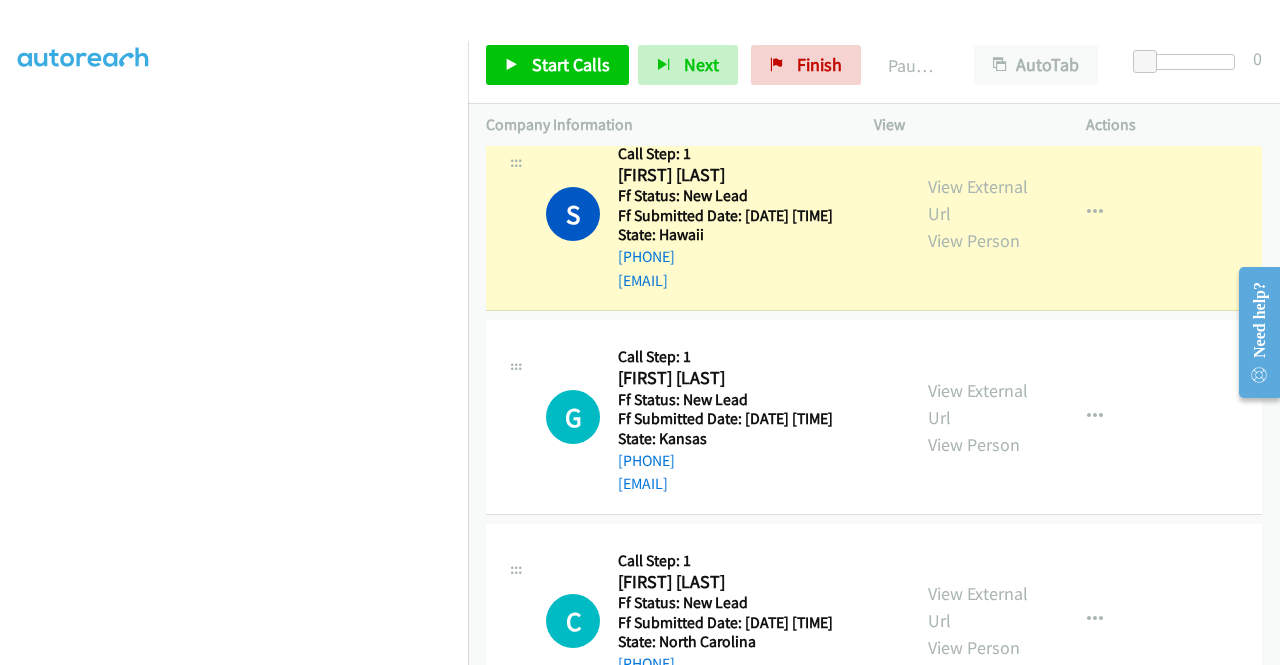 scroll, scrollTop: 456, scrollLeft: 0, axis: vertical 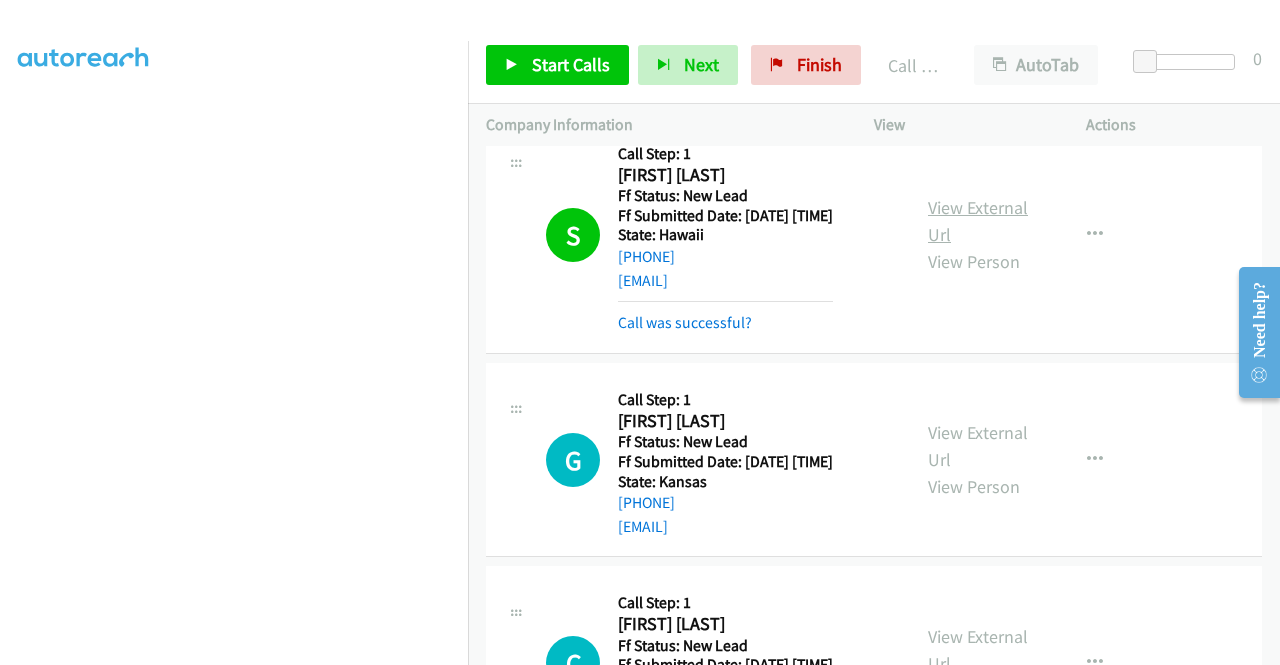 click on "View External Url" at bounding box center (978, 221) 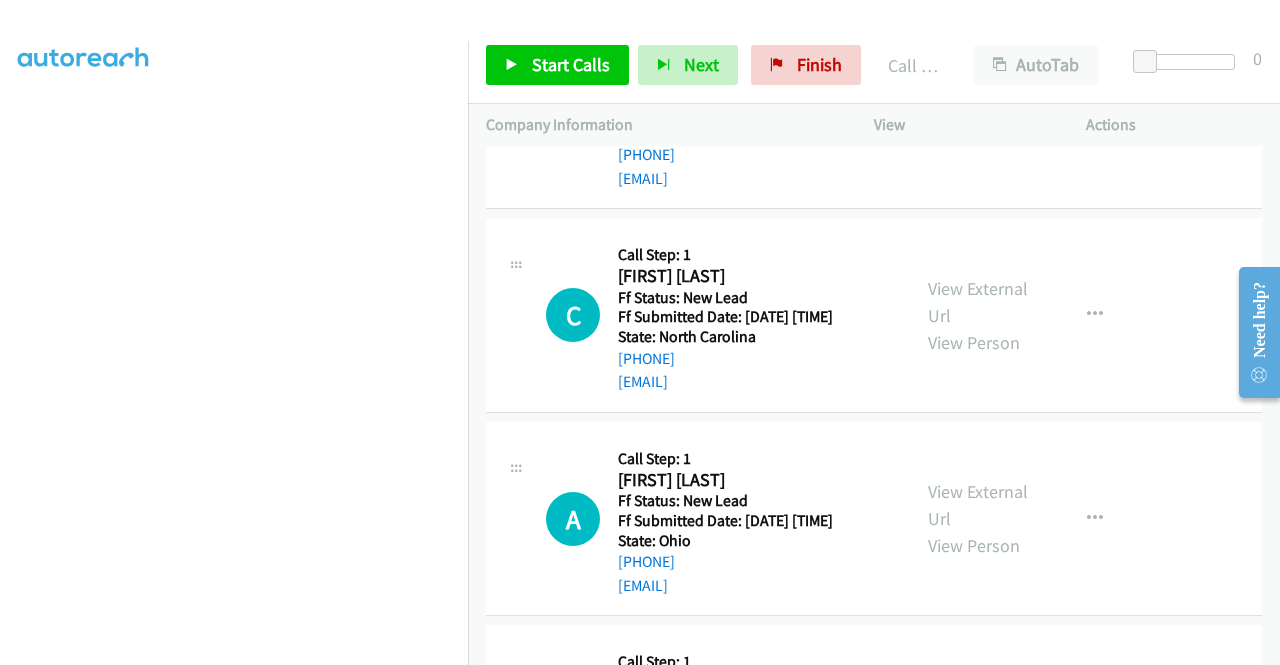 scroll, scrollTop: 2541, scrollLeft: 0, axis: vertical 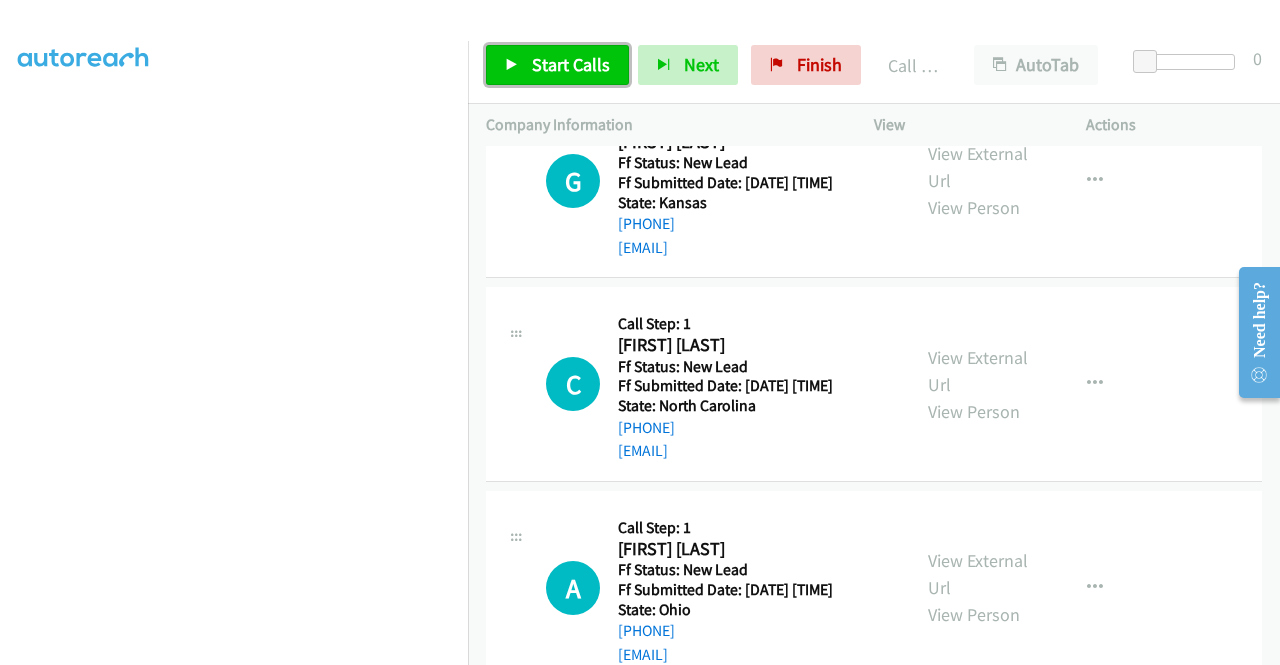 click on "Start Calls" at bounding box center [571, 64] 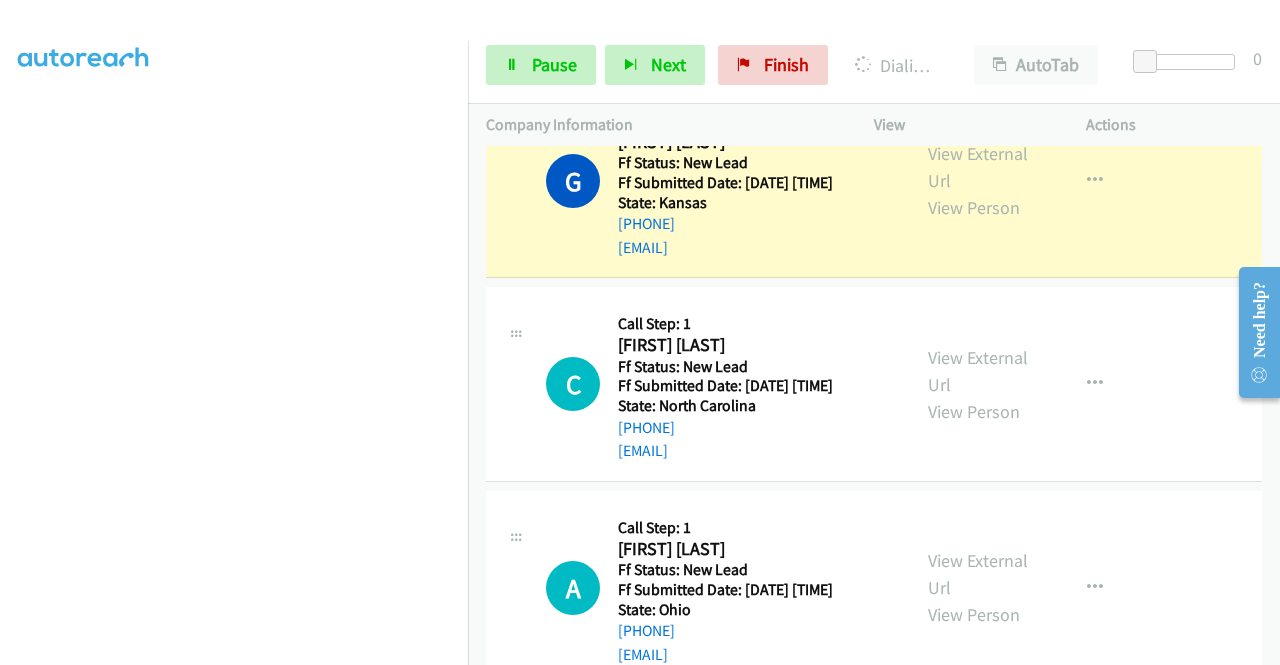 click on "View External Url
View Person" at bounding box center (980, 180) 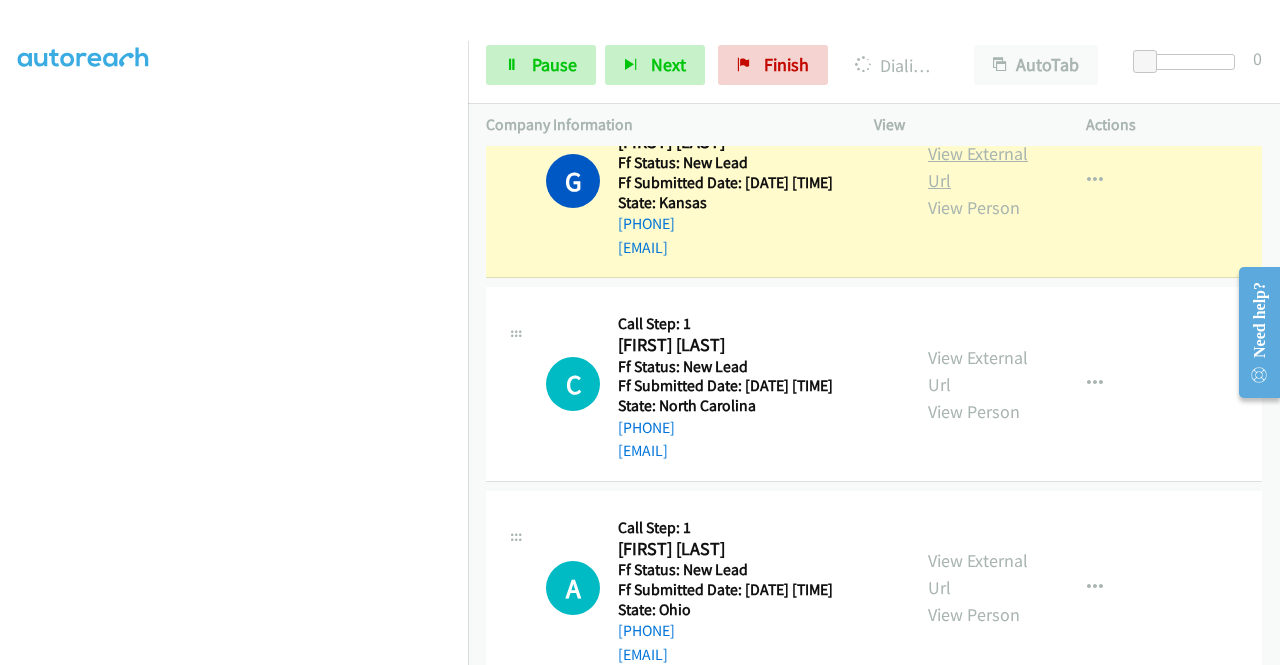 click on "View External Url" at bounding box center (978, 167) 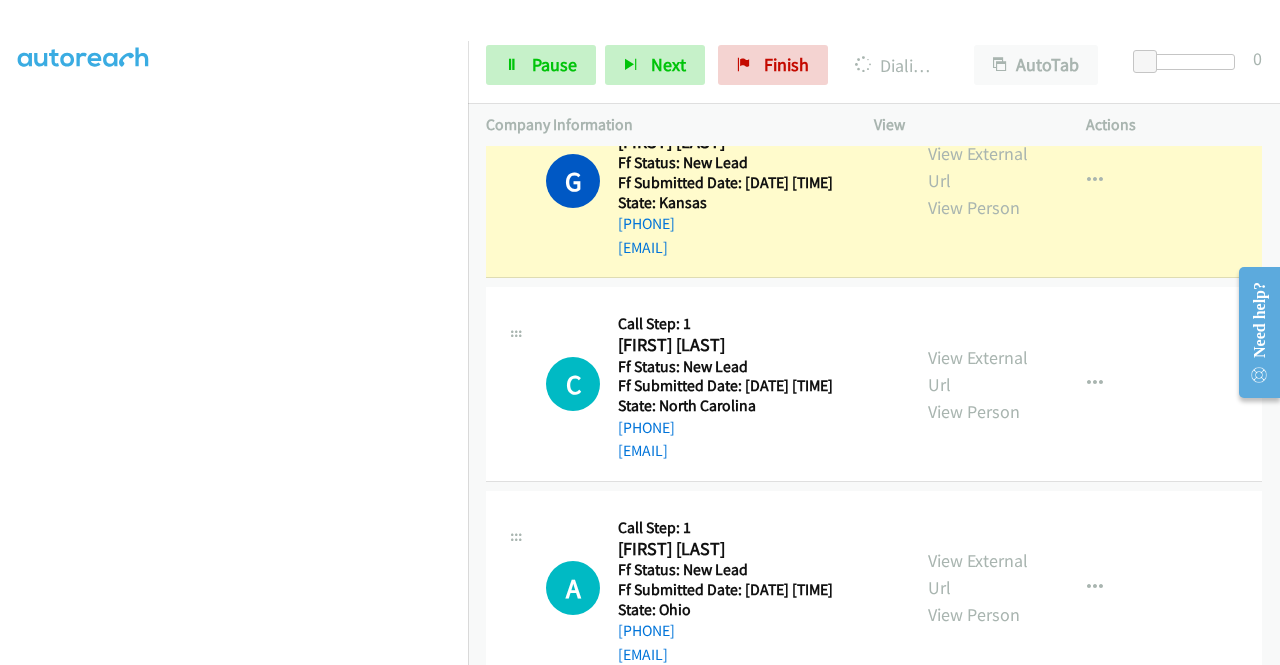 click on "Dialing Mode: Power
|
Switch to Preview
My Lists" at bounding box center (234, 152) 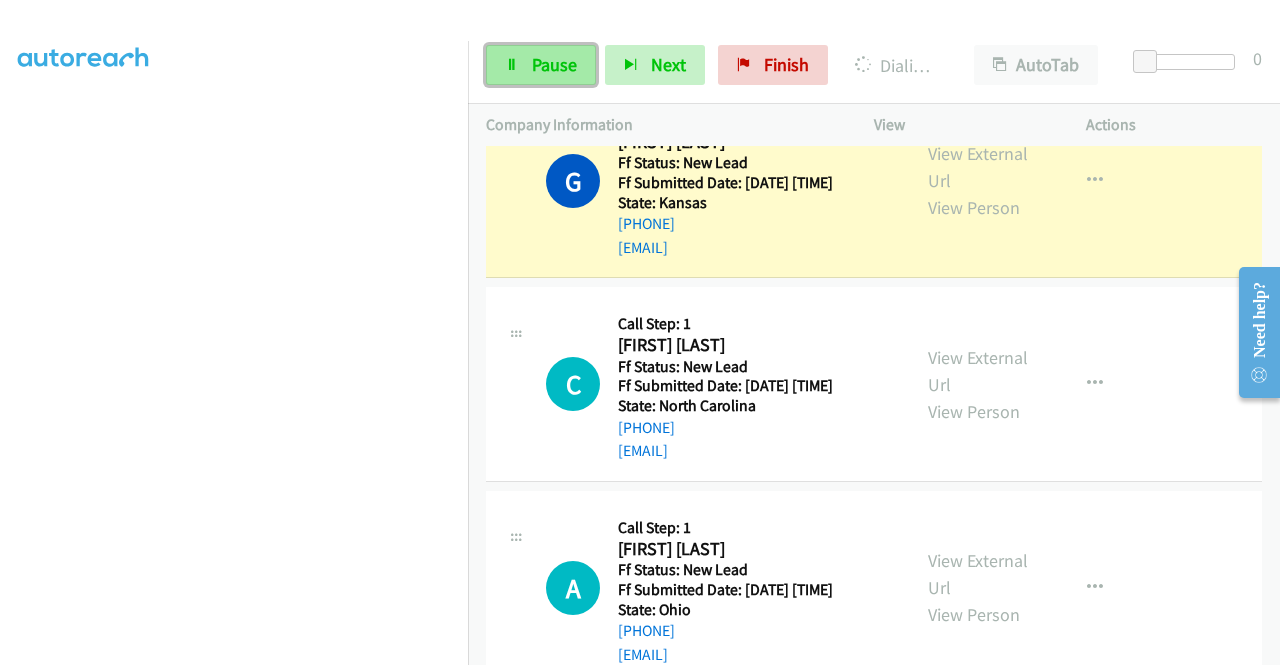 click on "Pause" at bounding box center (541, 65) 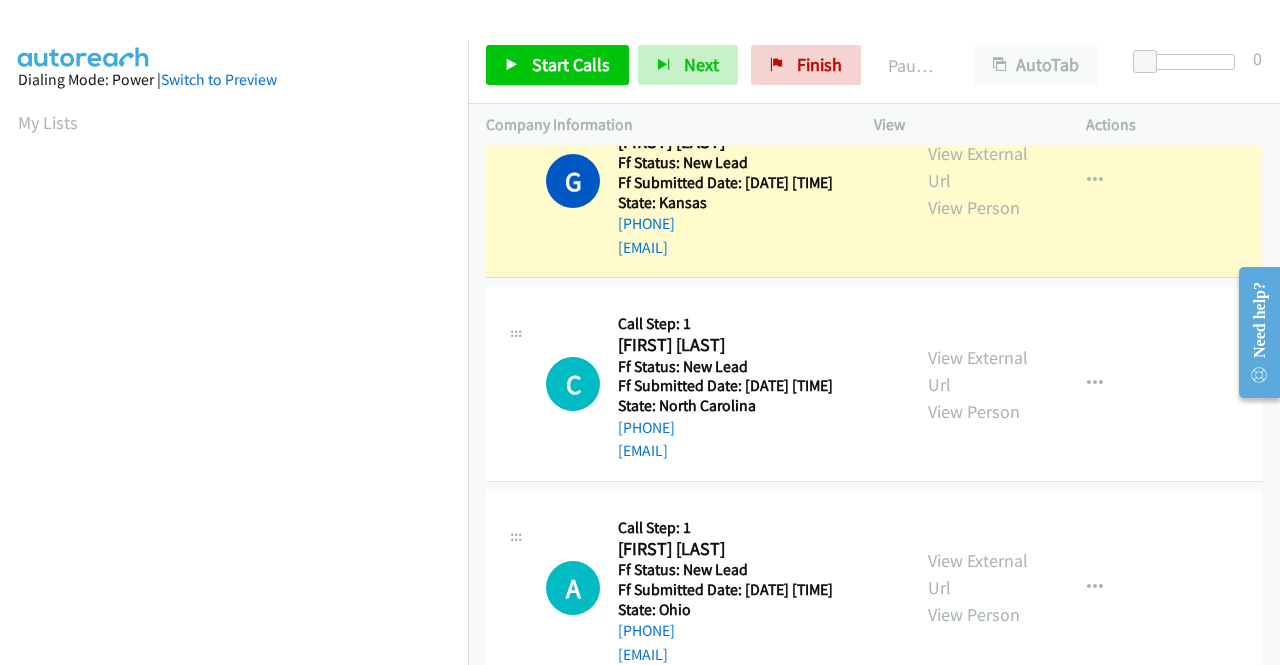scroll, scrollTop: 456, scrollLeft: 0, axis: vertical 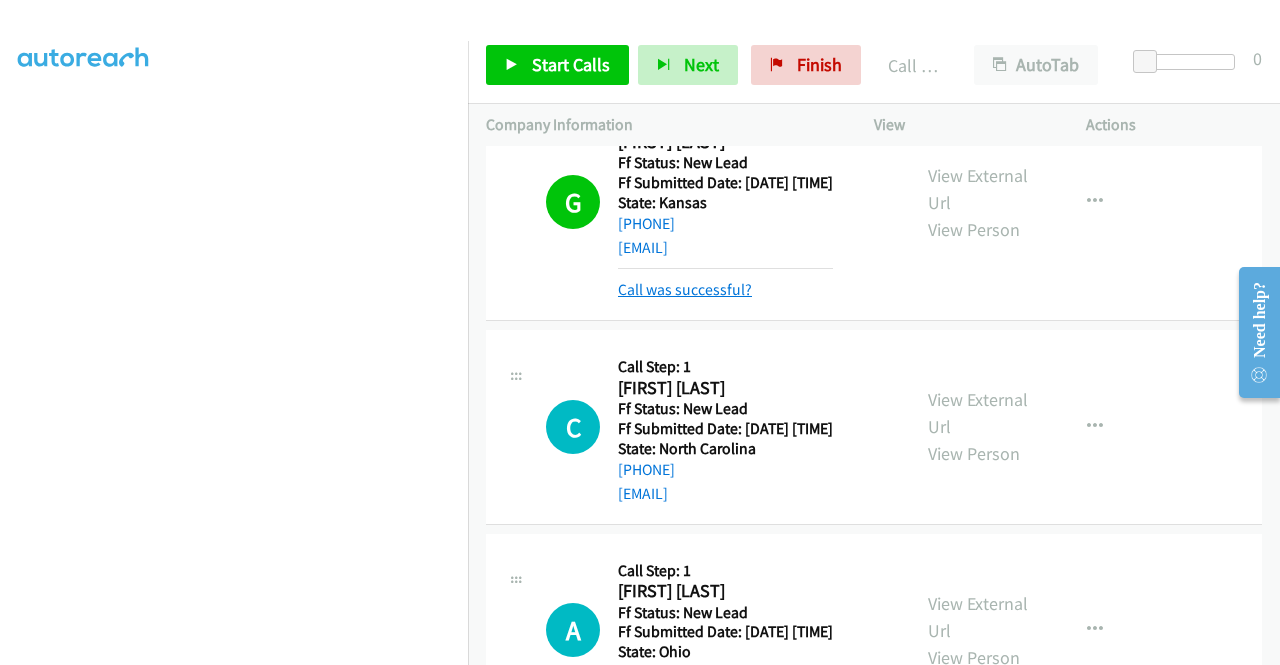click on "Call was successful?" at bounding box center [685, 289] 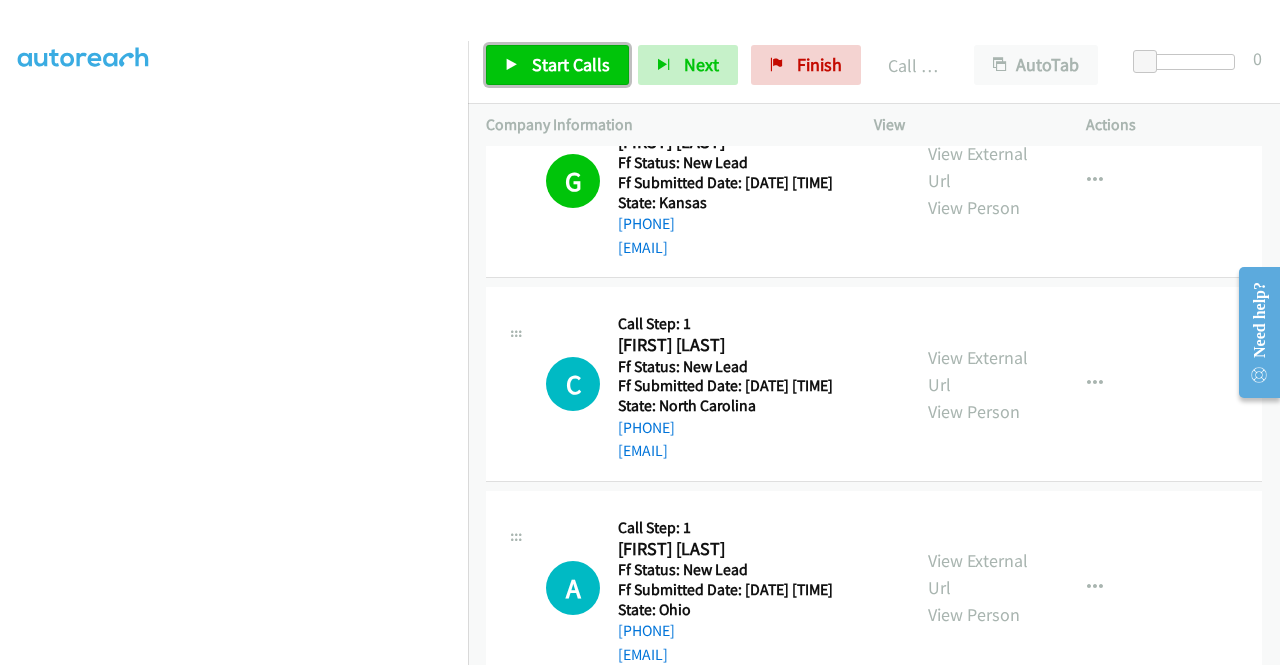 click on "Start Calls" at bounding box center [571, 64] 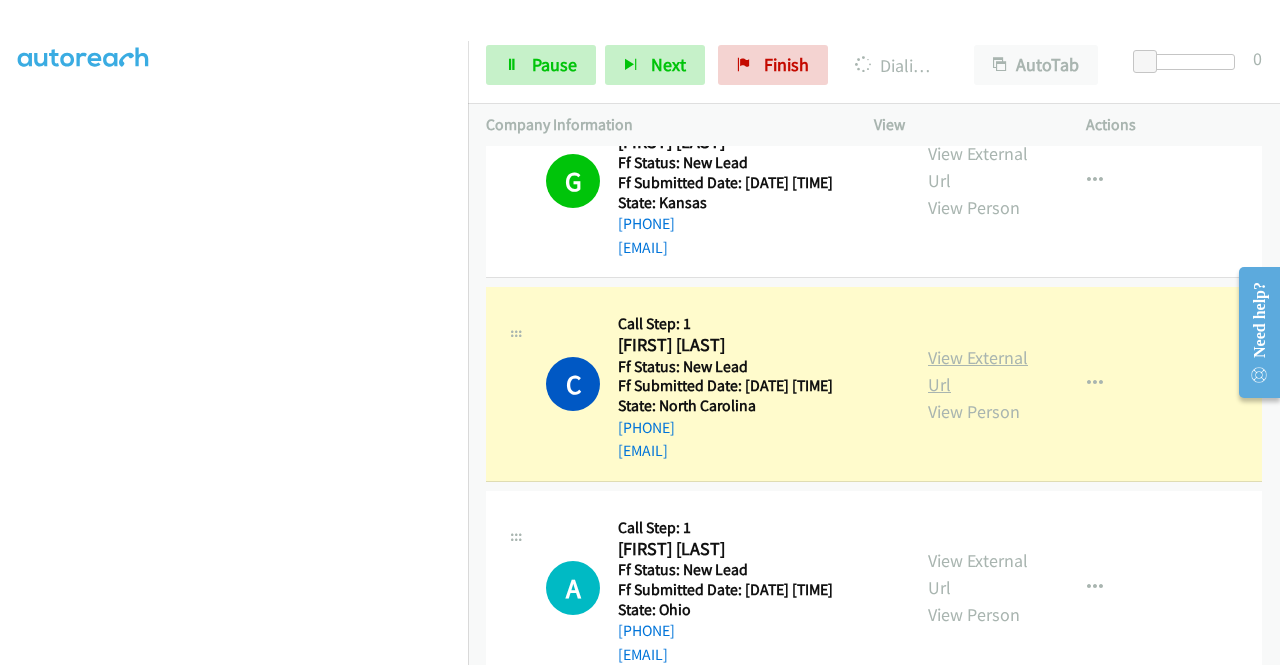 click on "View External Url" at bounding box center (978, 371) 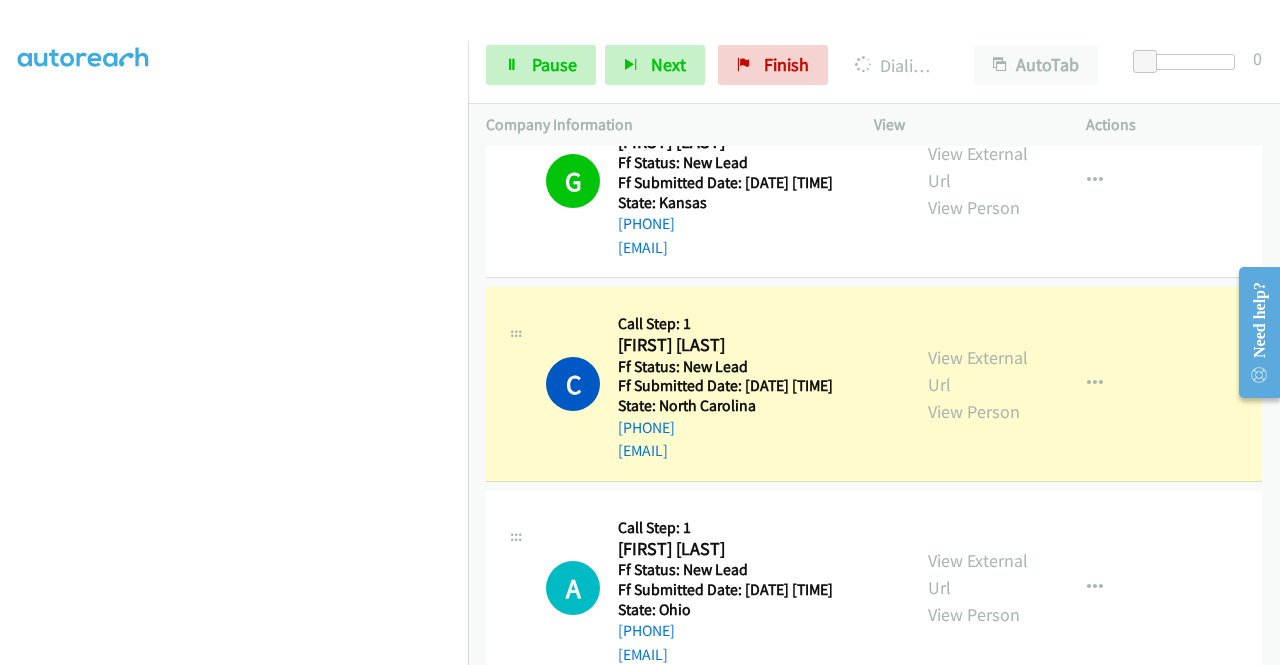 scroll, scrollTop: 0, scrollLeft: 0, axis: both 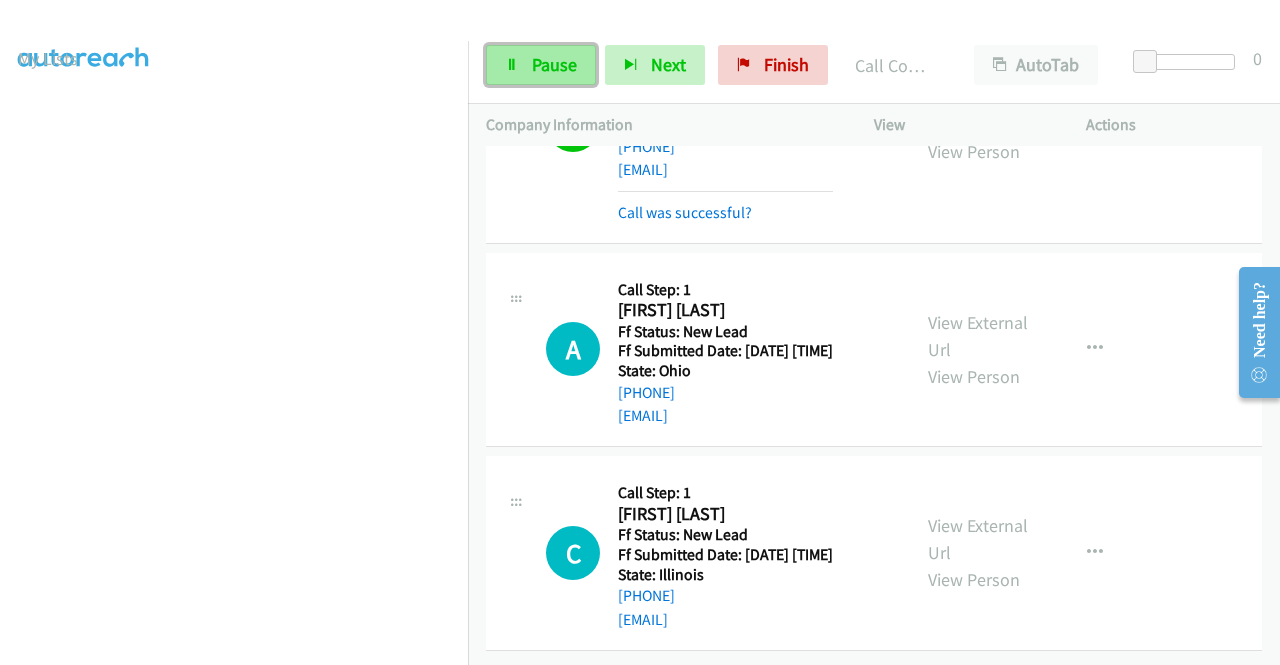 click on "Pause" at bounding box center [554, 64] 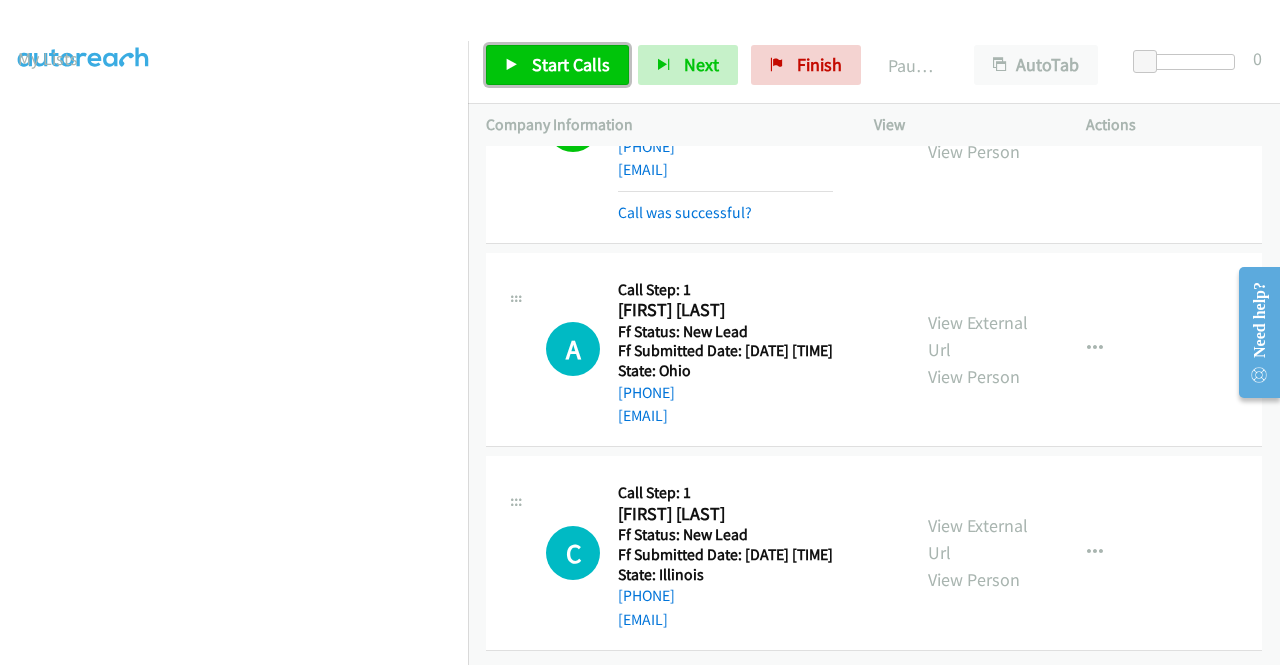 click on "Start Calls" at bounding box center [571, 64] 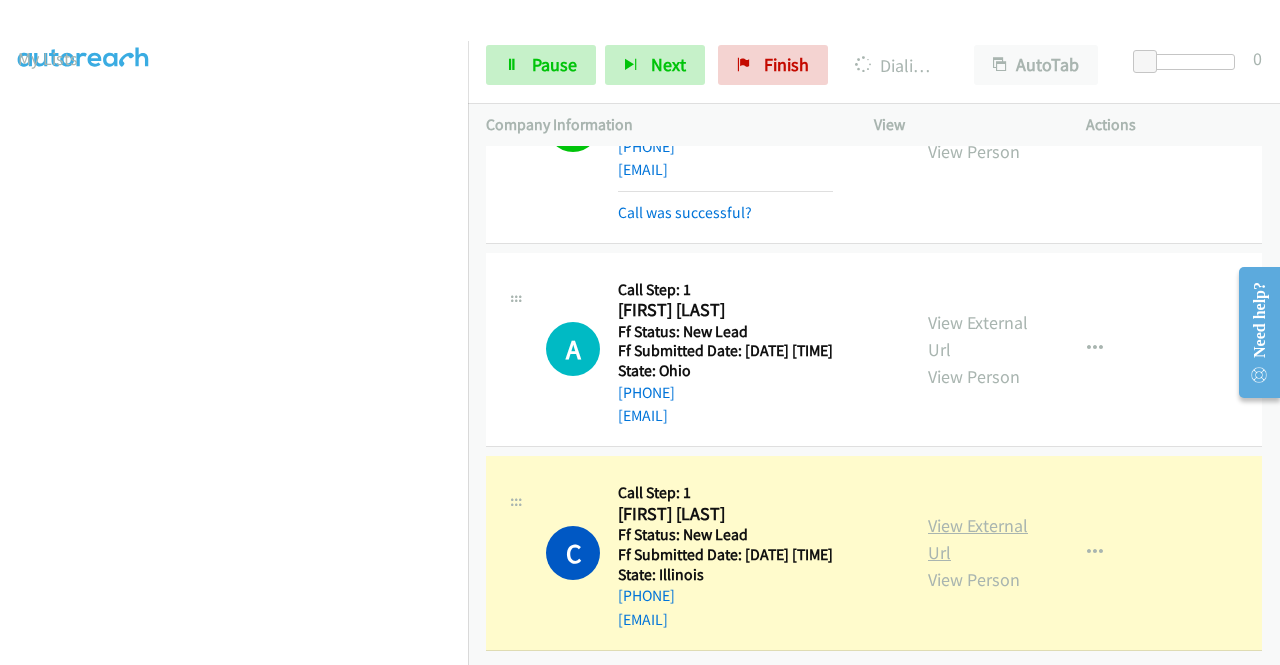 click on "View External Url" at bounding box center (978, 539) 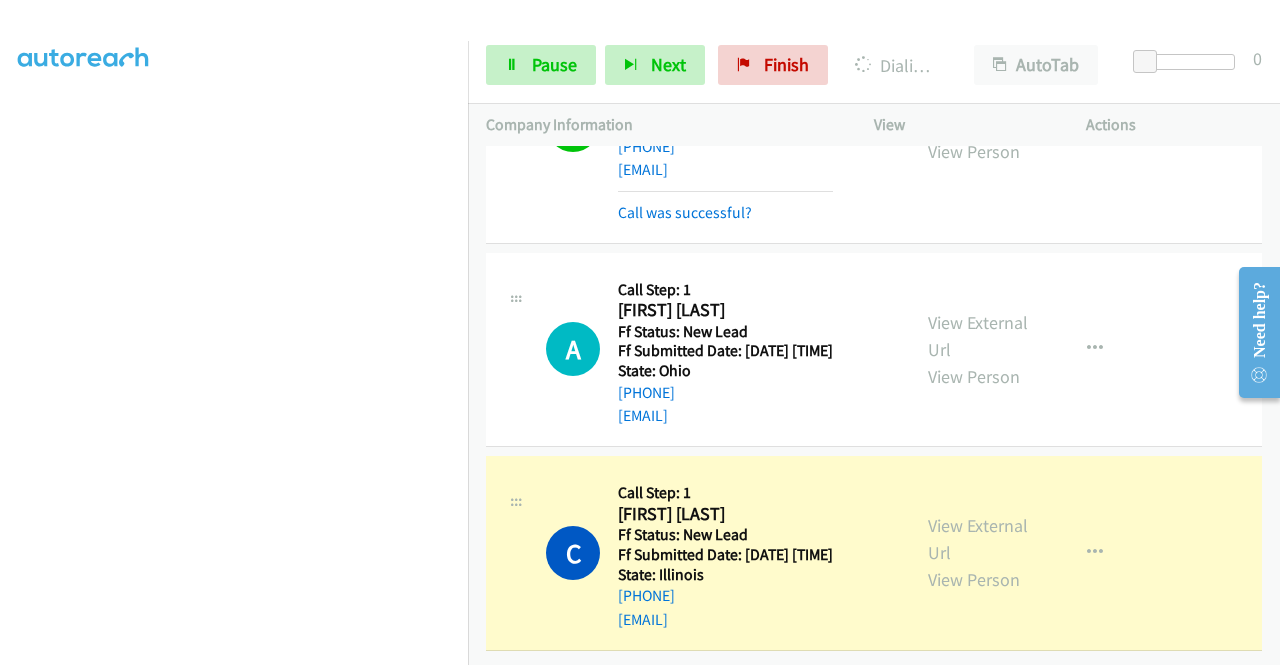 scroll, scrollTop: 456, scrollLeft: 0, axis: vertical 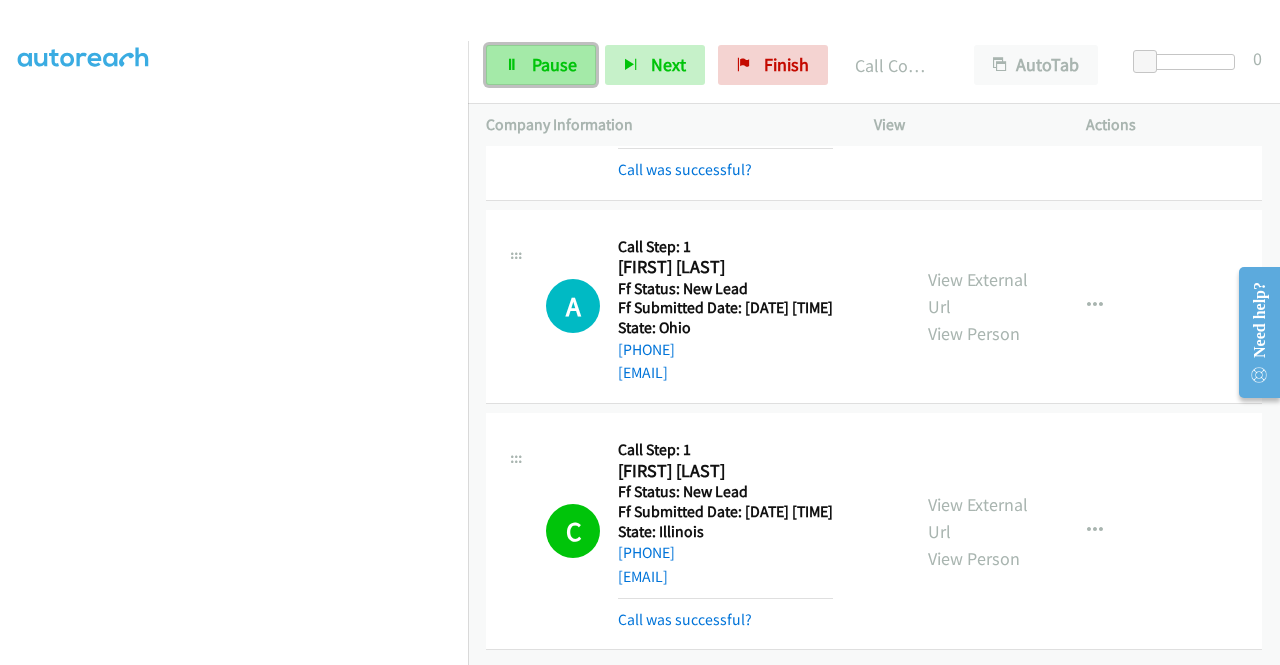 click on "Pause" at bounding box center [554, 64] 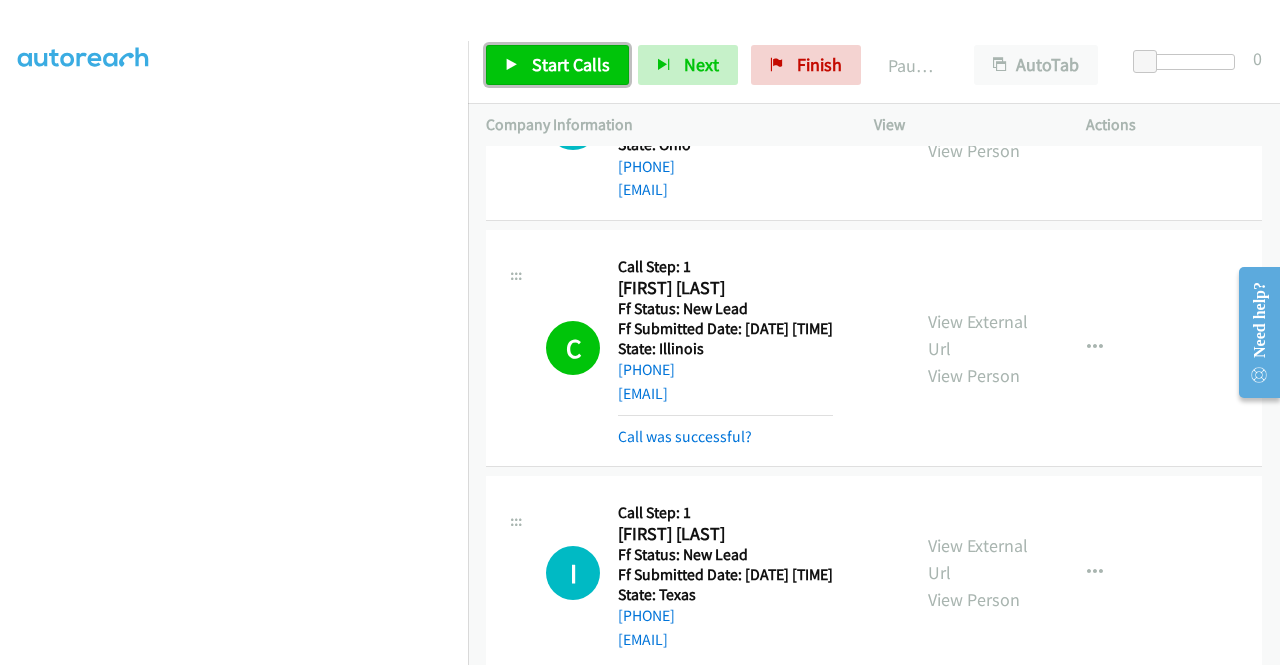 click on "Start Calls" at bounding box center (571, 64) 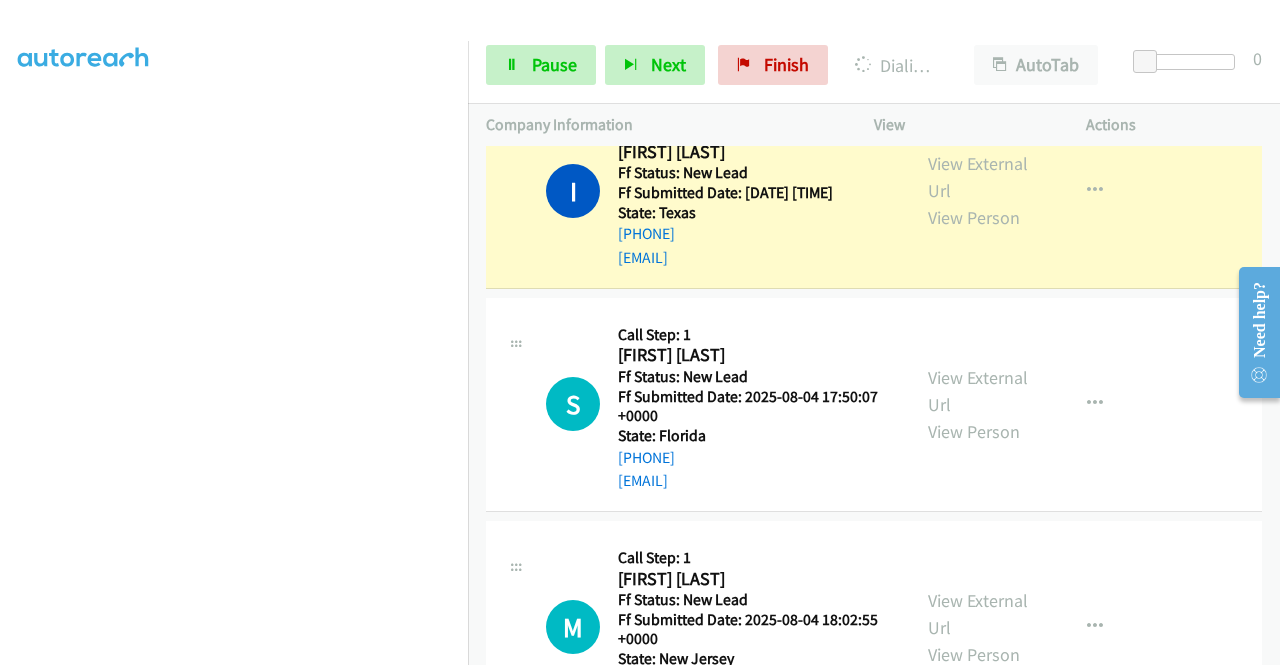 scroll, scrollTop: 3346, scrollLeft: 0, axis: vertical 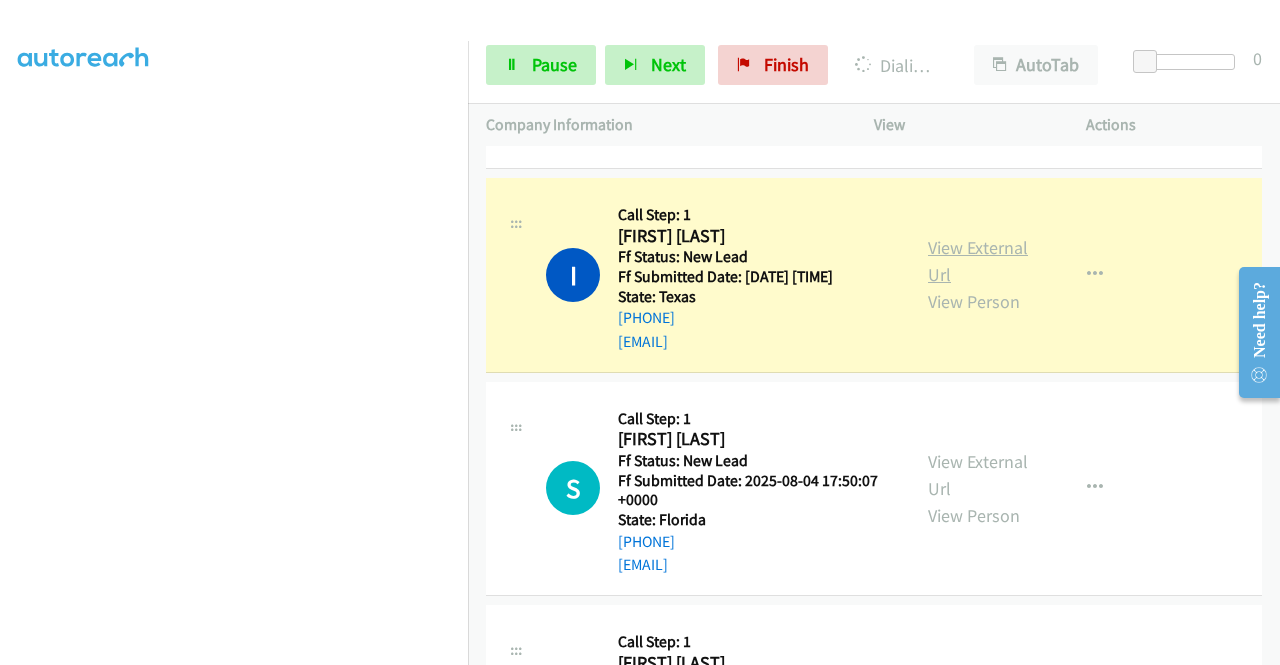 click on "View External Url" at bounding box center [978, 261] 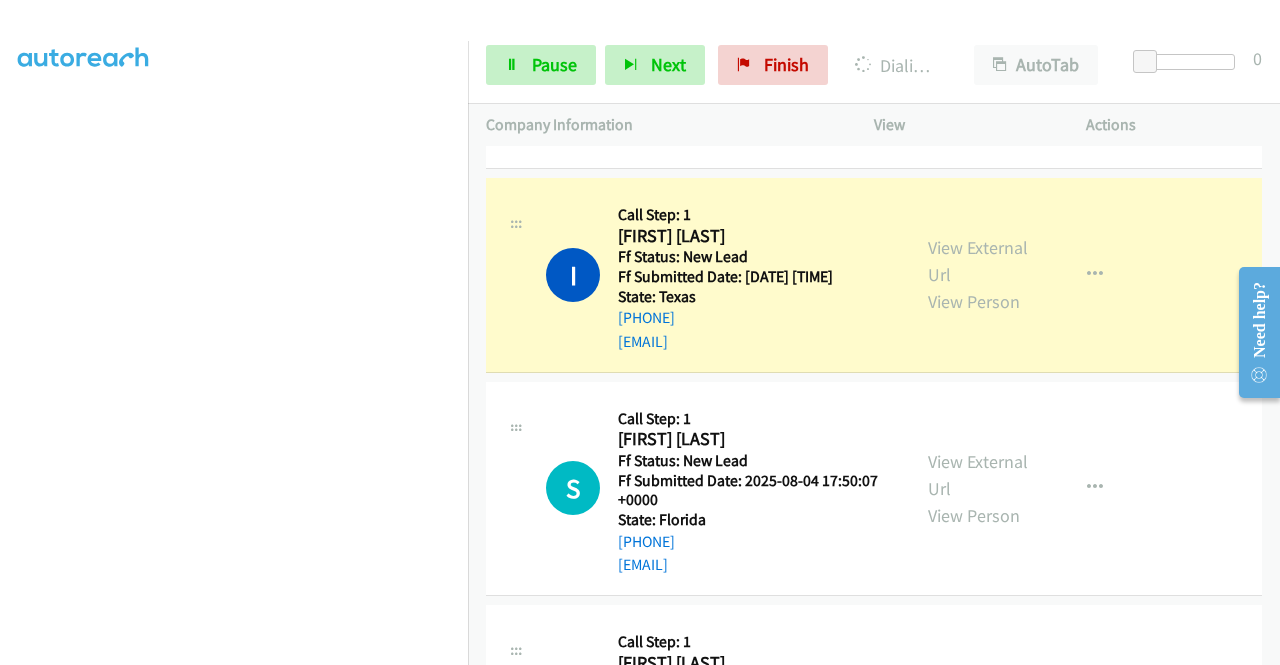 click on "Dialing Mode: Power
|
Switch to Preview
My Lists" at bounding box center (234, 152) 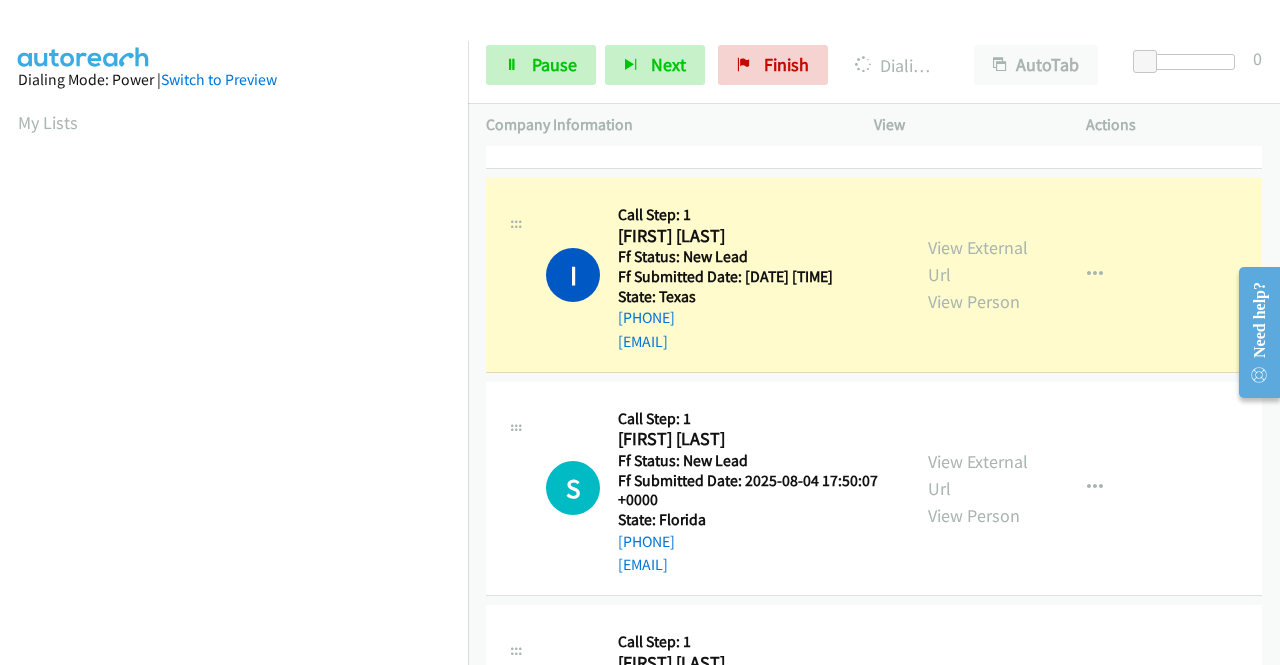 scroll, scrollTop: 456, scrollLeft: 0, axis: vertical 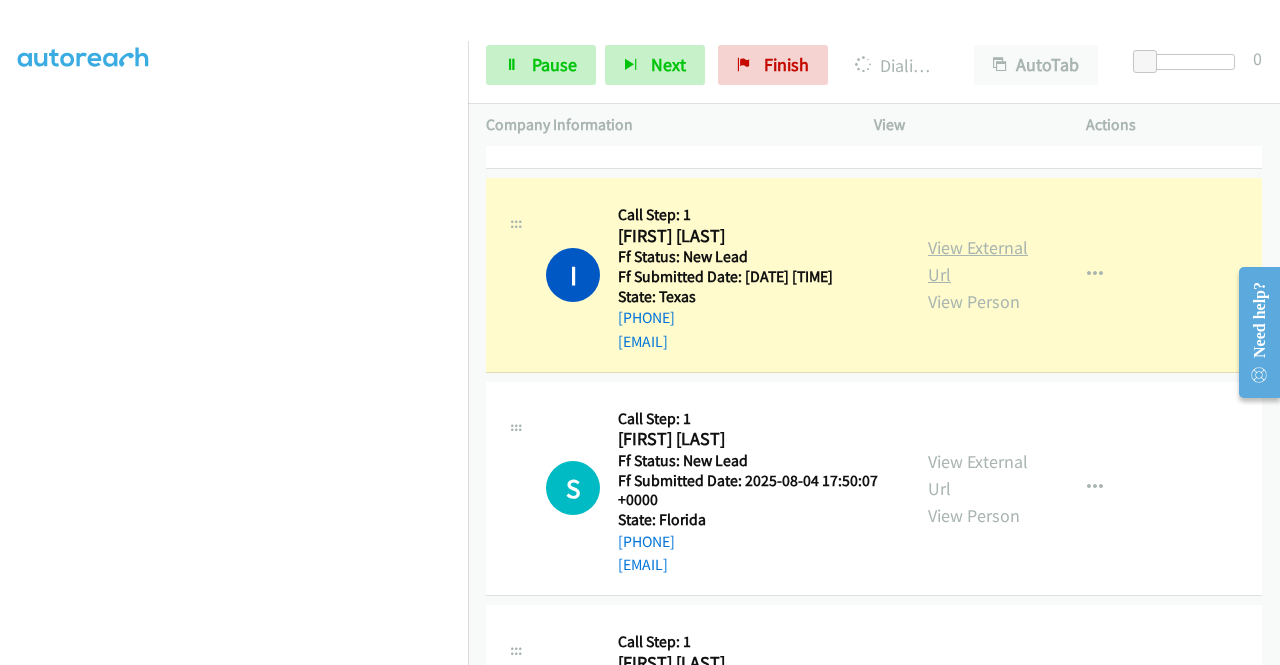 click on "View External Url" at bounding box center (978, 261) 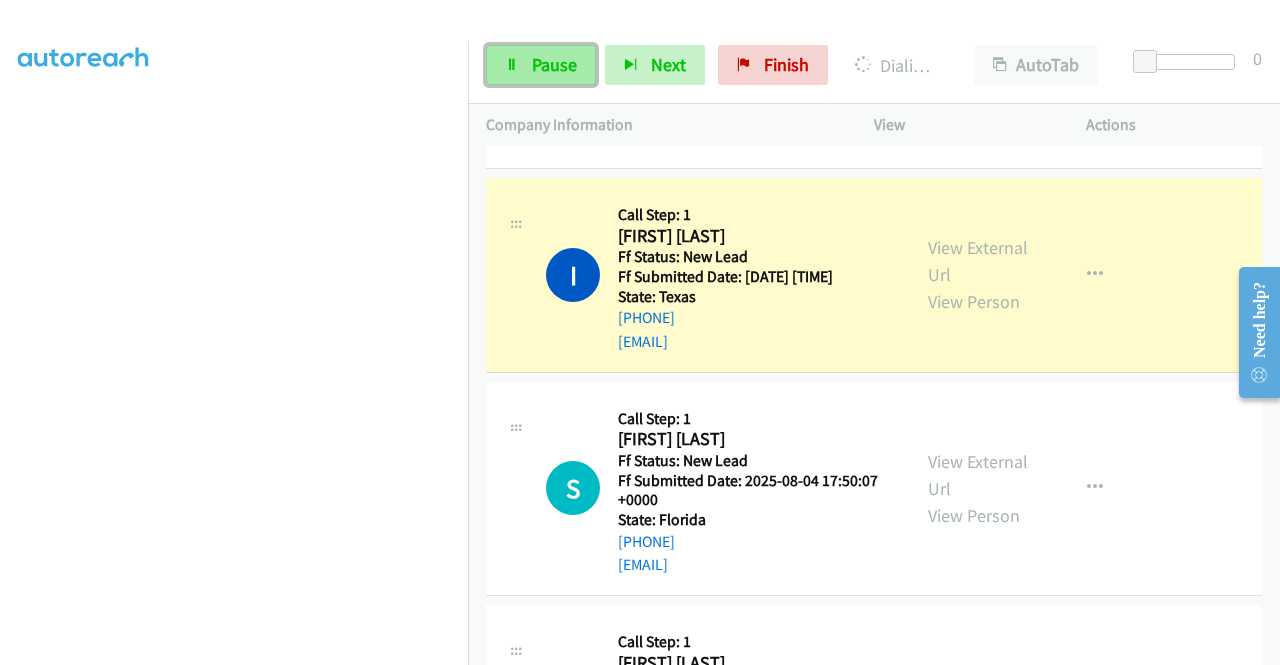 click on "Pause" at bounding box center [554, 64] 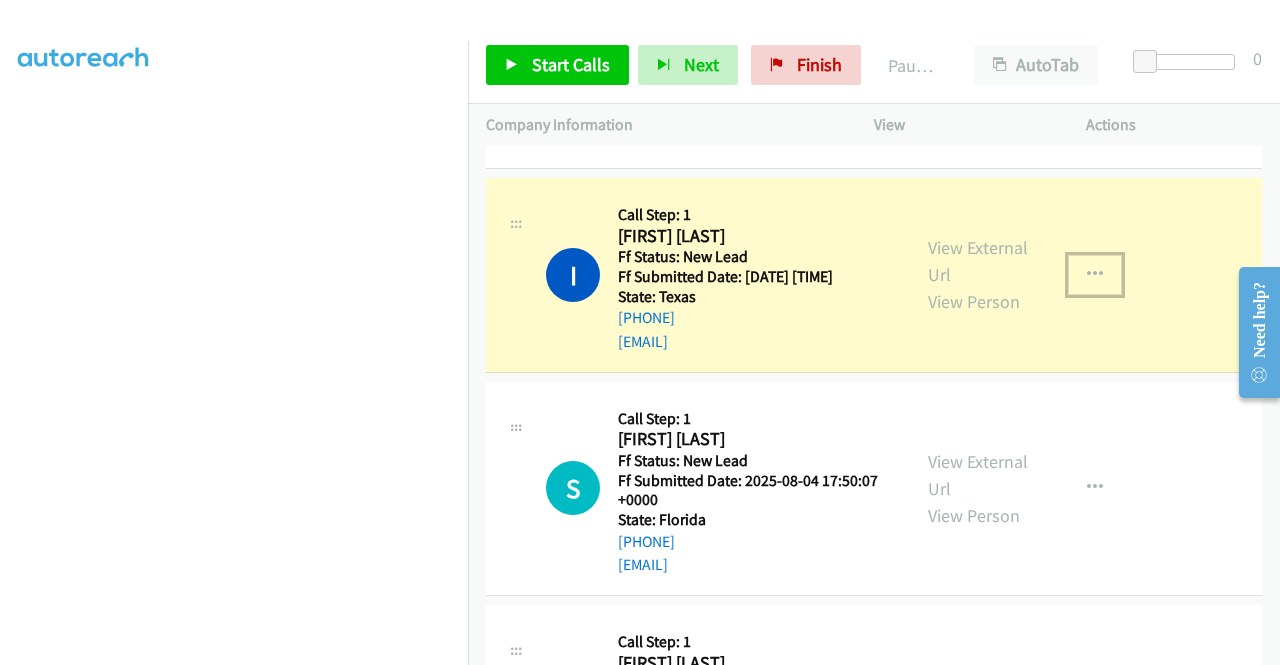 click at bounding box center [1095, 275] 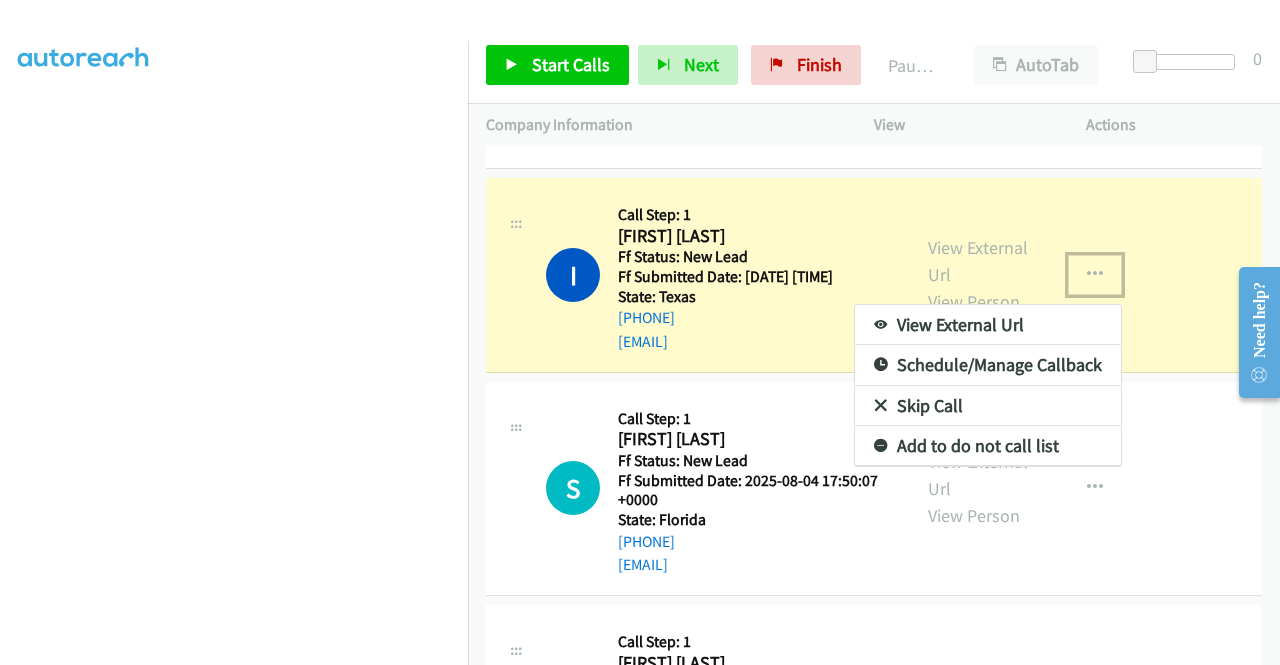 click on "Add to do not call list" at bounding box center [988, 446] 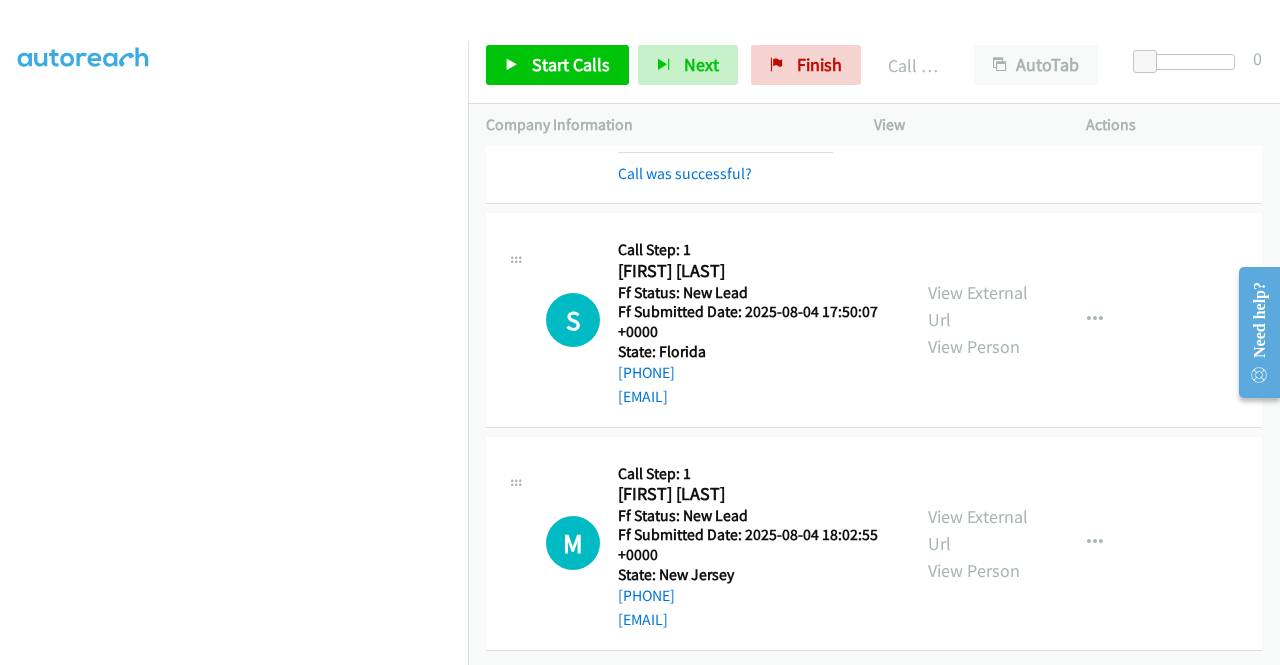 scroll, scrollTop: 3562, scrollLeft: 0, axis: vertical 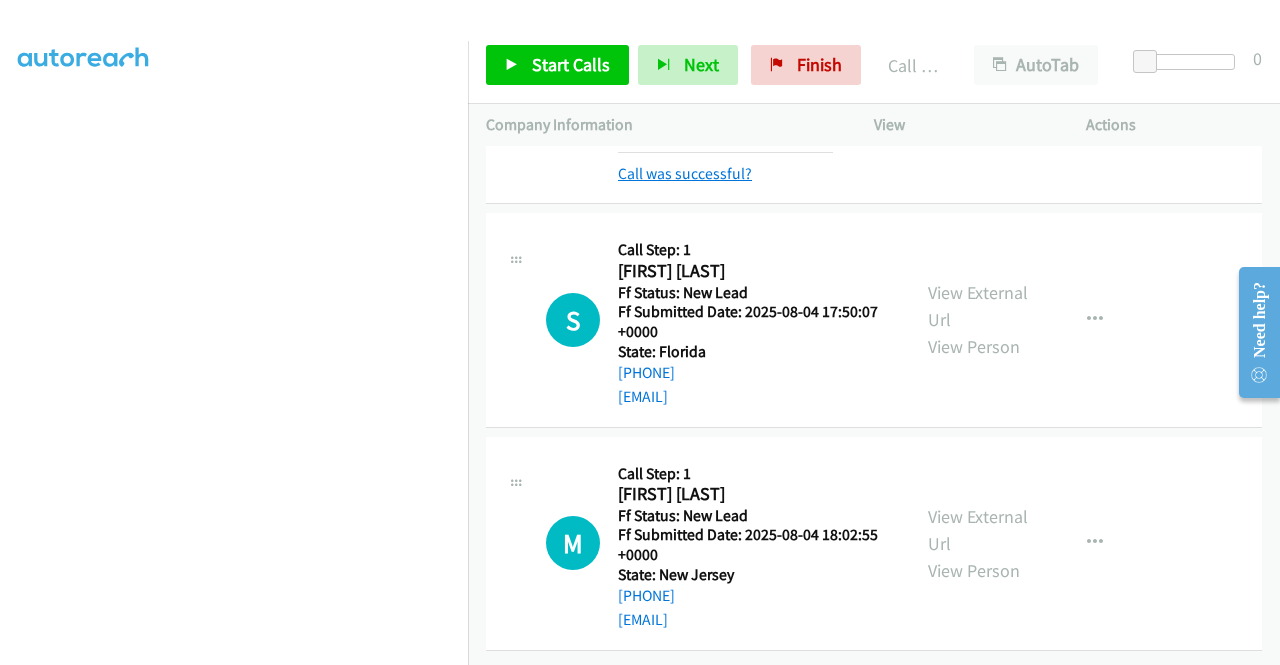 click on "Call was successful?" at bounding box center [685, 173] 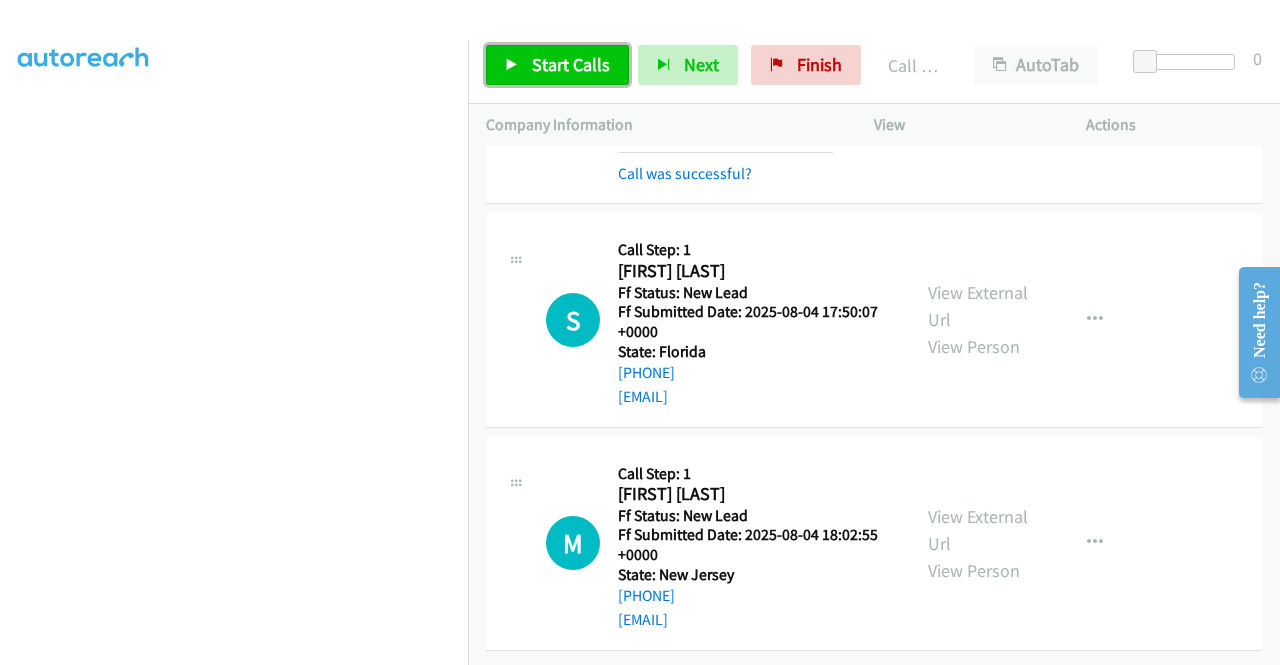 click on "Start Calls" at bounding box center [571, 64] 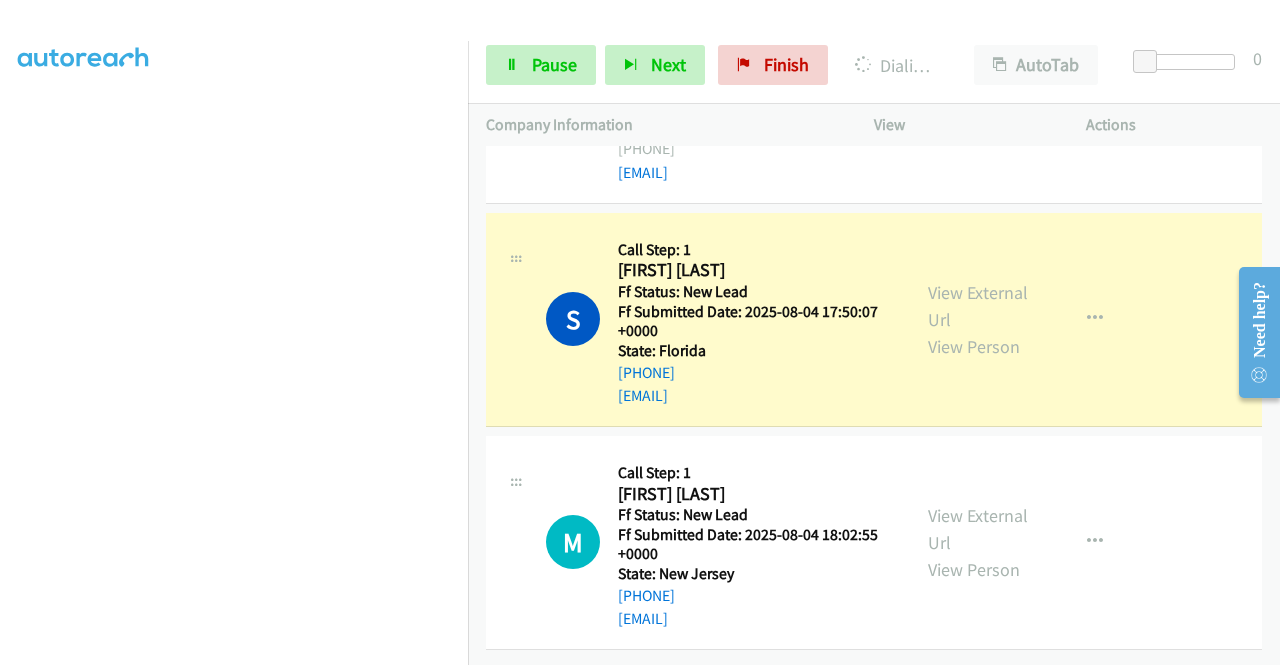 click on "View External Url
View Person
View External Url
Email
Schedule/Manage Callback
Skip Call
Add to do not call list" at bounding box center (1025, 319) 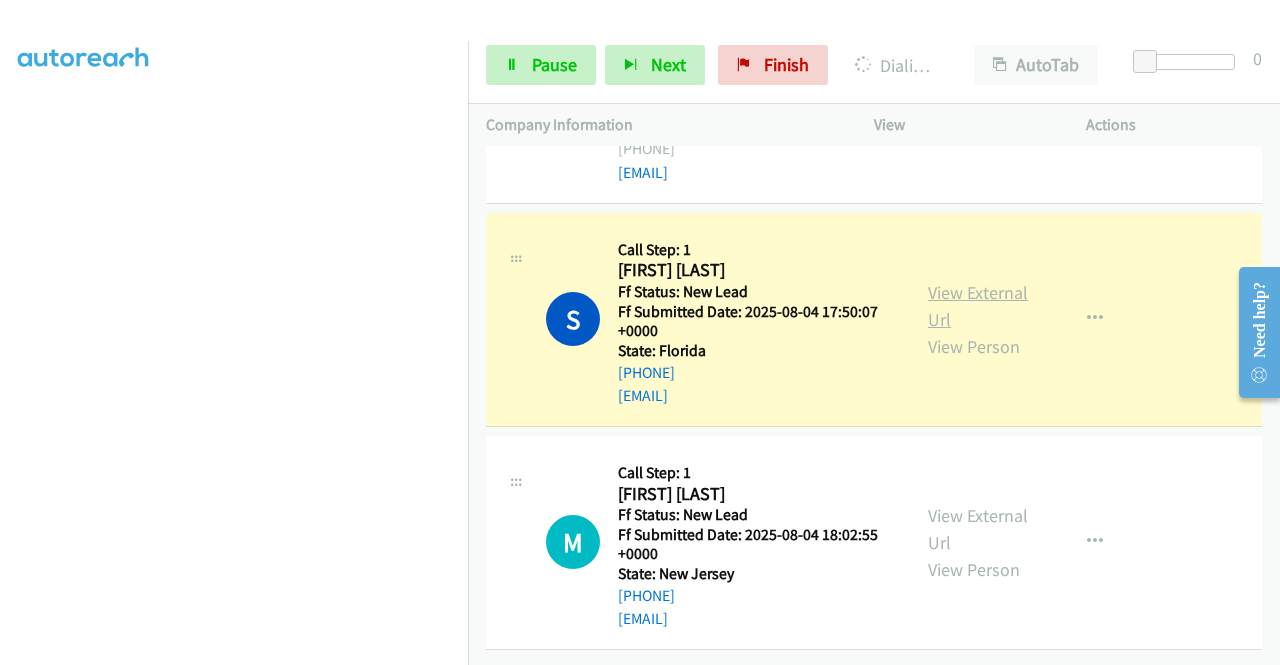 click on "View External Url" at bounding box center [978, 306] 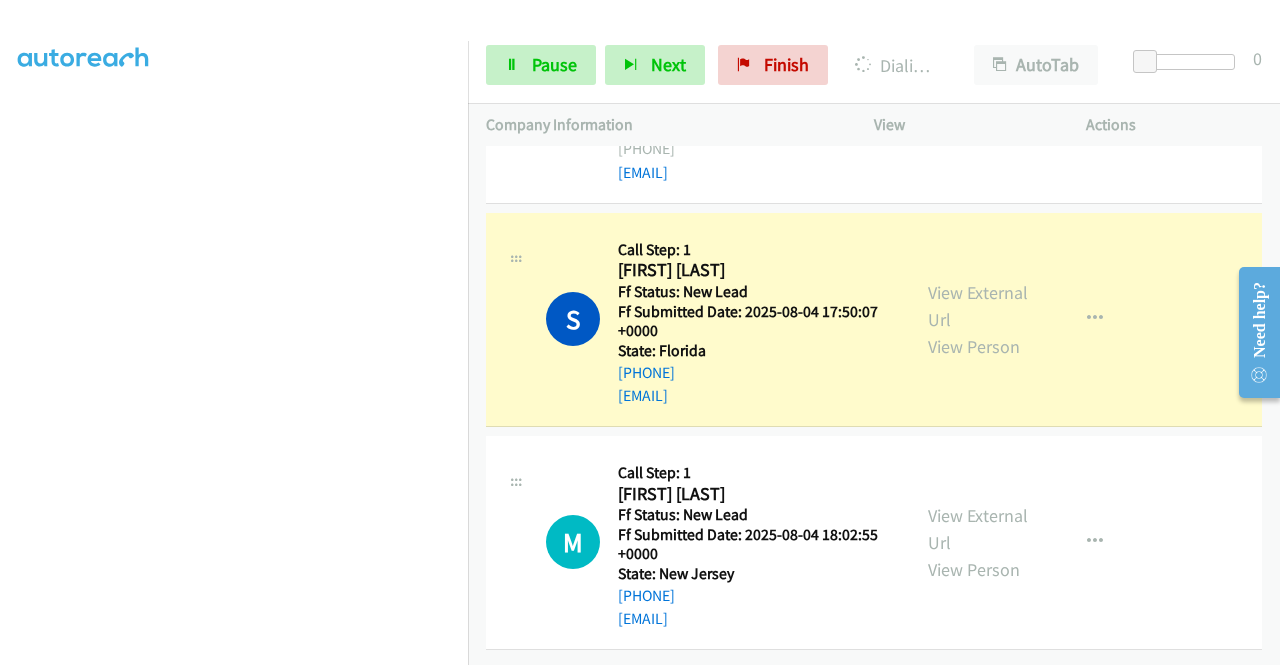 scroll, scrollTop: 0, scrollLeft: 0, axis: both 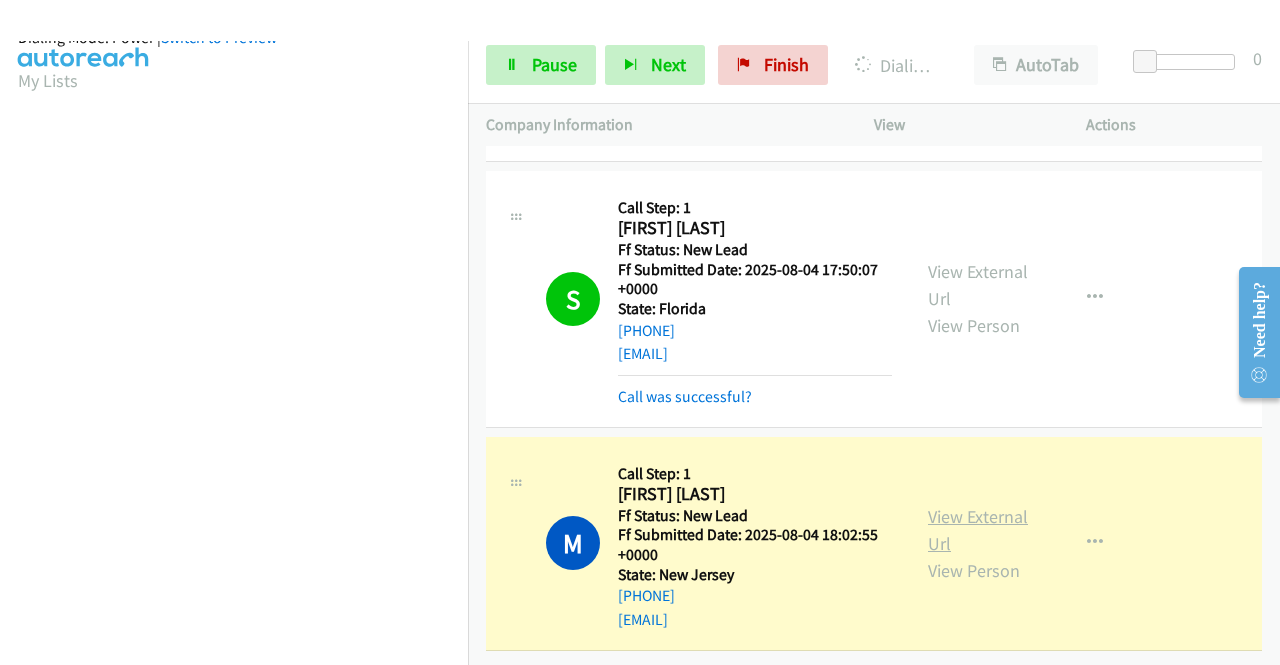 click on "View External Url" at bounding box center [978, 530] 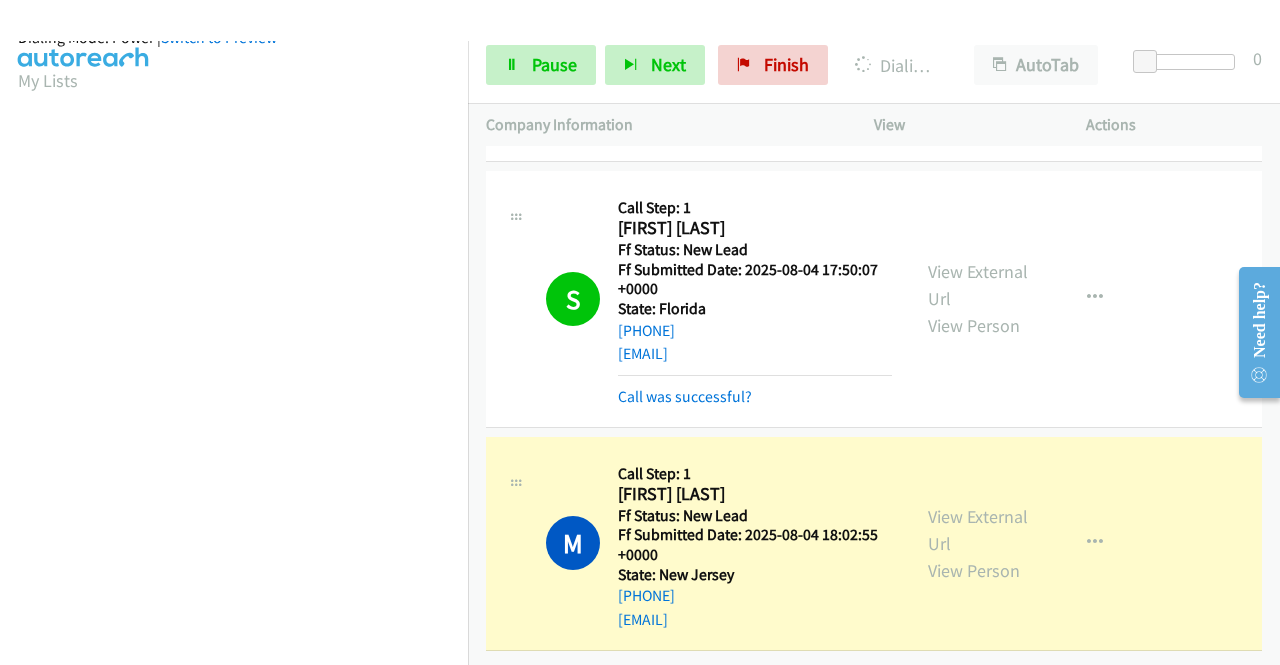 scroll, scrollTop: 36, scrollLeft: 9, axis: both 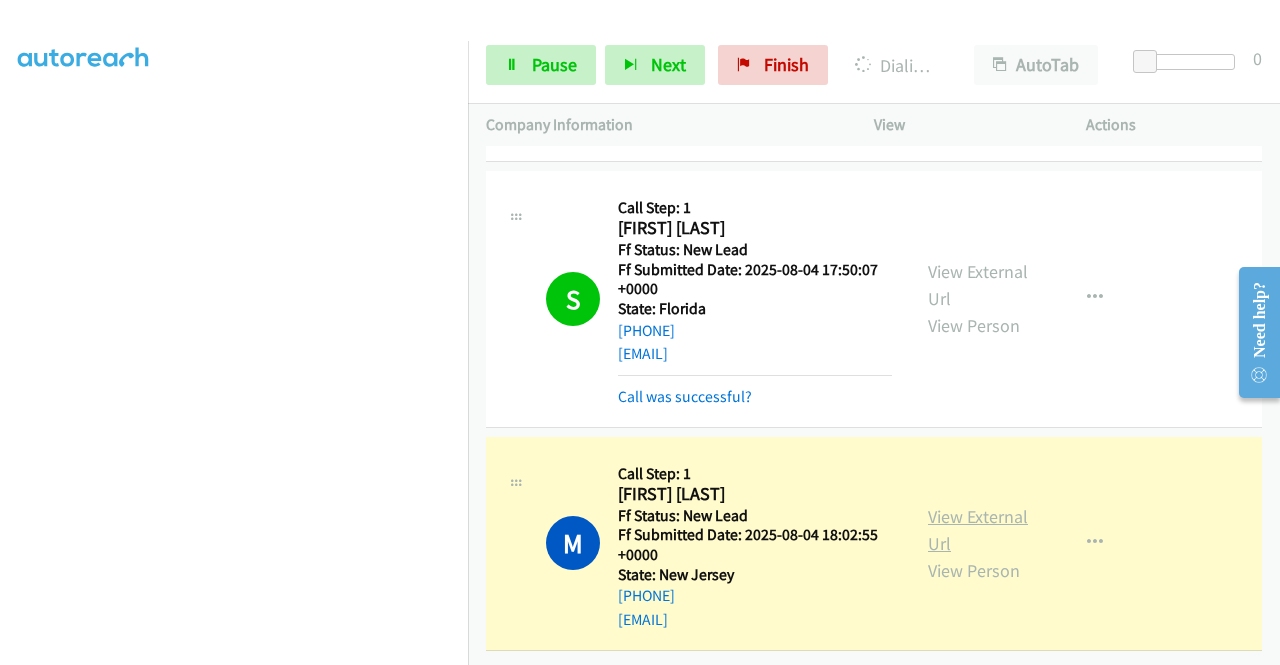 click on "View External Url" at bounding box center [978, 530] 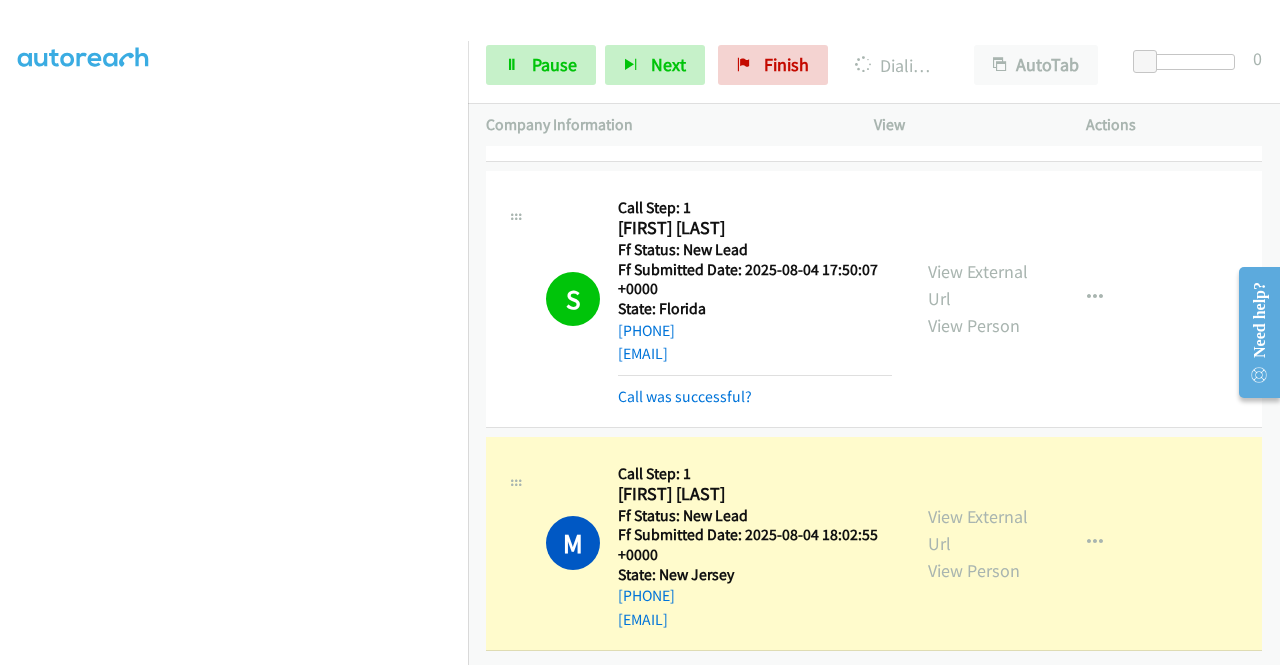 scroll, scrollTop: 0, scrollLeft: 9, axis: horizontal 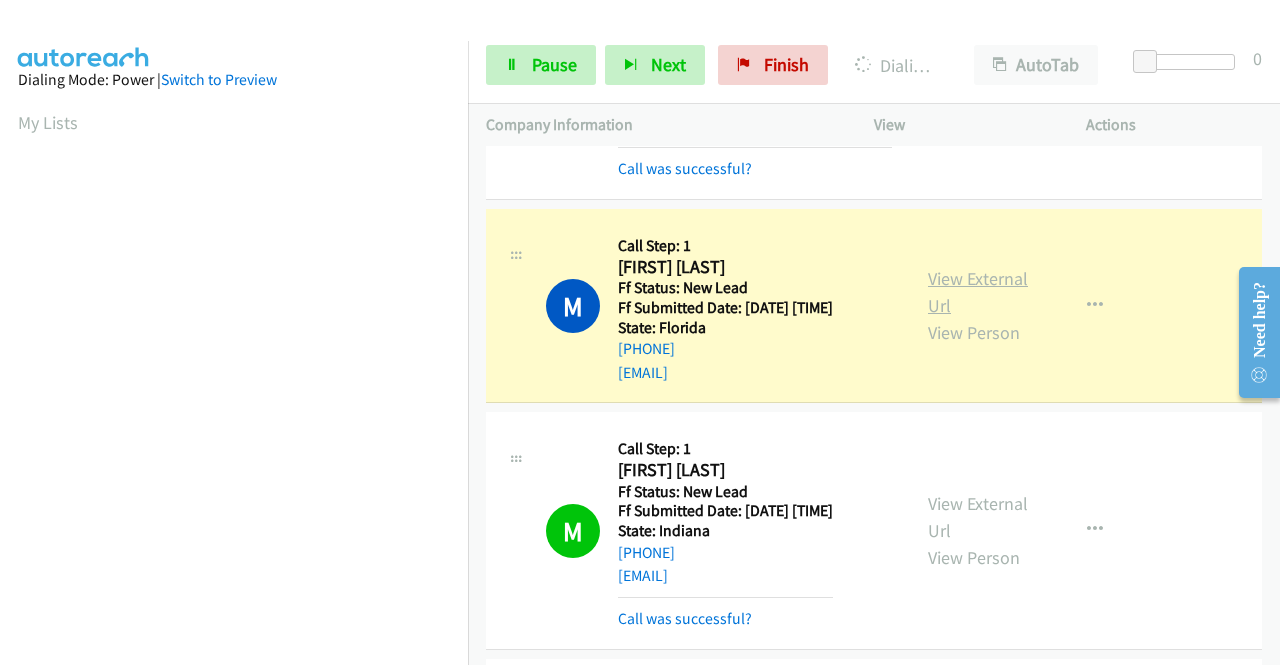 click on "View External Url" at bounding box center [978, 292] 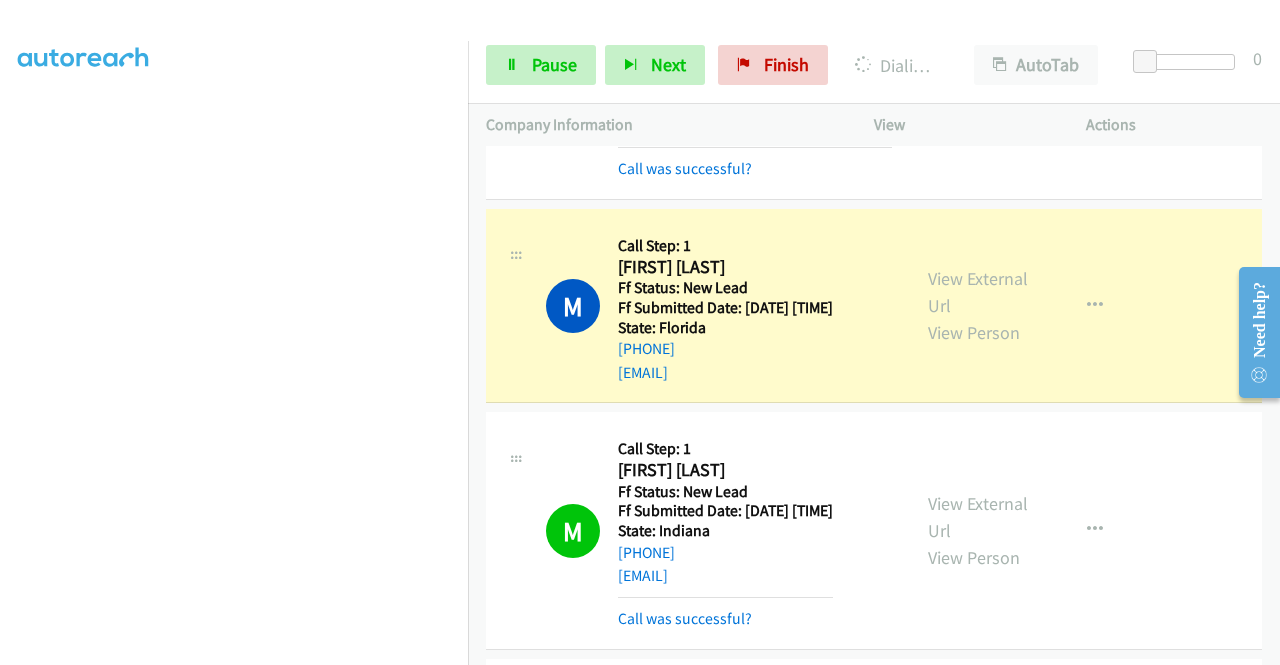 scroll, scrollTop: 456, scrollLeft: 9, axis: both 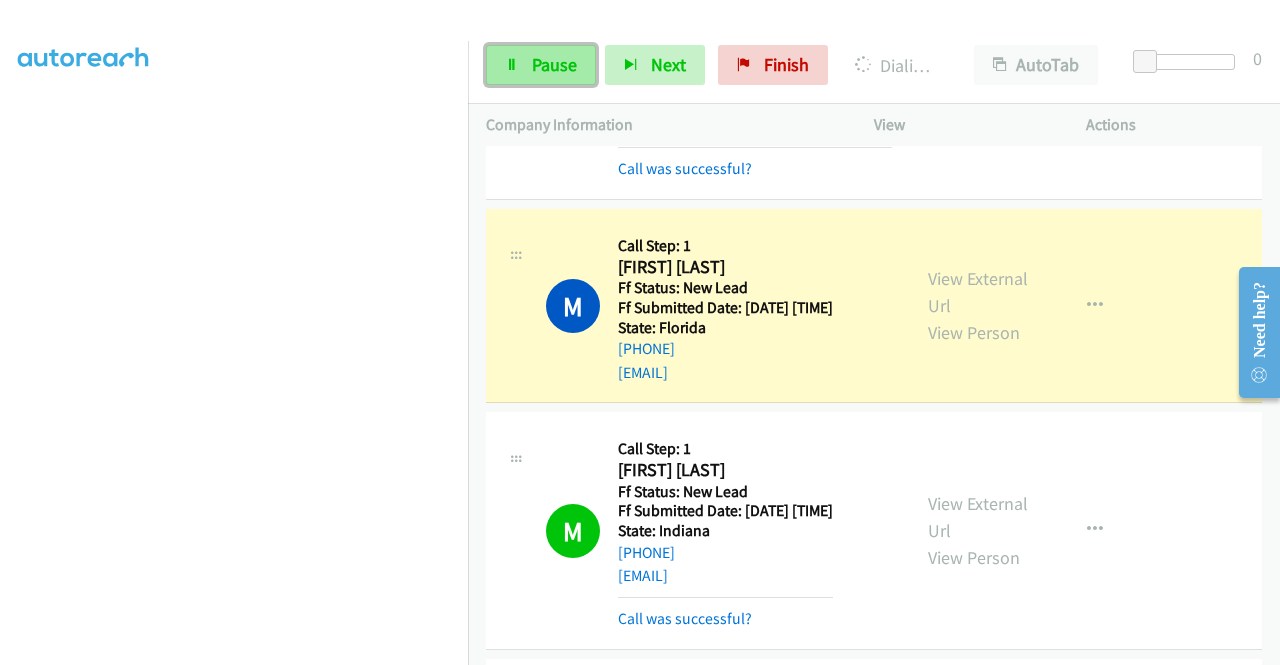 click on "Pause" at bounding box center [541, 65] 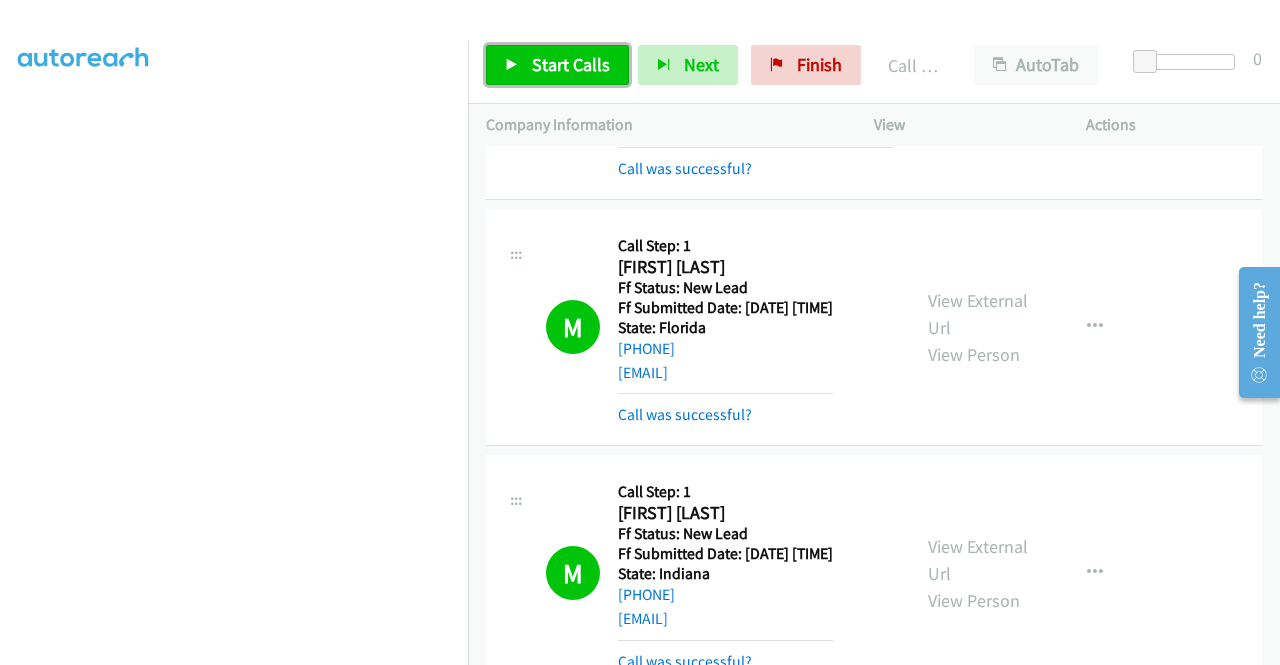 click on "Start Calls" at bounding box center [557, 65] 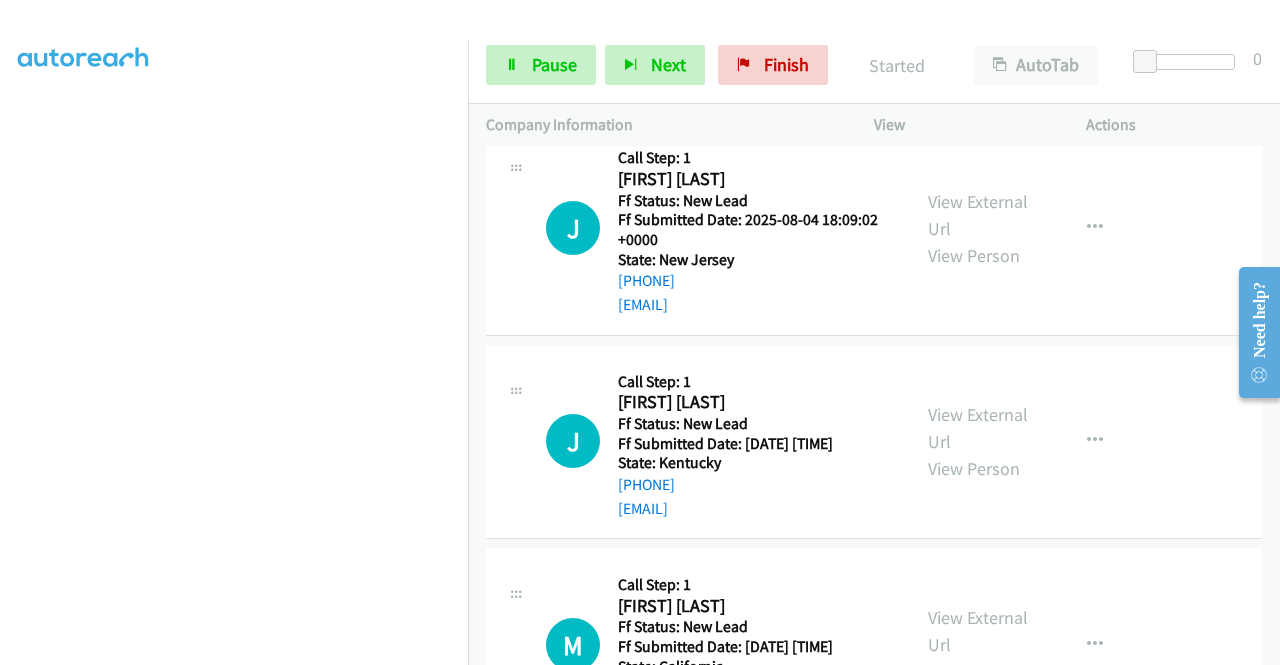 scroll, scrollTop: 4510, scrollLeft: 0, axis: vertical 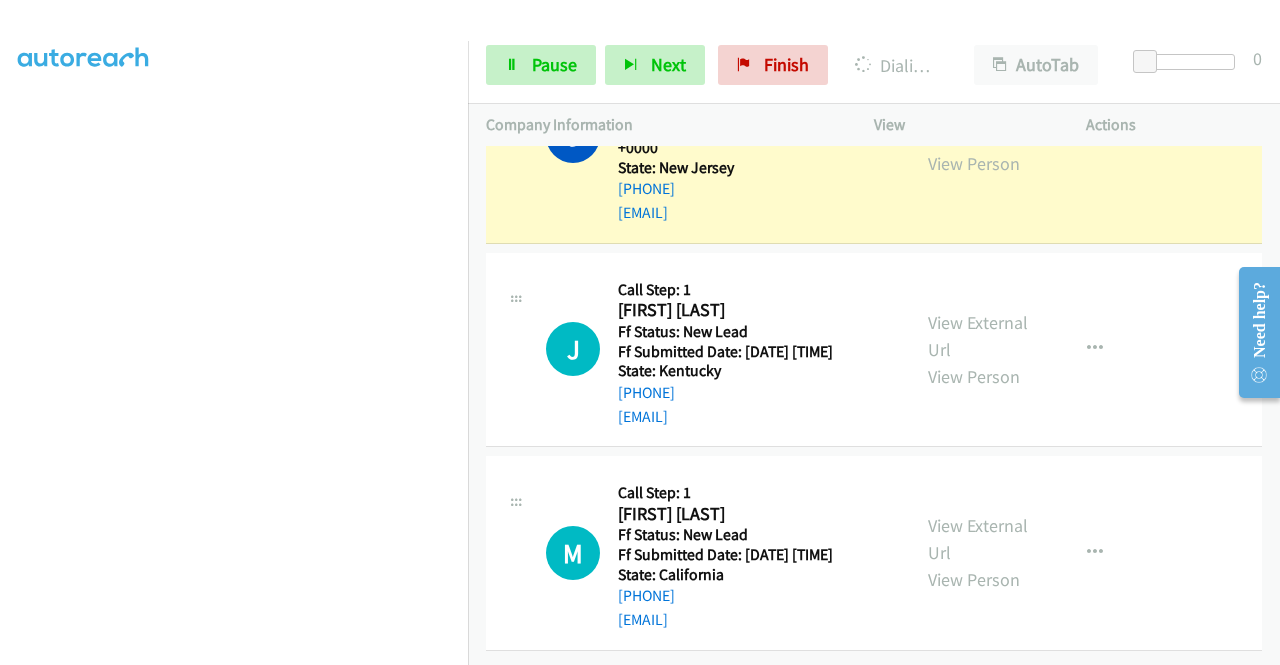 click on "Dialing Mode: Power
|
Switch to Preview
My Lists" at bounding box center (234, 152) 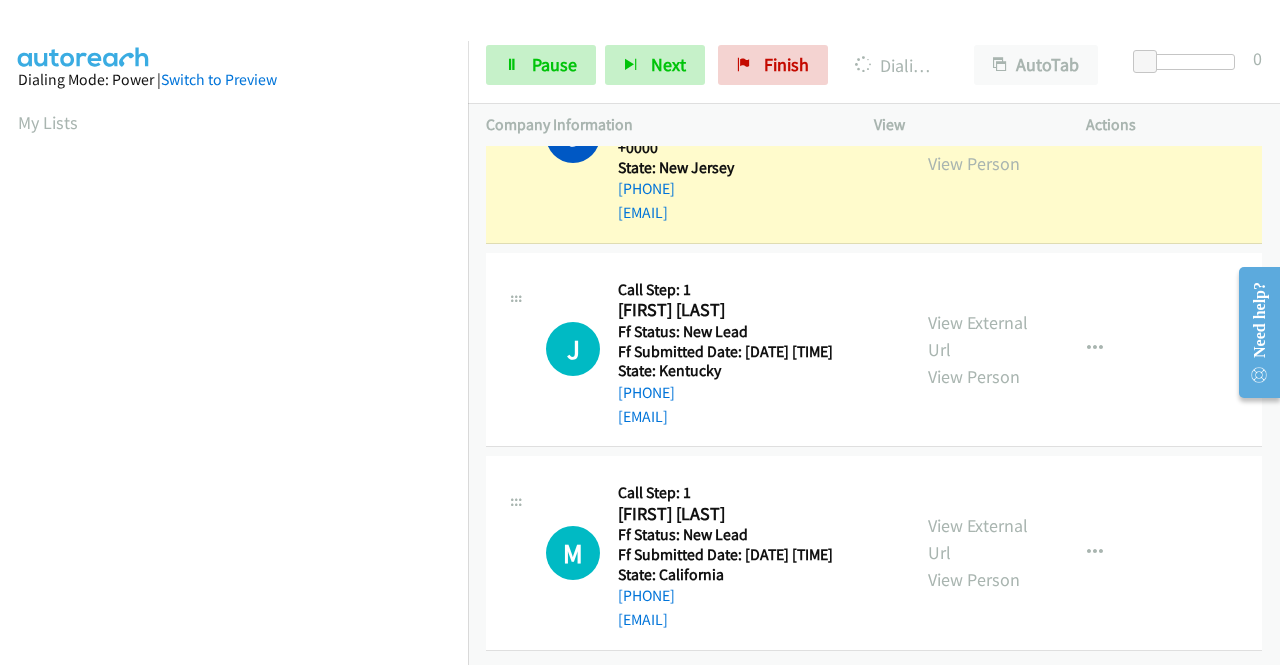 scroll, scrollTop: 393, scrollLeft: 9, axis: both 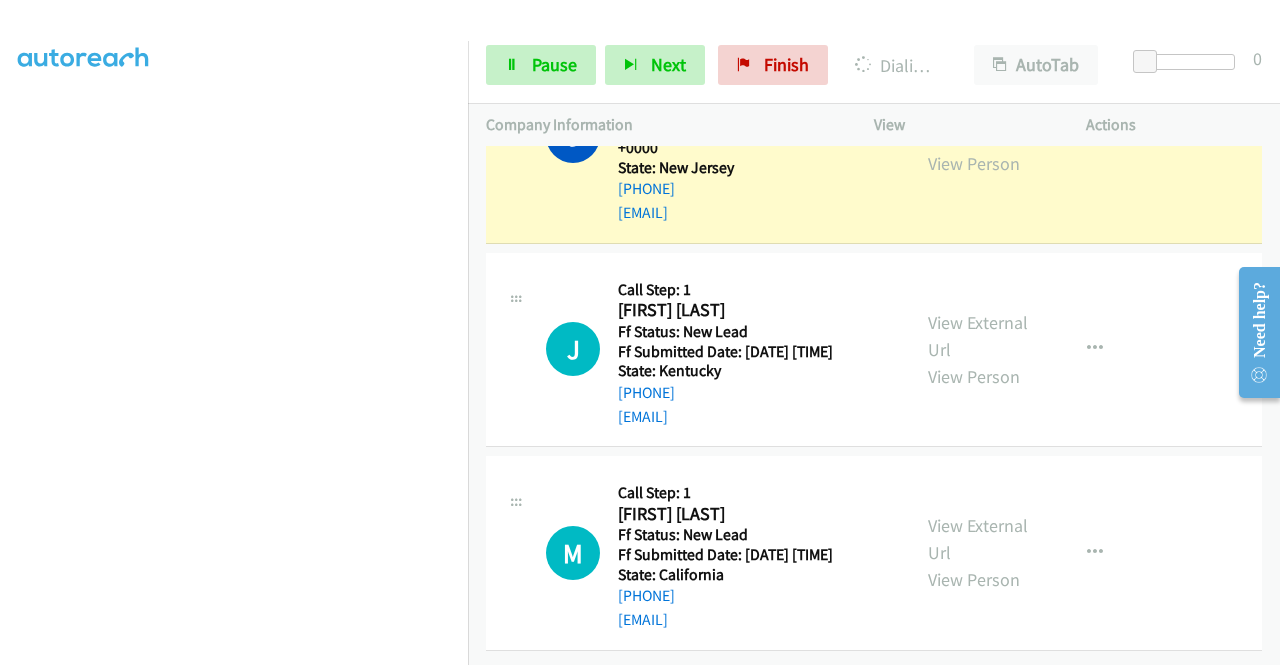 click on "View External Url
View Person" at bounding box center [980, 136] 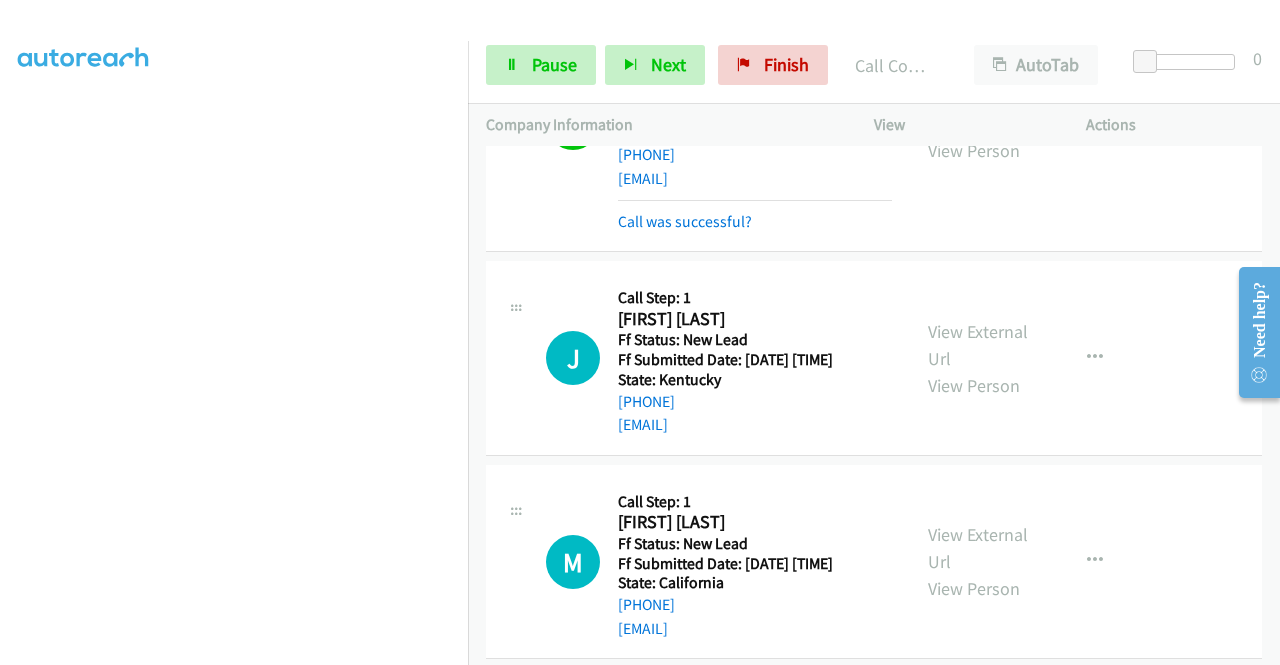 click on "View External Url" at bounding box center (978, 110) 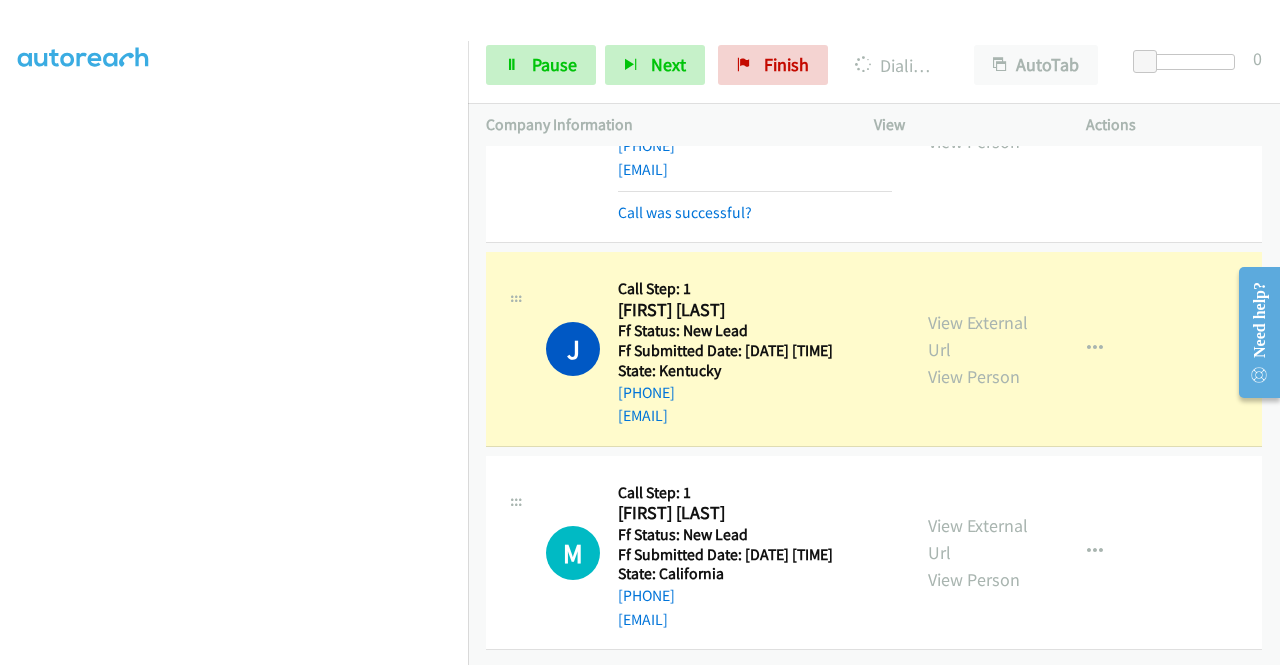 scroll, scrollTop: 0, scrollLeft: 9, axis: horizontal 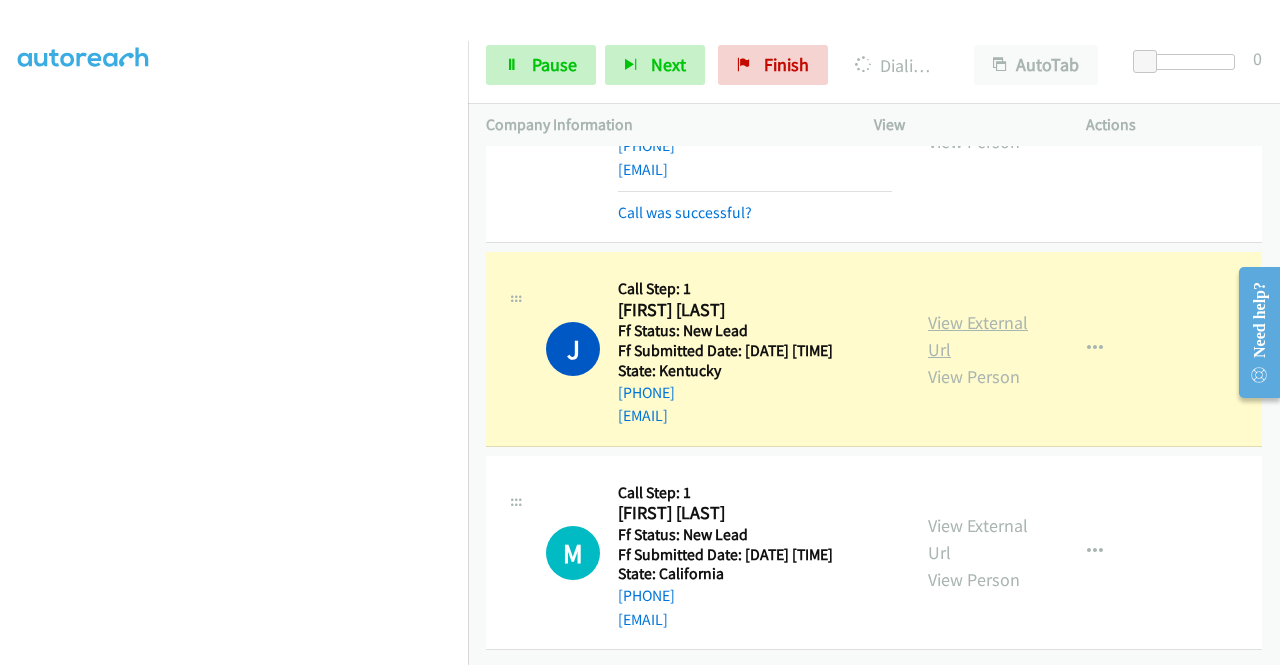 click on "View External Url" at bounding box center [978, 336] 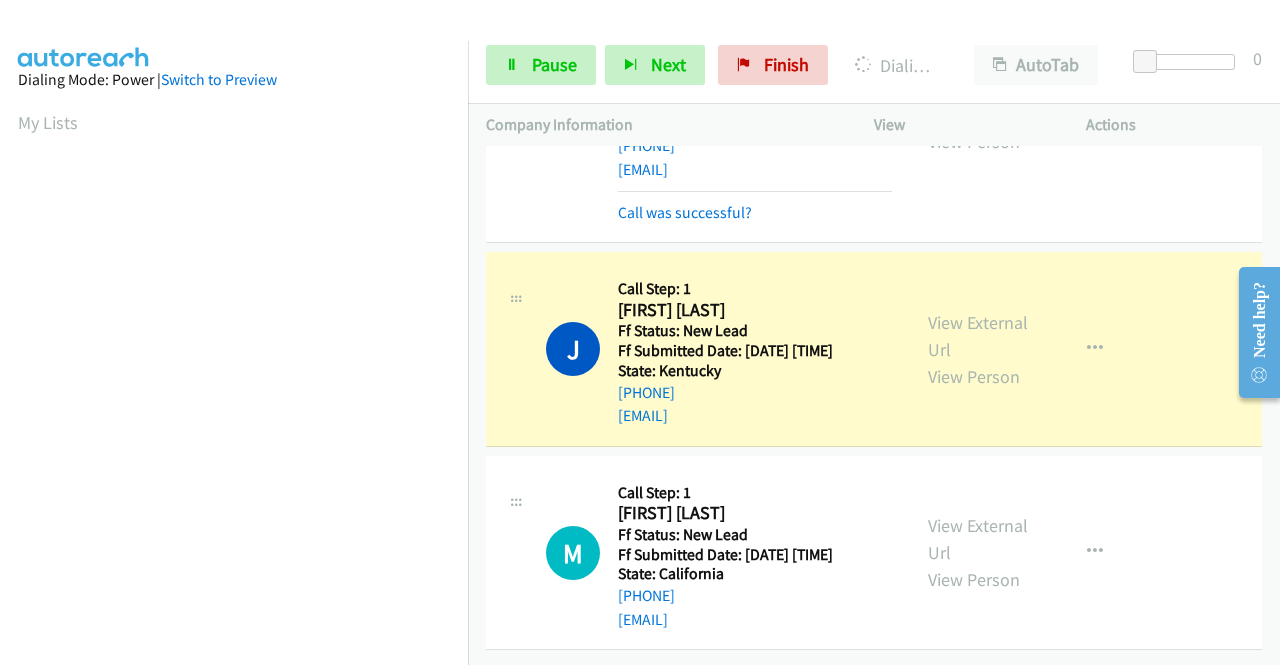 scroll, scrollTop: 456, scrollLeft: 9, axis: both 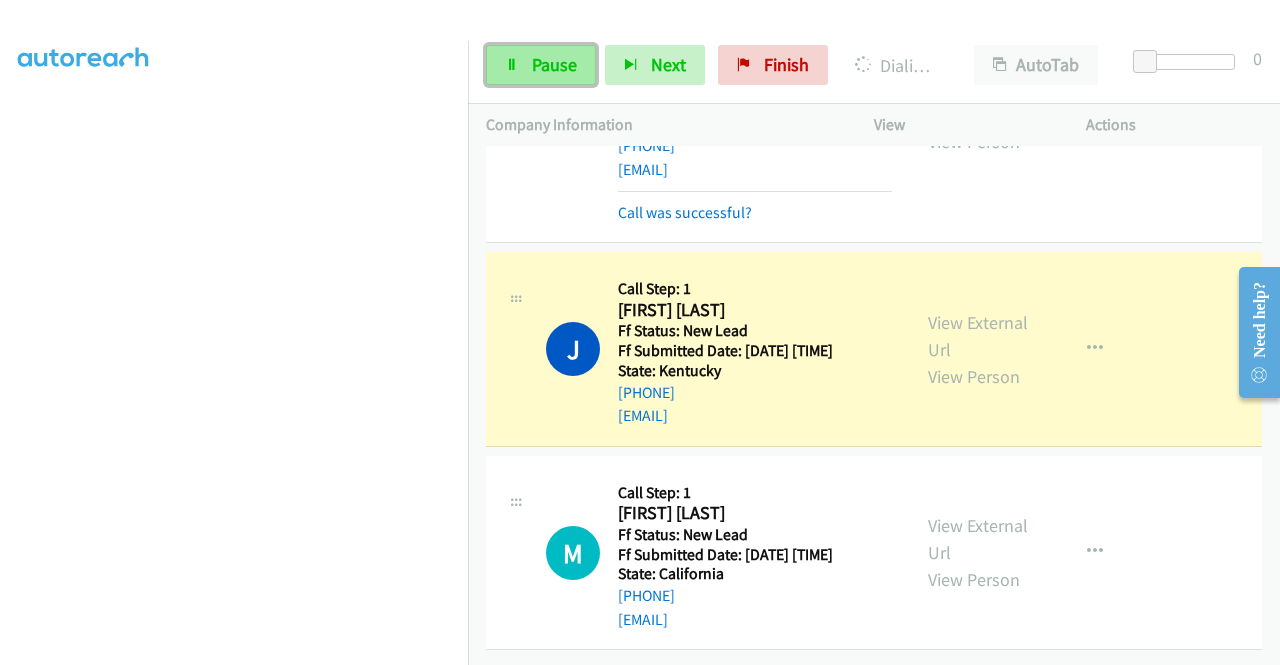 click on "Pause" at bounding box center (541, 65) 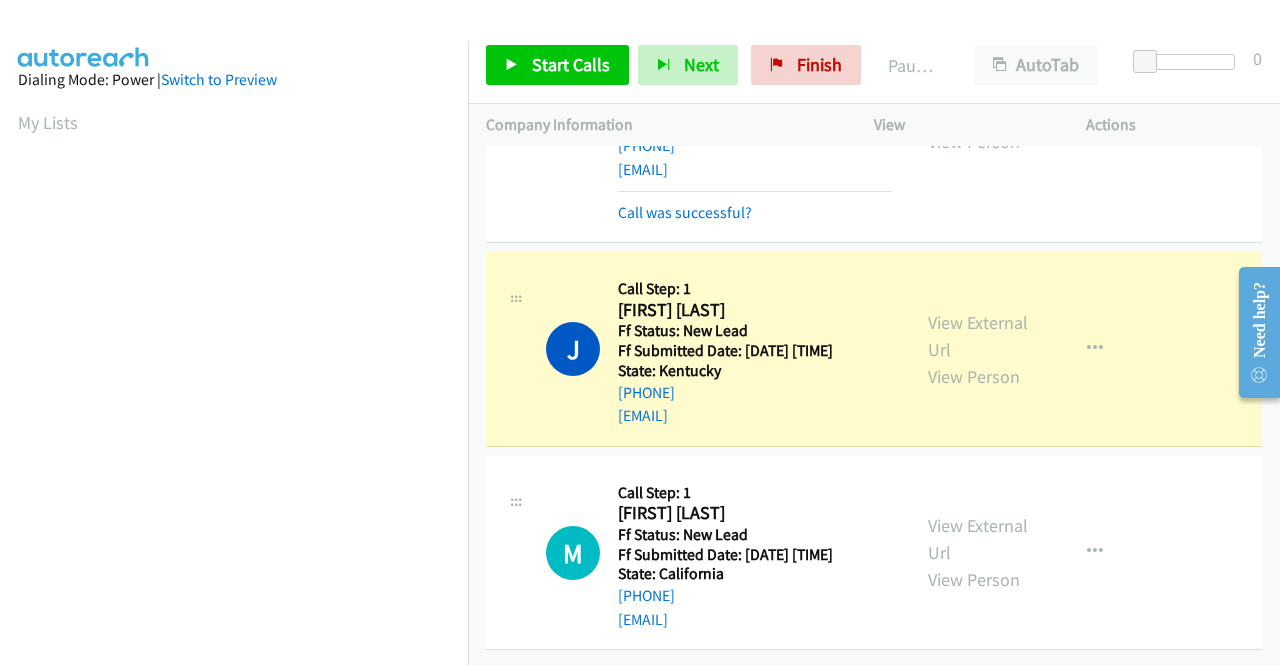 scroll, scrollTop: 456, scrollLeft: 9, axis: both 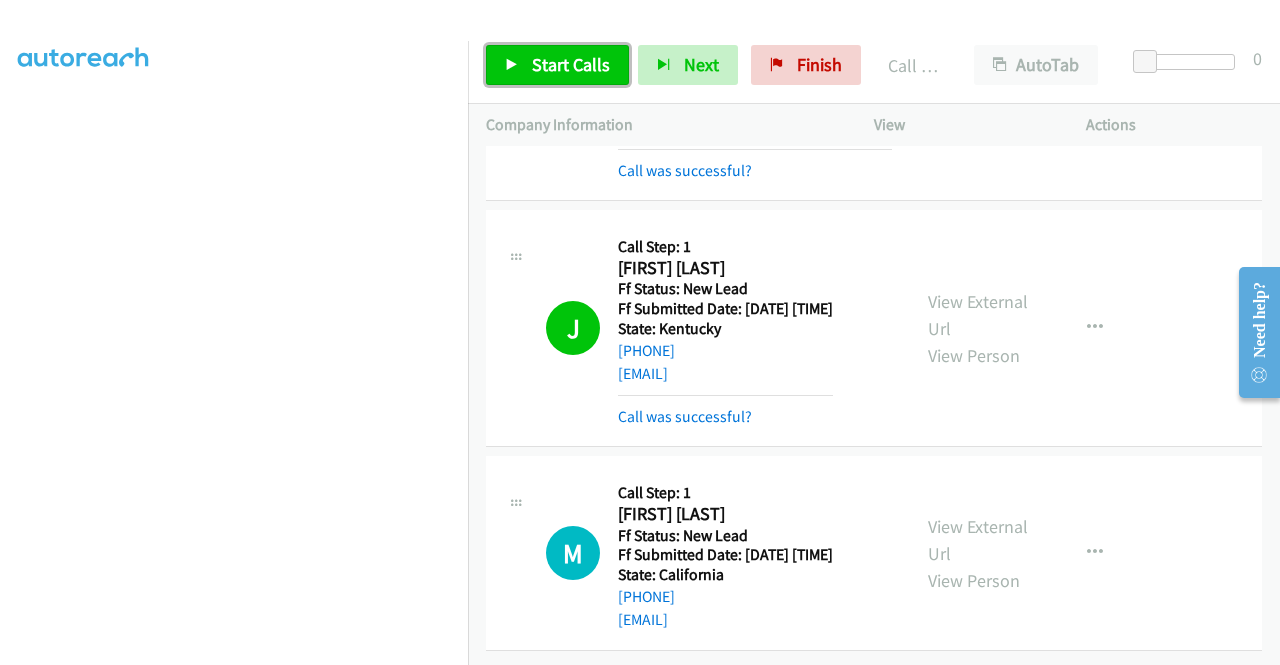 click on "Start Calls" at bounding box center (571, 64) 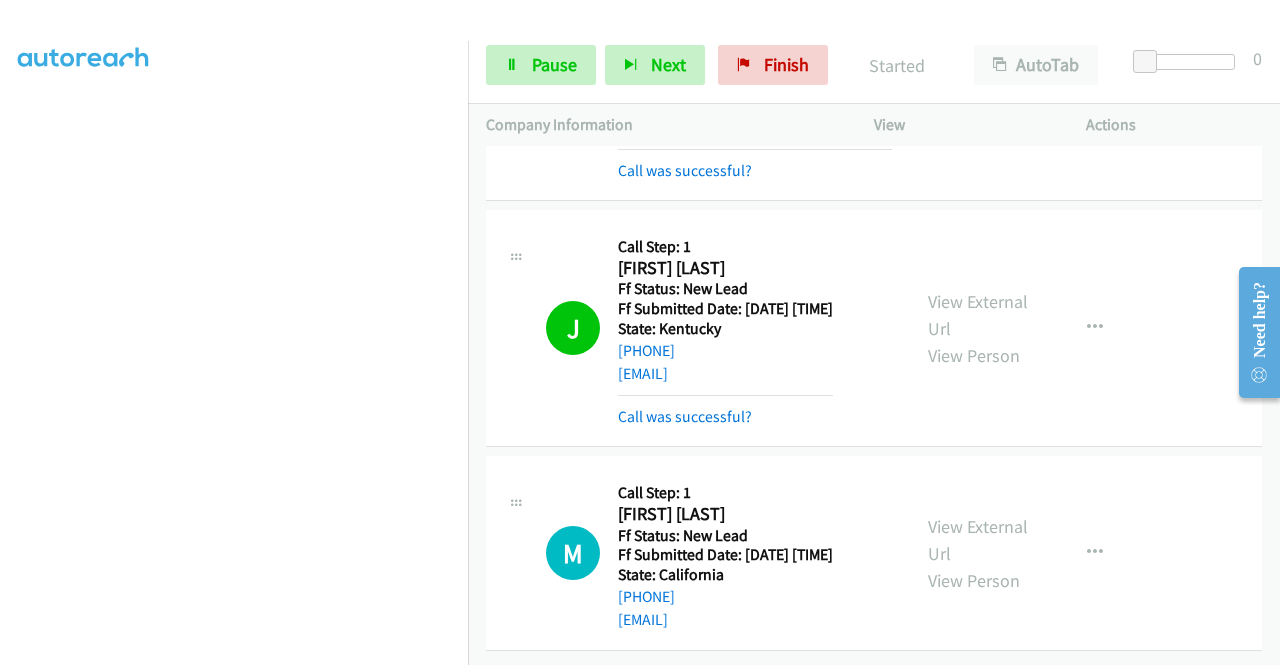 scroll, scrollTop: 4820, scrollLeft: 0, axis: vertical 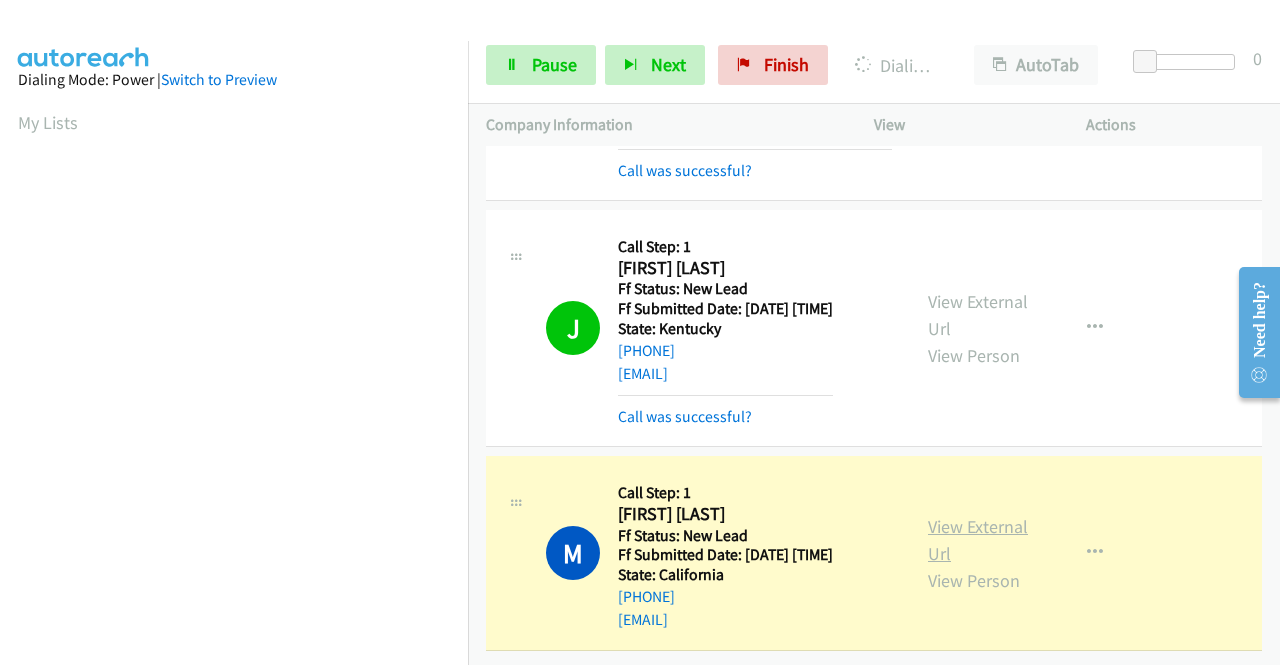 click on "View External Url" at bounding box center (978, 540) 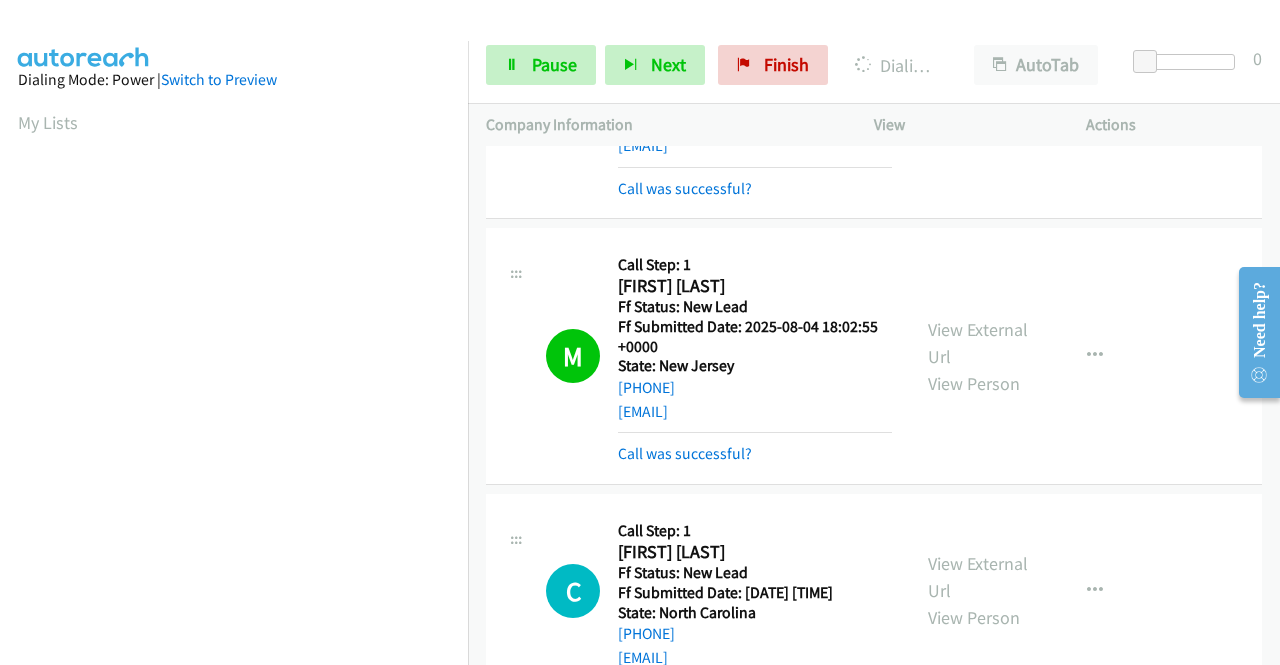 scroll, scrollTop: 4820, scrollLeft: 0, axis: vertical 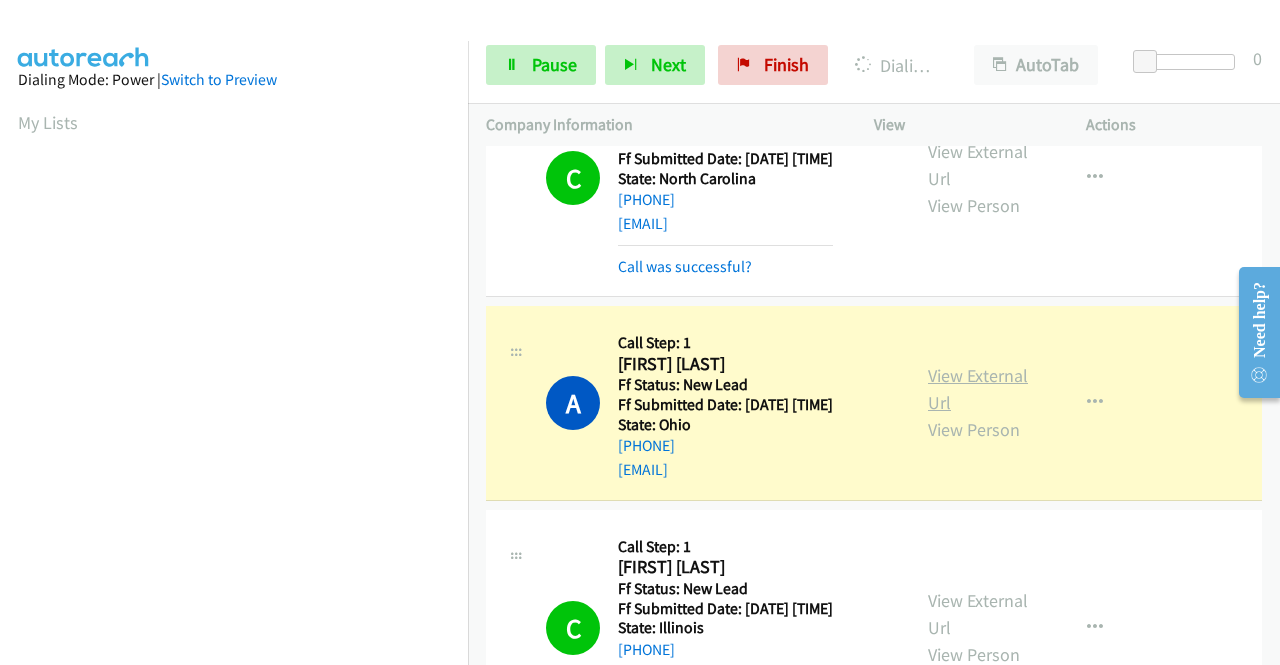 click on "View External Url" at bounding box center [978, 389] 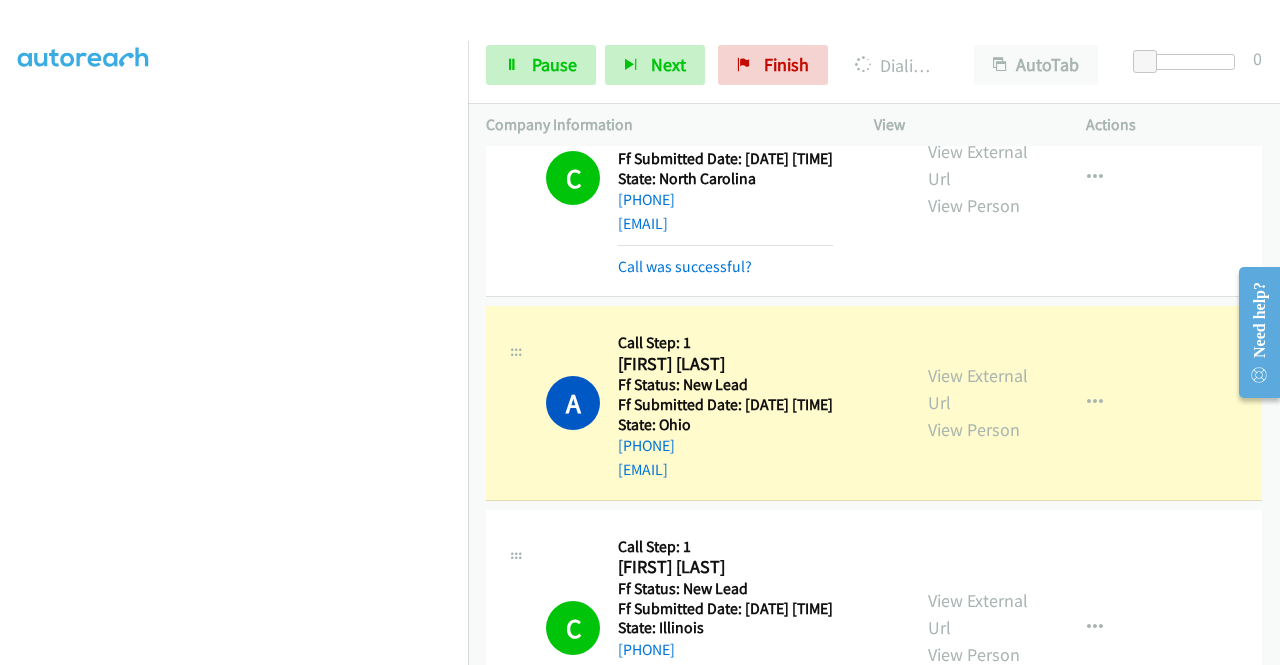 scroll, scrollTop: 456, scrollLeft: 9, axis: both 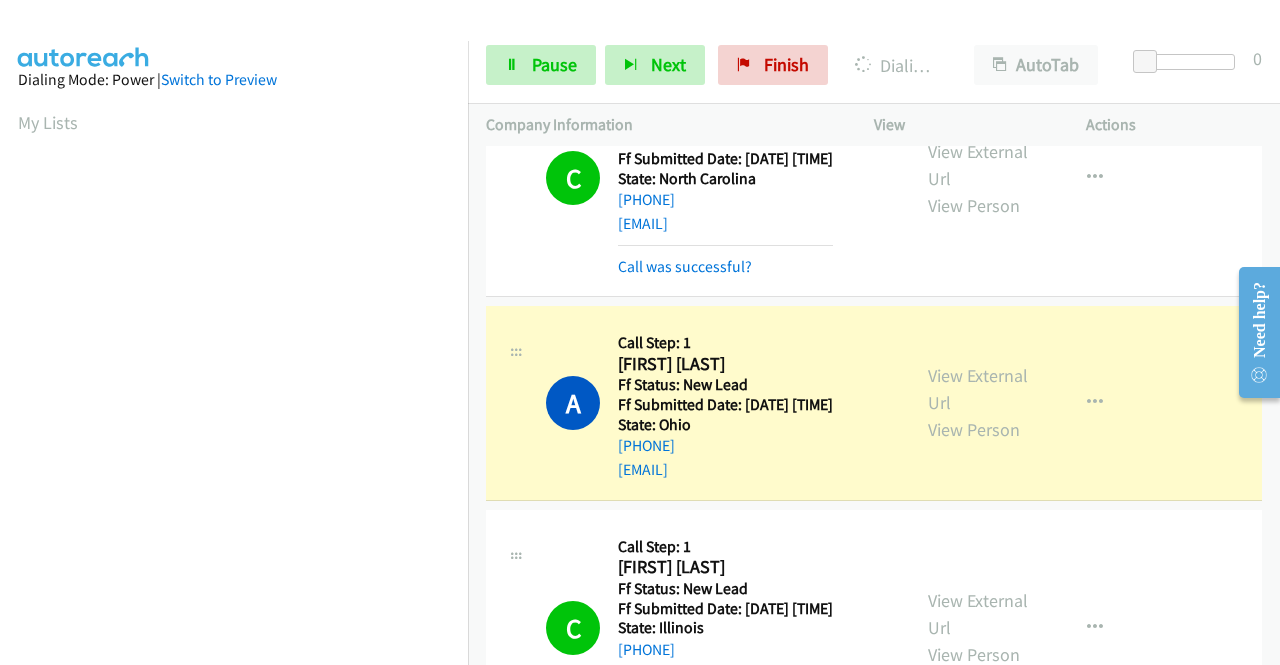 drag, startPoint x: 460, startPoint y: 415, endPoint x: 464, endPoint y: 609, distance: 194.04123 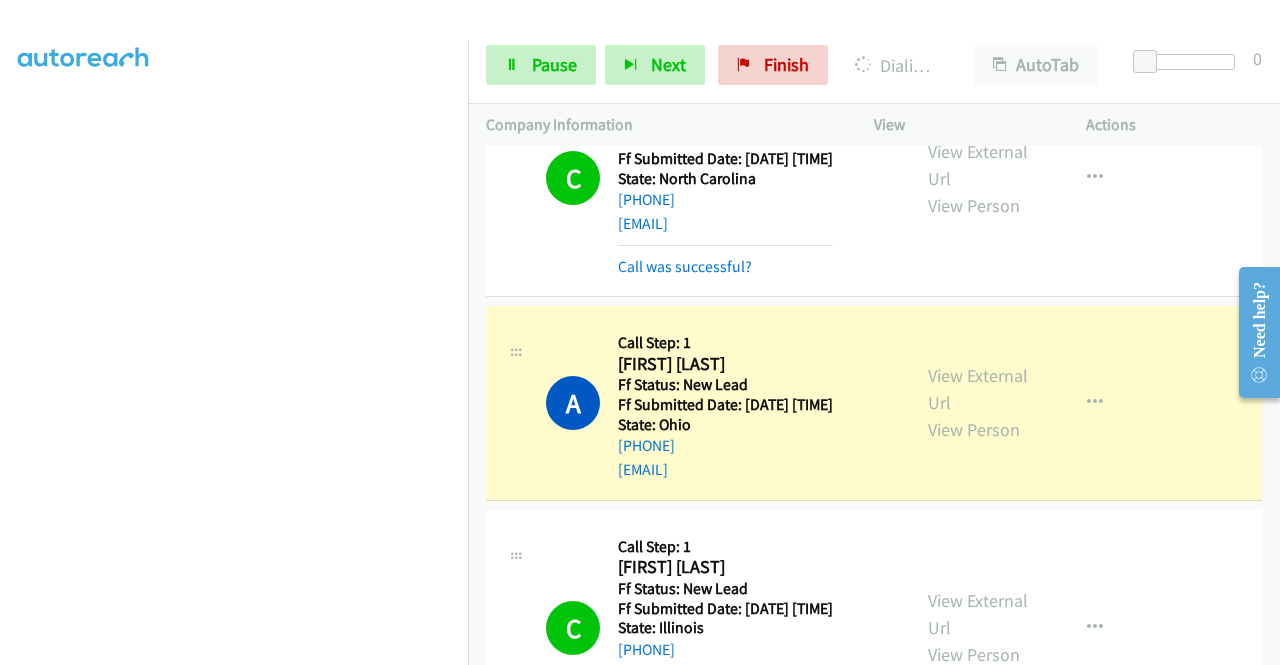 scroll, scrollTop: 0, scrollLeft: 9, axis: horizontal 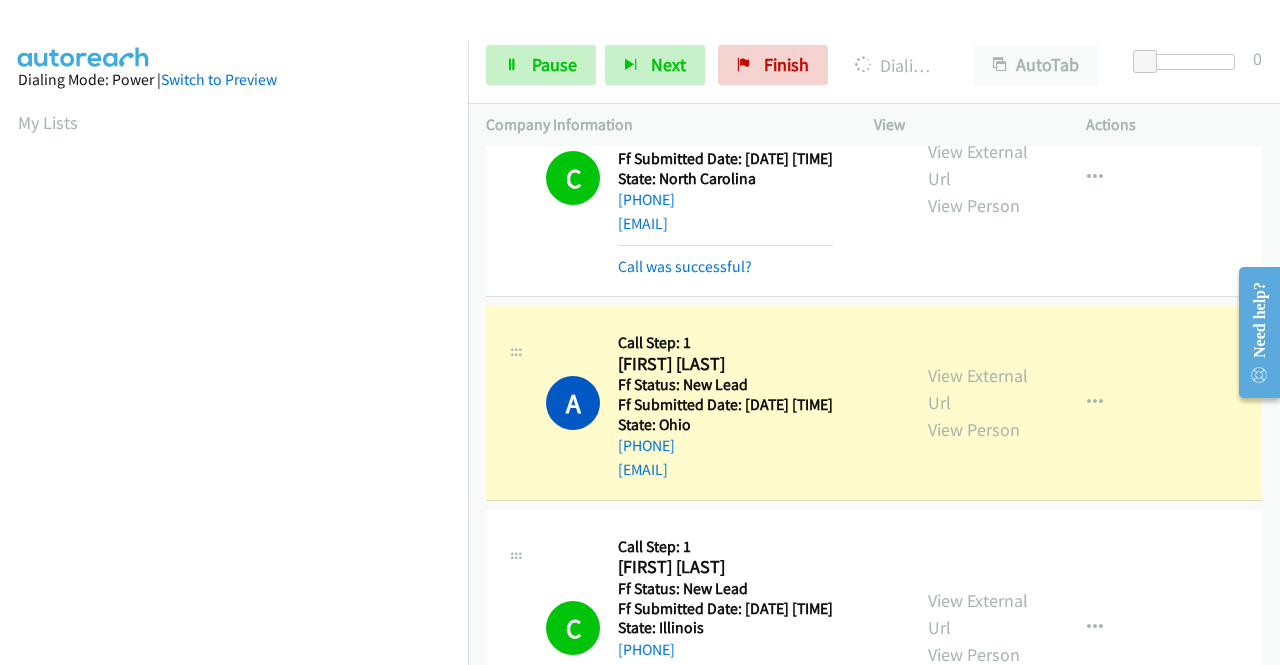 drag, startPoint x: 1275, startPoint y: 409, endPoint x: 1269, endPoint y: 433, distance: 24.738634 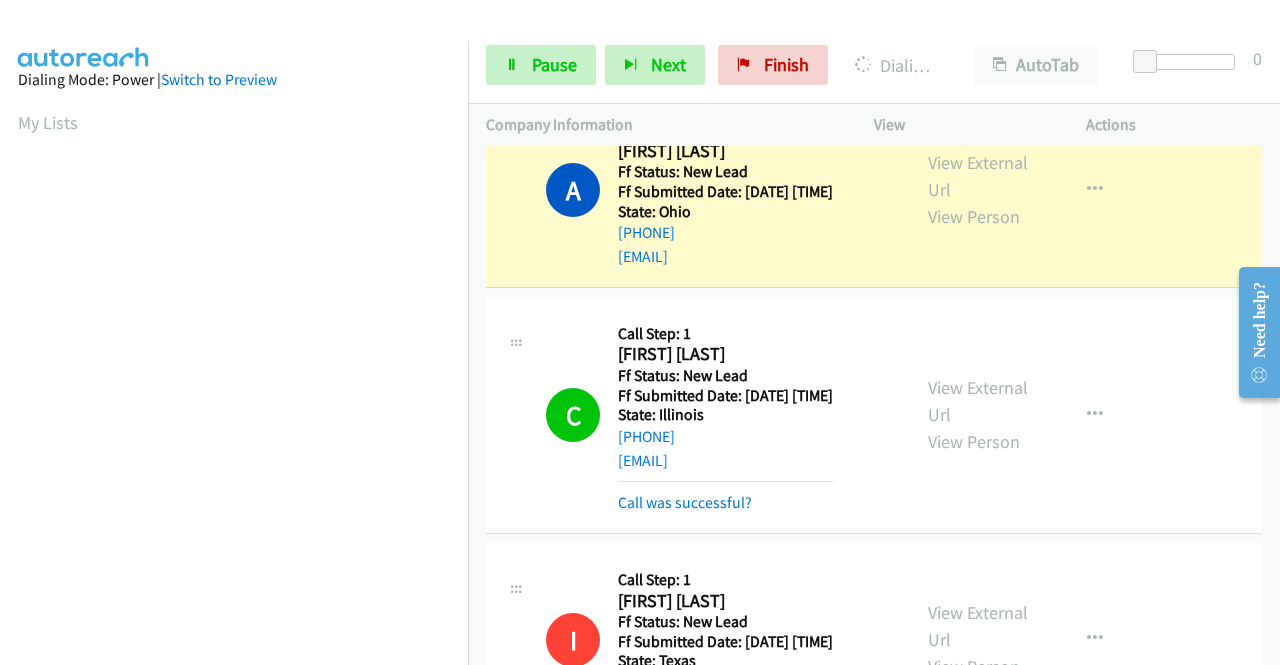 scroll, scrollTop: 3118, scrollLeft: 0, axis: vertical 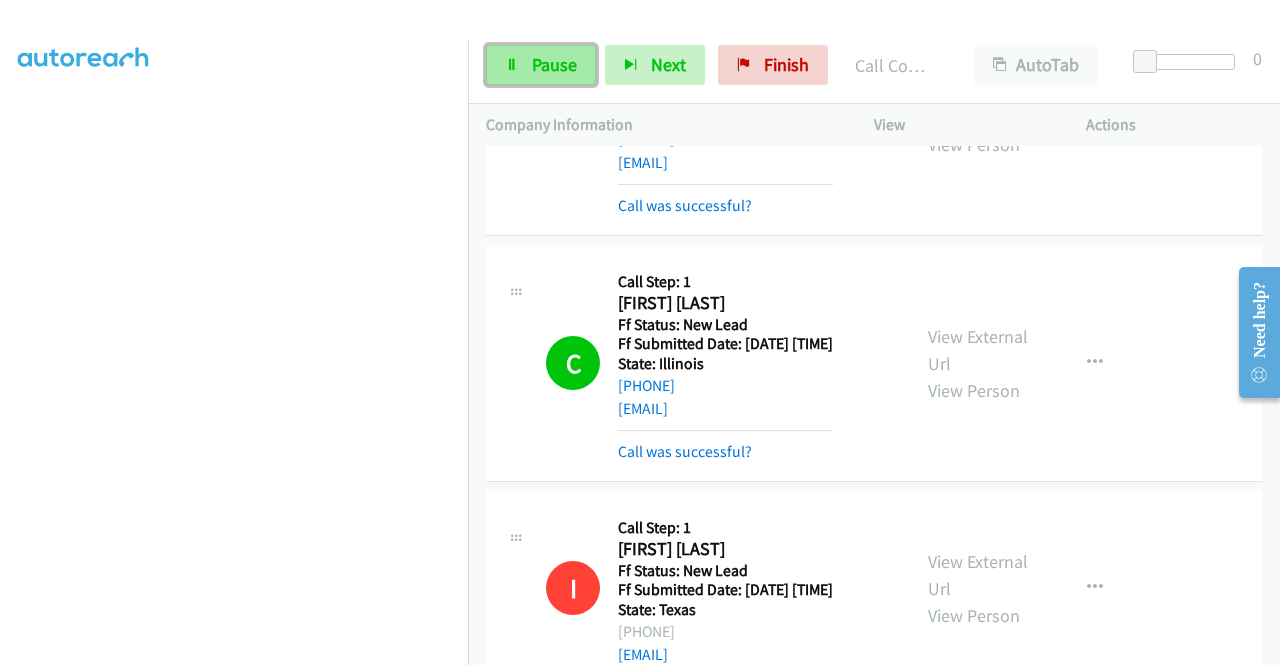 click on "Pause" at bounding box center [541, 65] 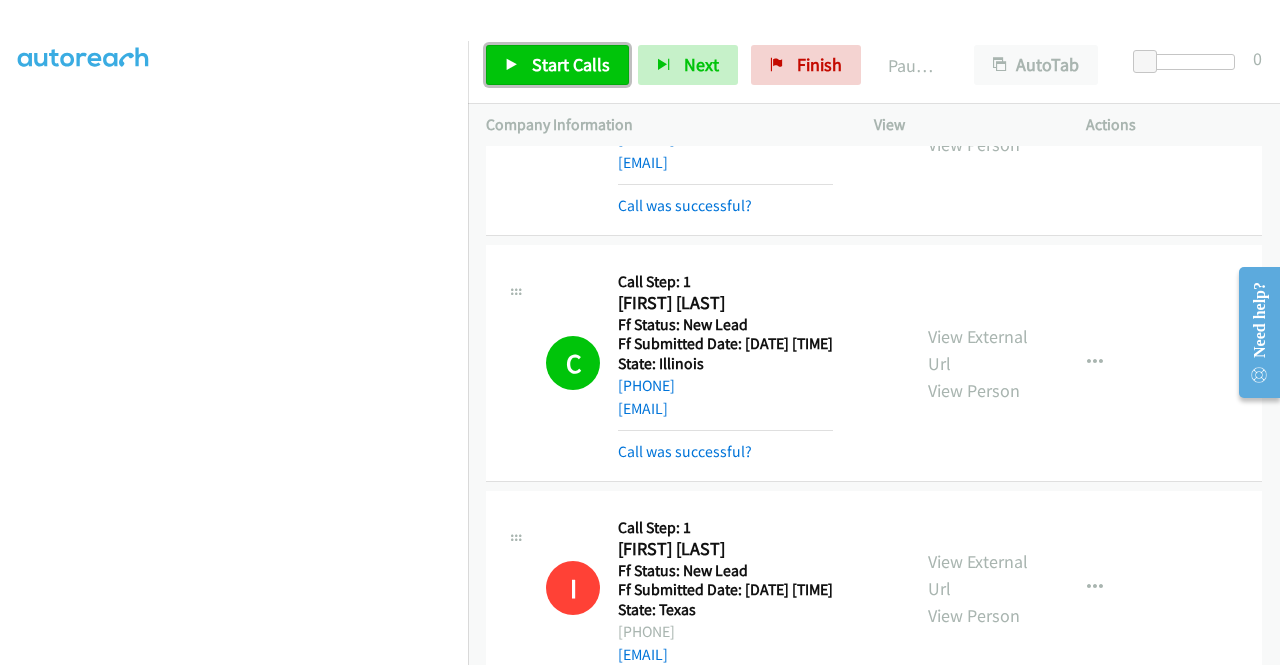 click on "Start Calls" at bounding box center [571, 64] 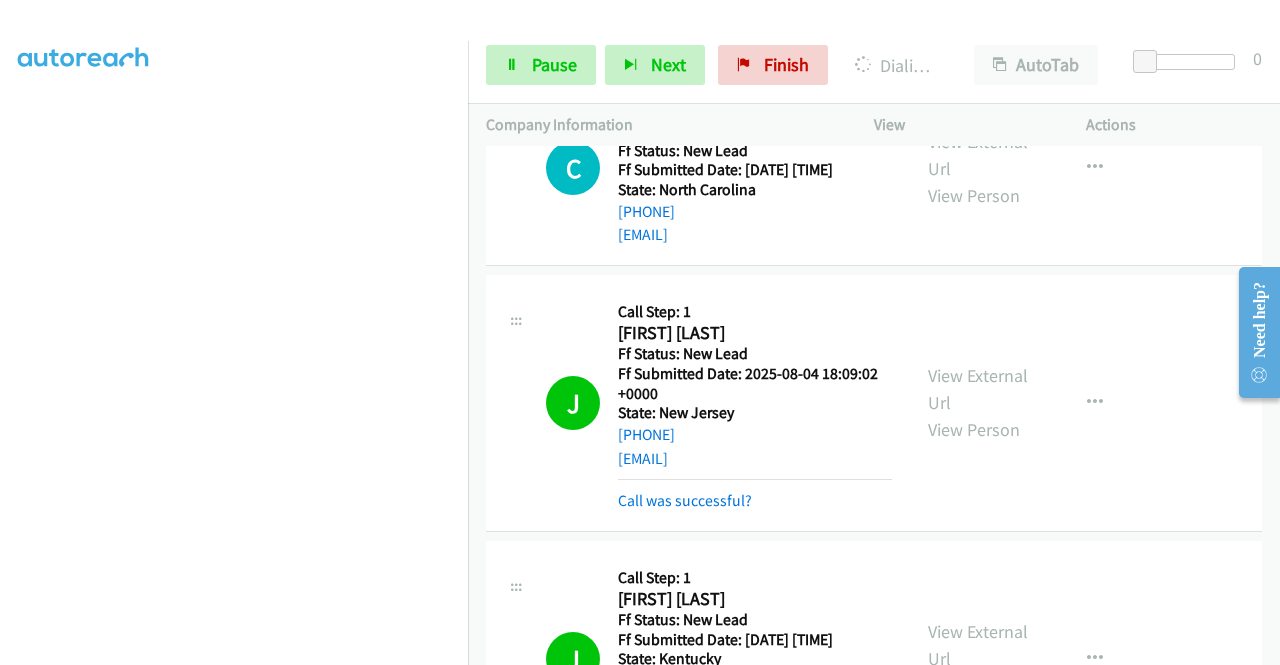 scroll, scrollTop: 4264, scrollLeft: 0, axis: vertical 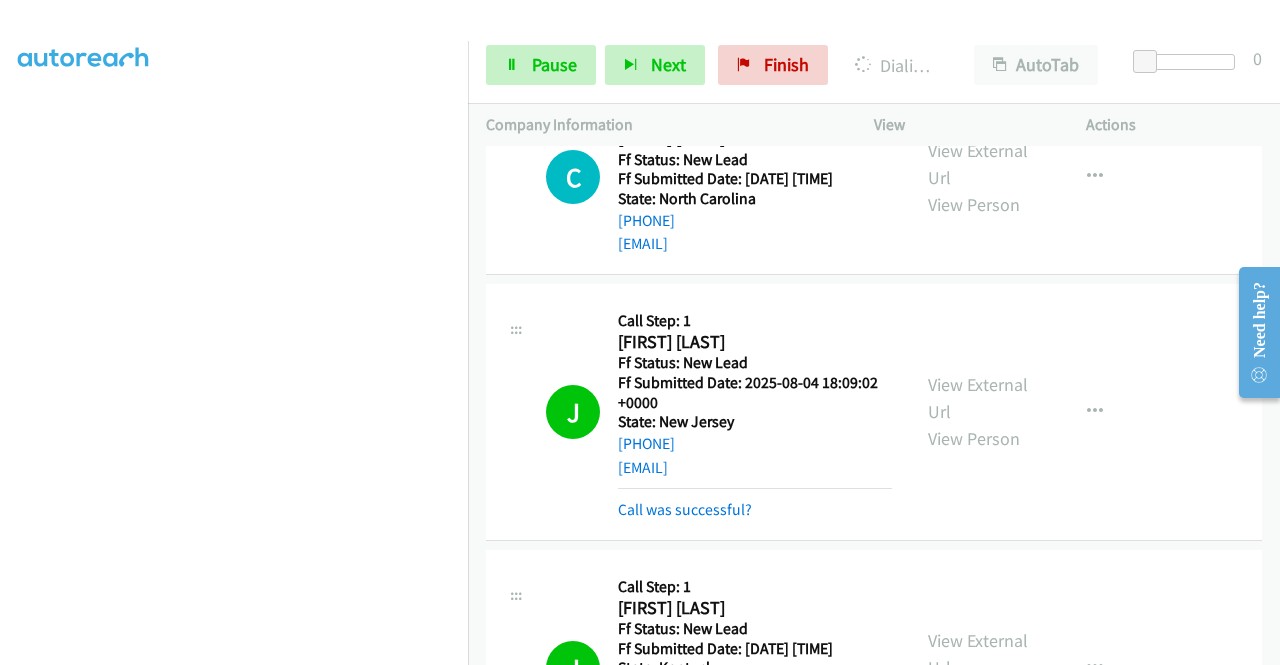 click on "Dialing Mode: Power
|
Switch to Preview
My Lists" at bounding box center [234, 373] 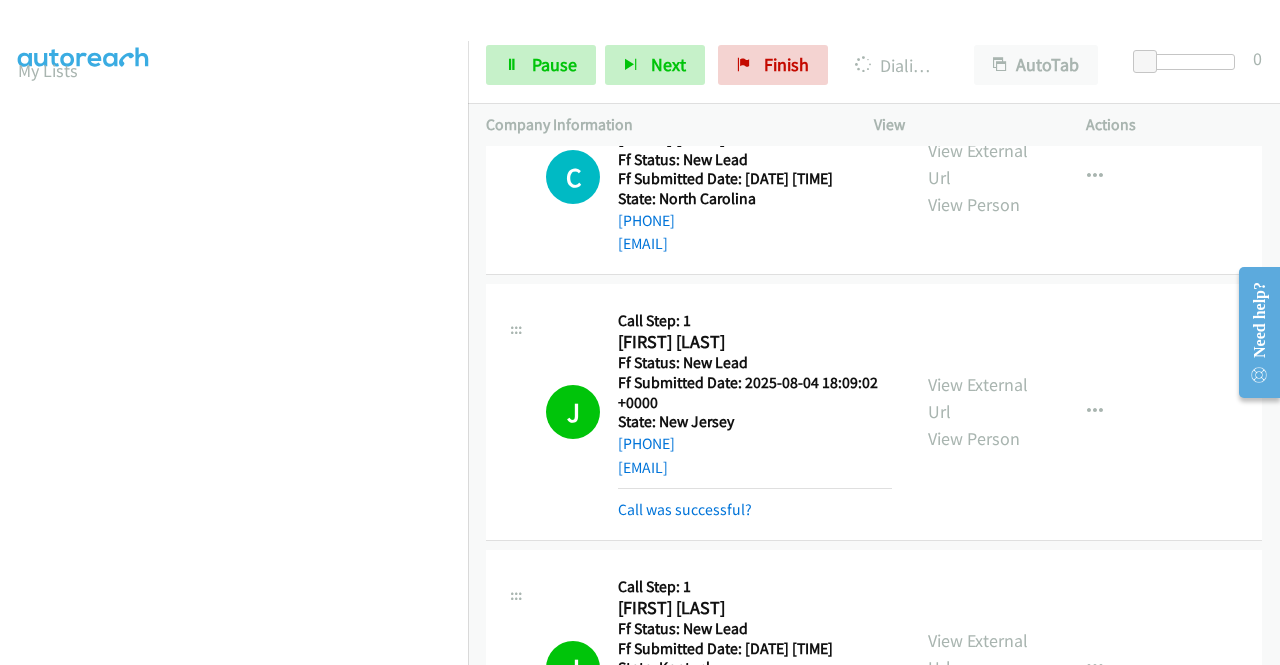 scroll, scrollTop: 456, scrollLeft: 9, axis: both 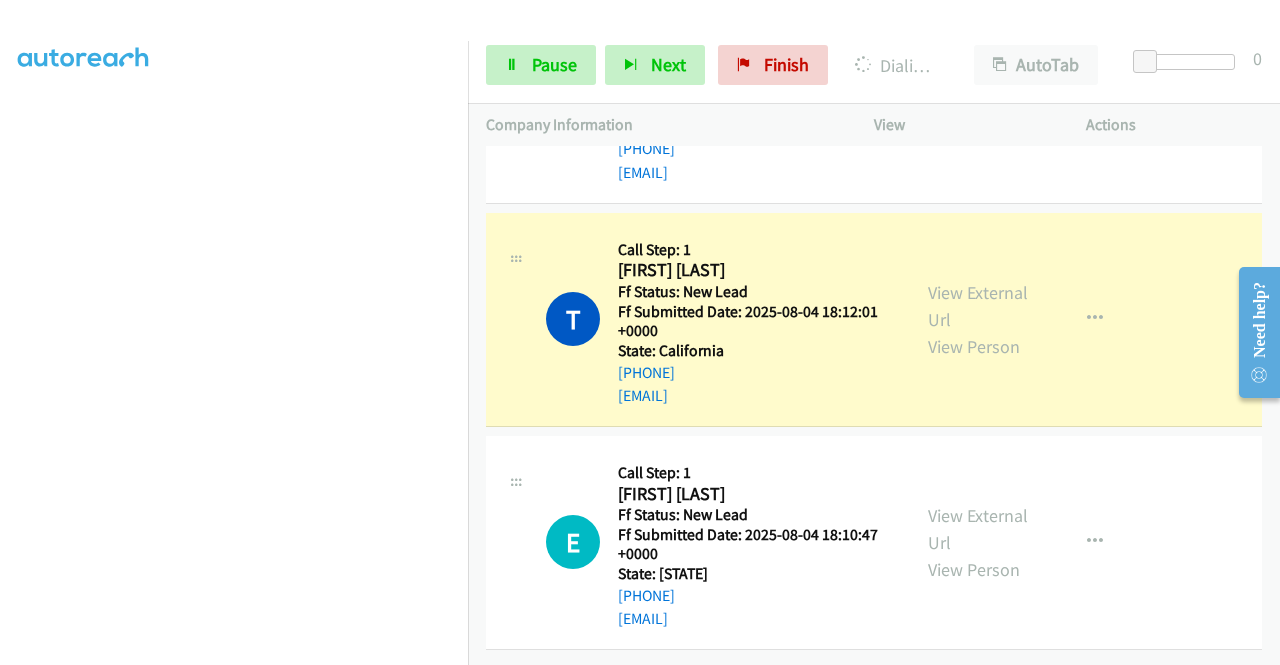click on "View External Url
View Person" at bounding box center [980, 319] 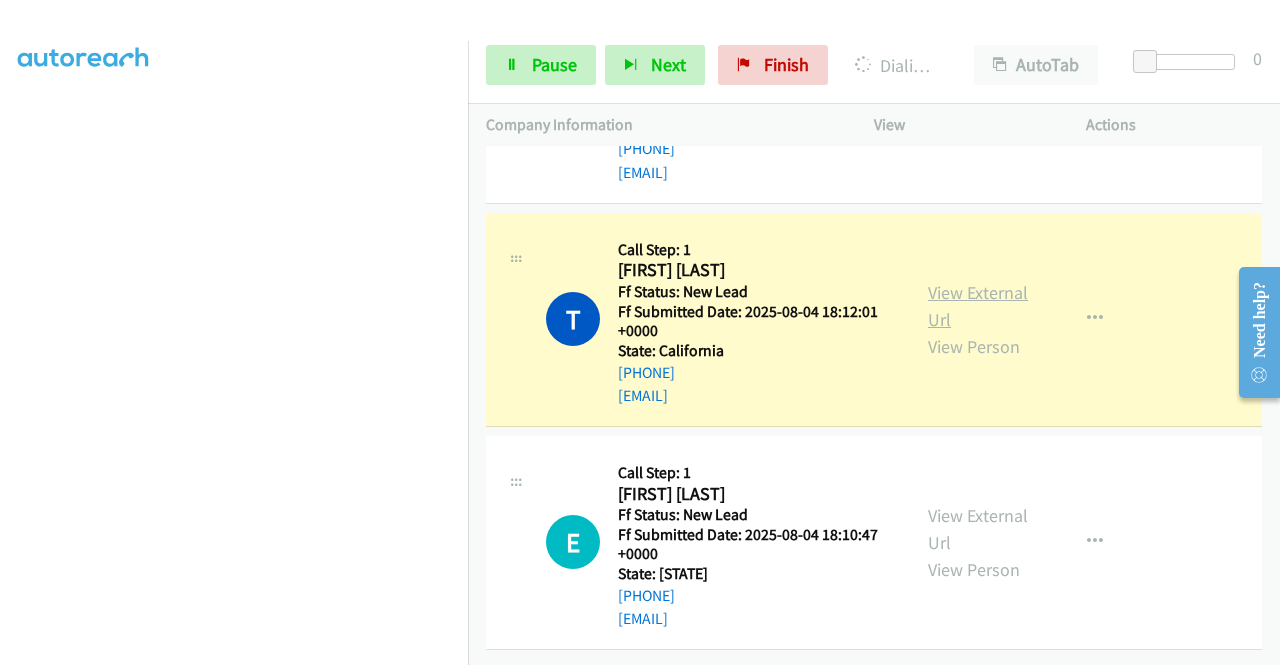 click on "View External Url" at bounding box center [978, 306] 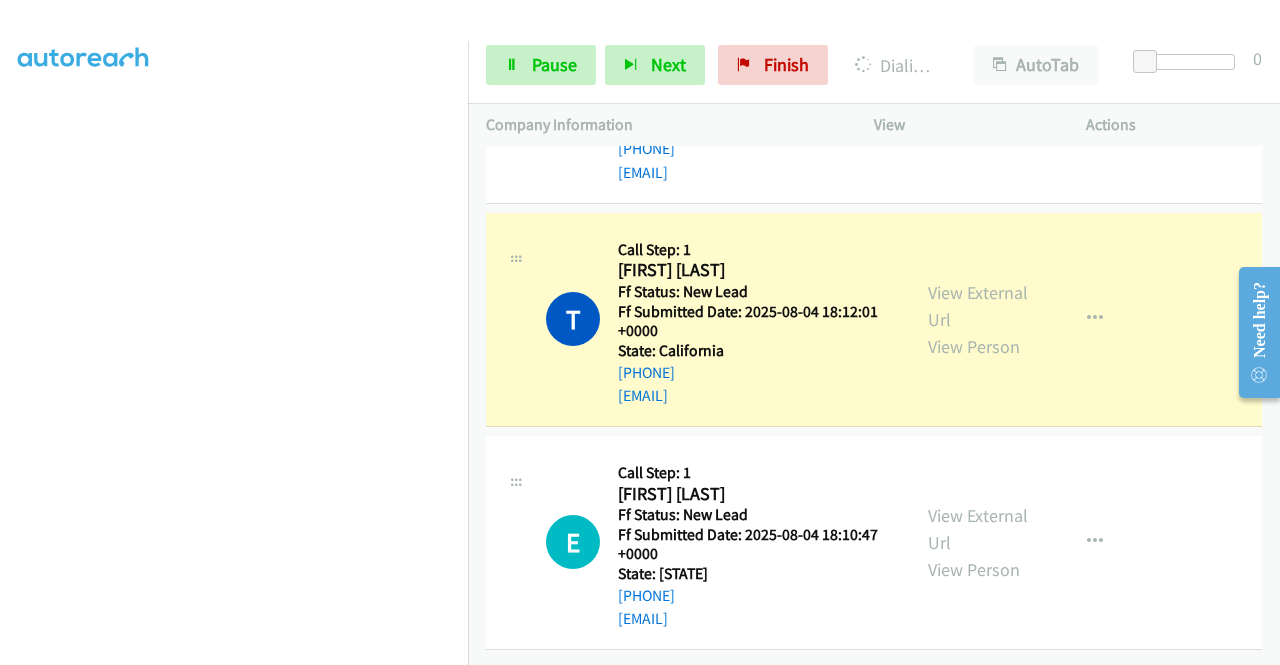 scroll, scrollTop: 7, scrollLeft: 9, axis: both 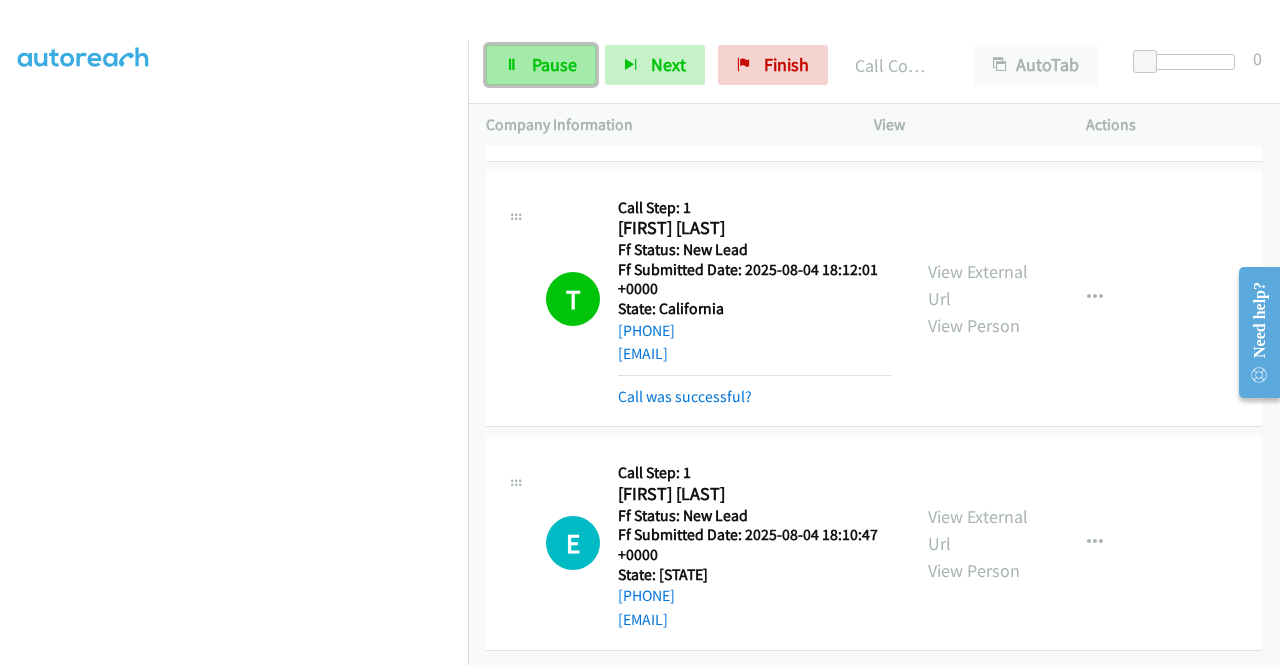 click on "Pause" at bounding box center (554, 64) 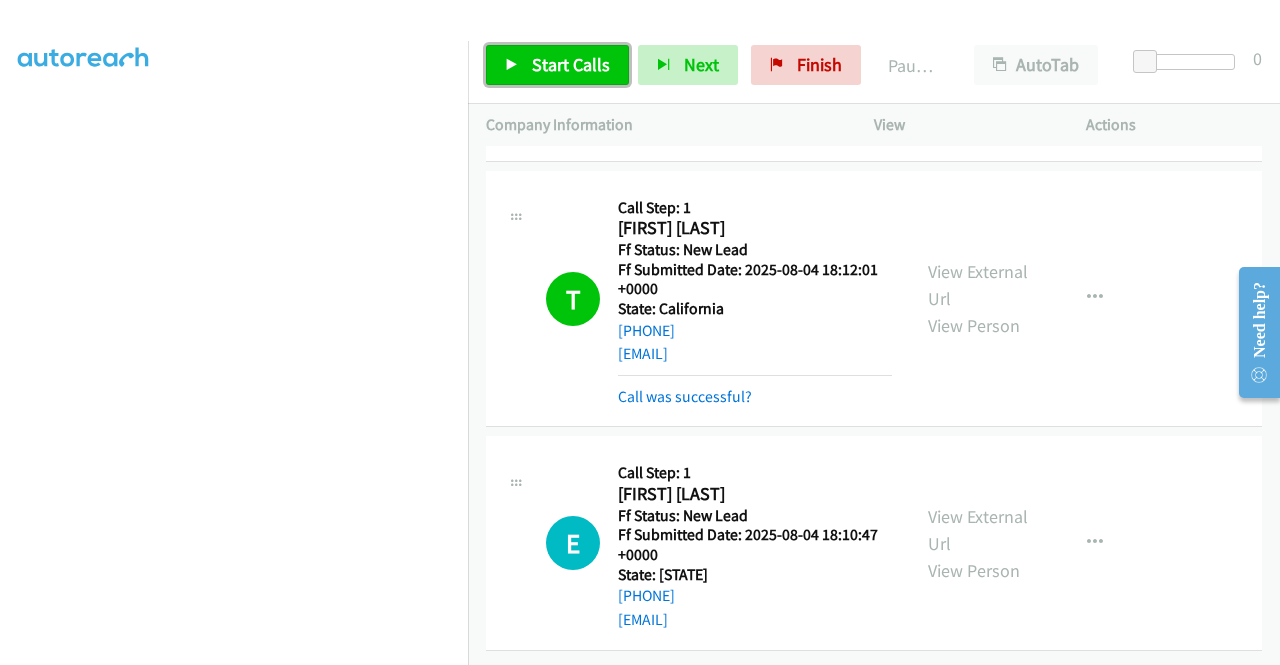 click on "Start Calls" at bounding box center [571, 64] 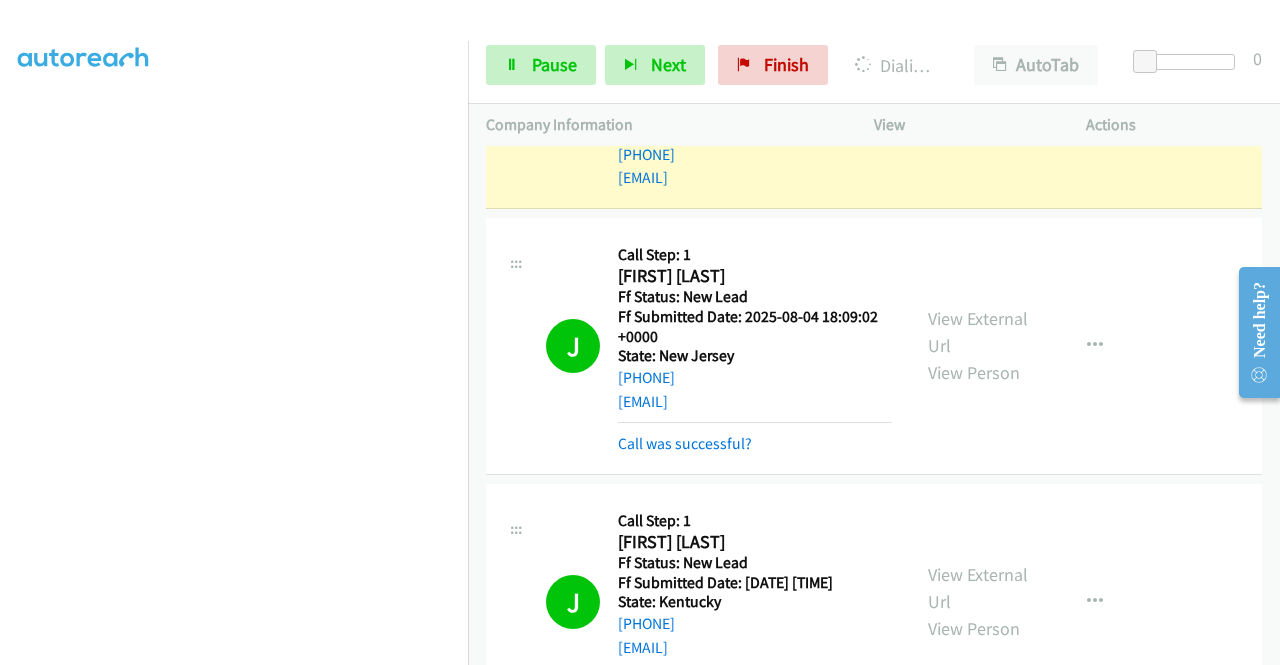 scroll, scrollTop: 4207, scrollLeft: 0, axis: vertical 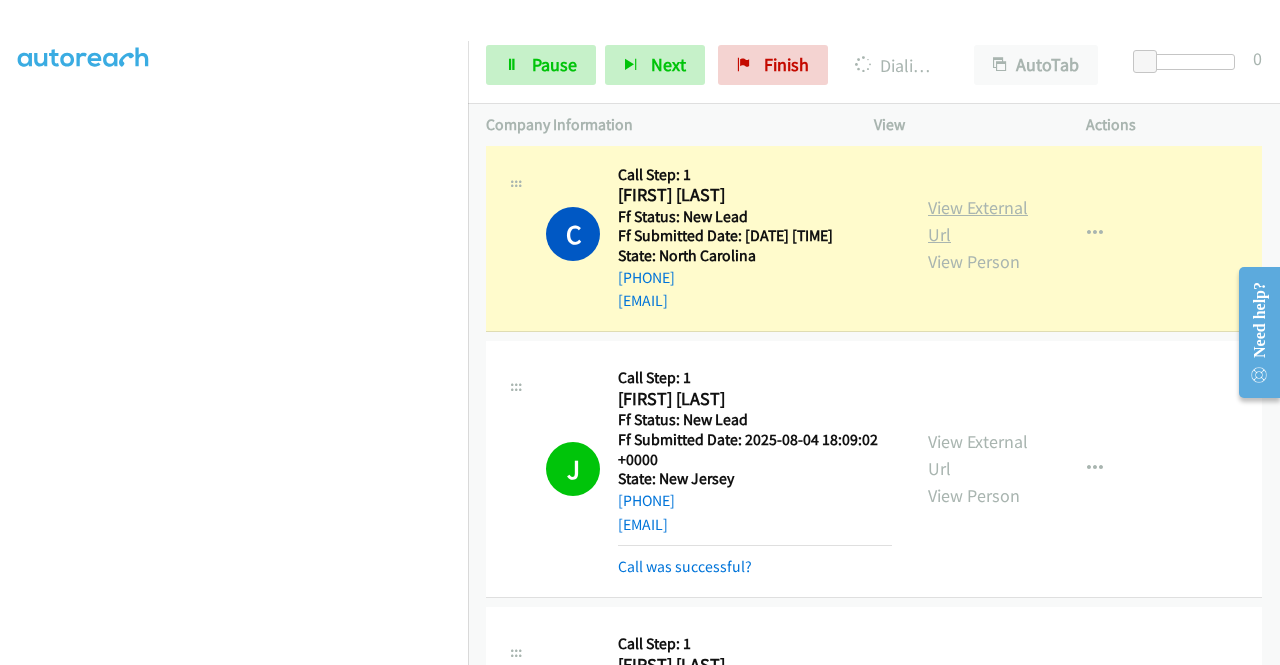 click on "View External Url" at bounding box center (978, 221) 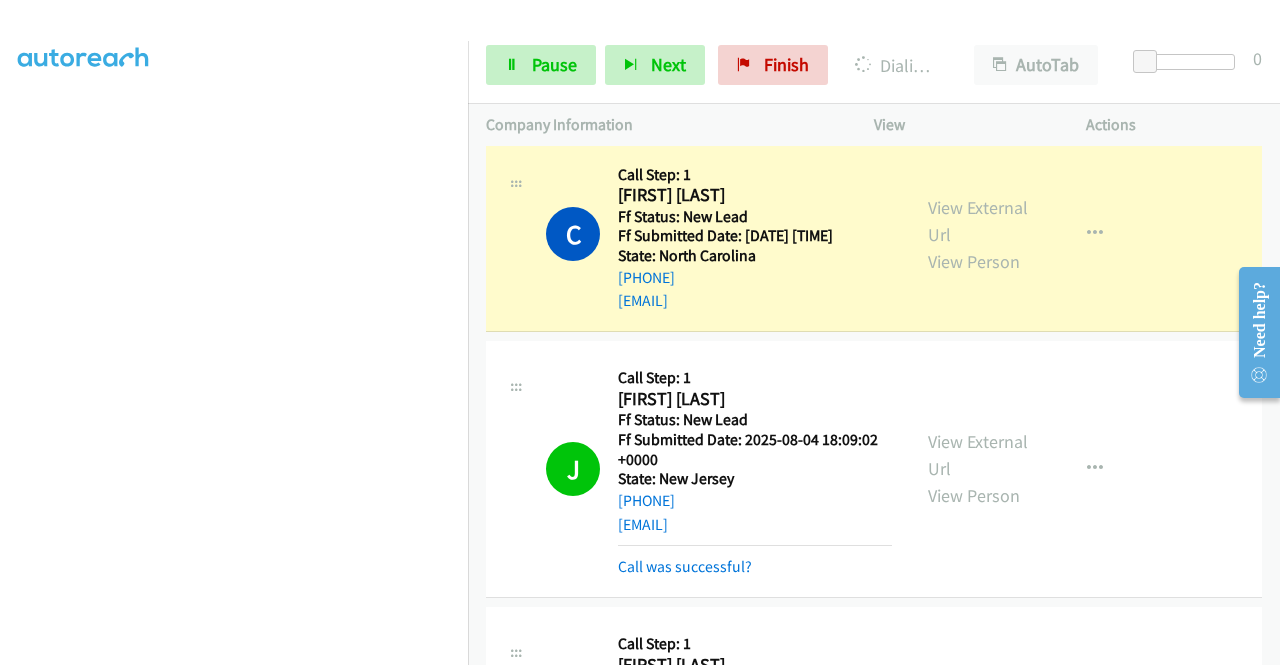 scroll, scrollTop: 0, scrollLeft: 9, axis: horizontal 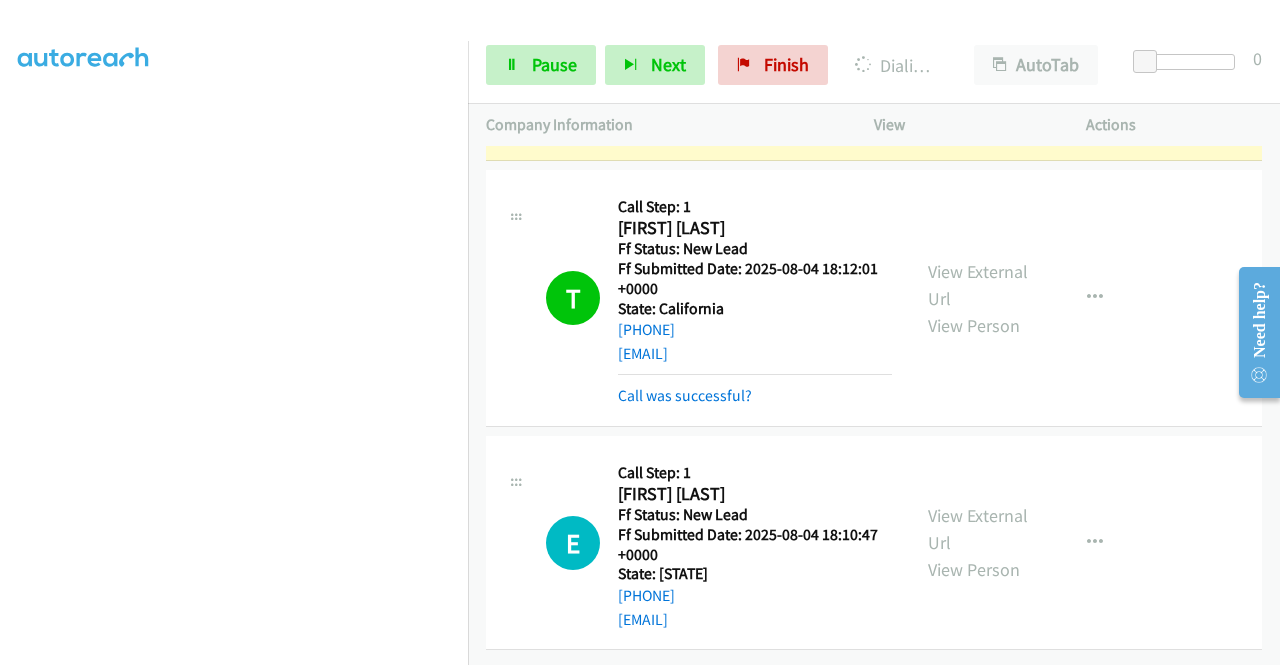 click on "View External Url" at bounding box center [978, 50] 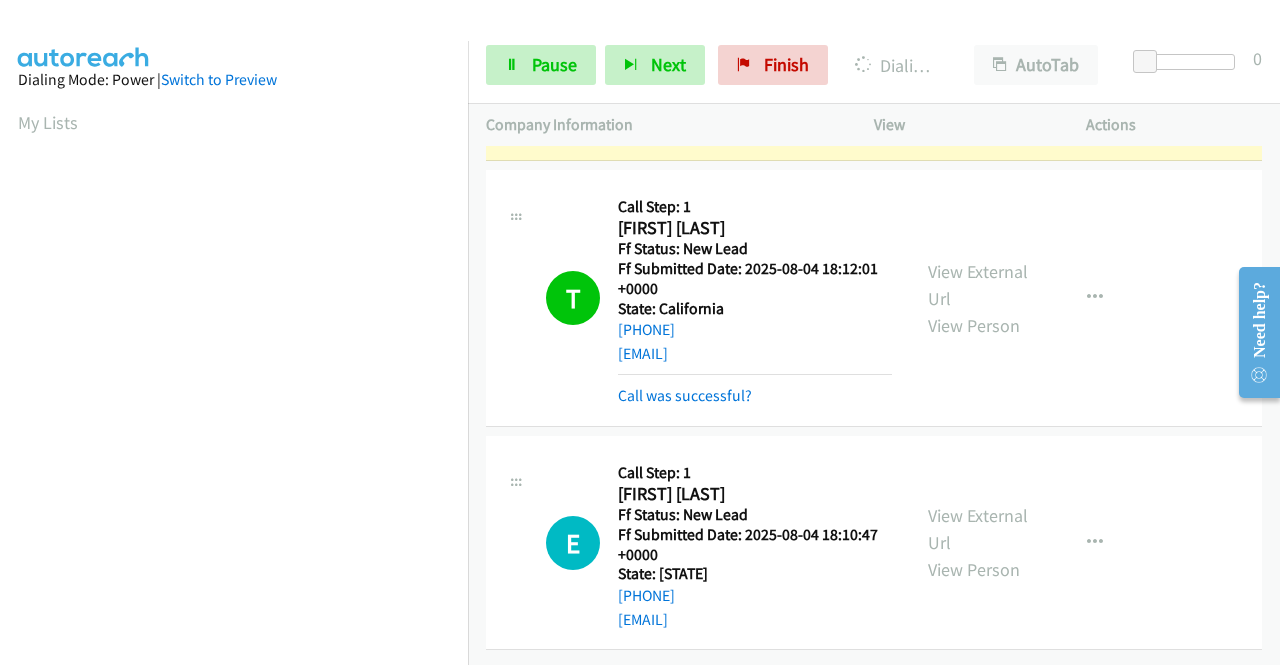 scroll, scrollTop: 456, scrollLeft: 9, axis: both 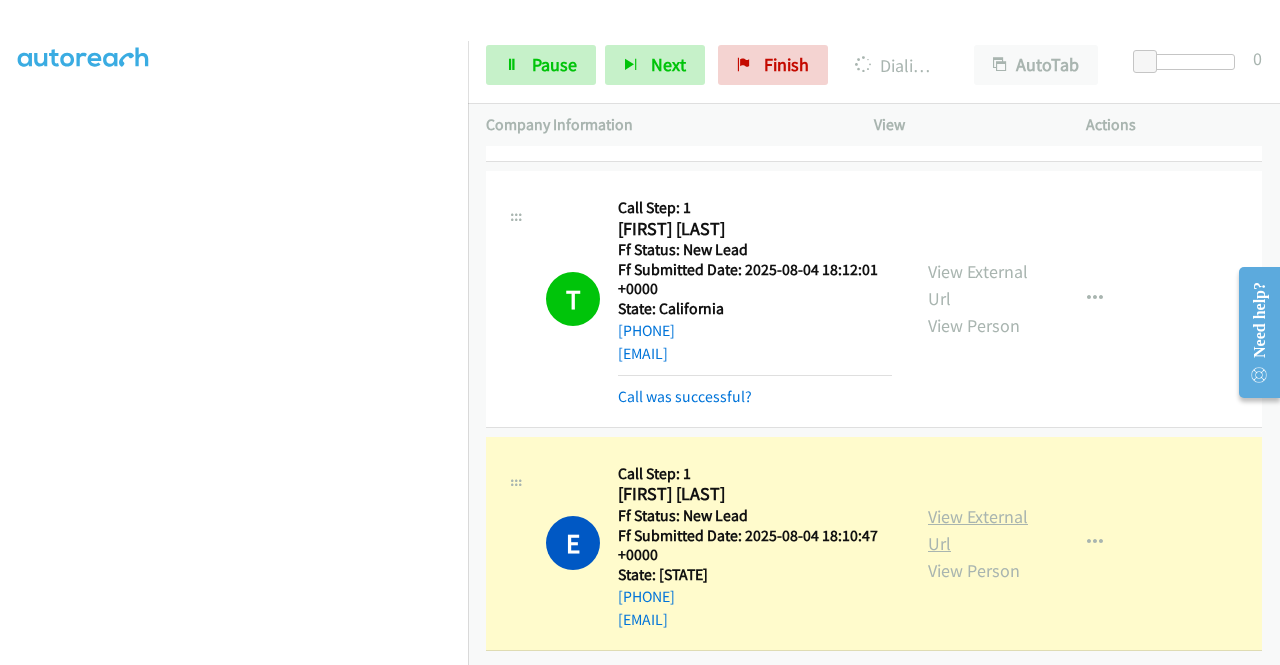 click on "View External Url" at bounding box center [978, 530] 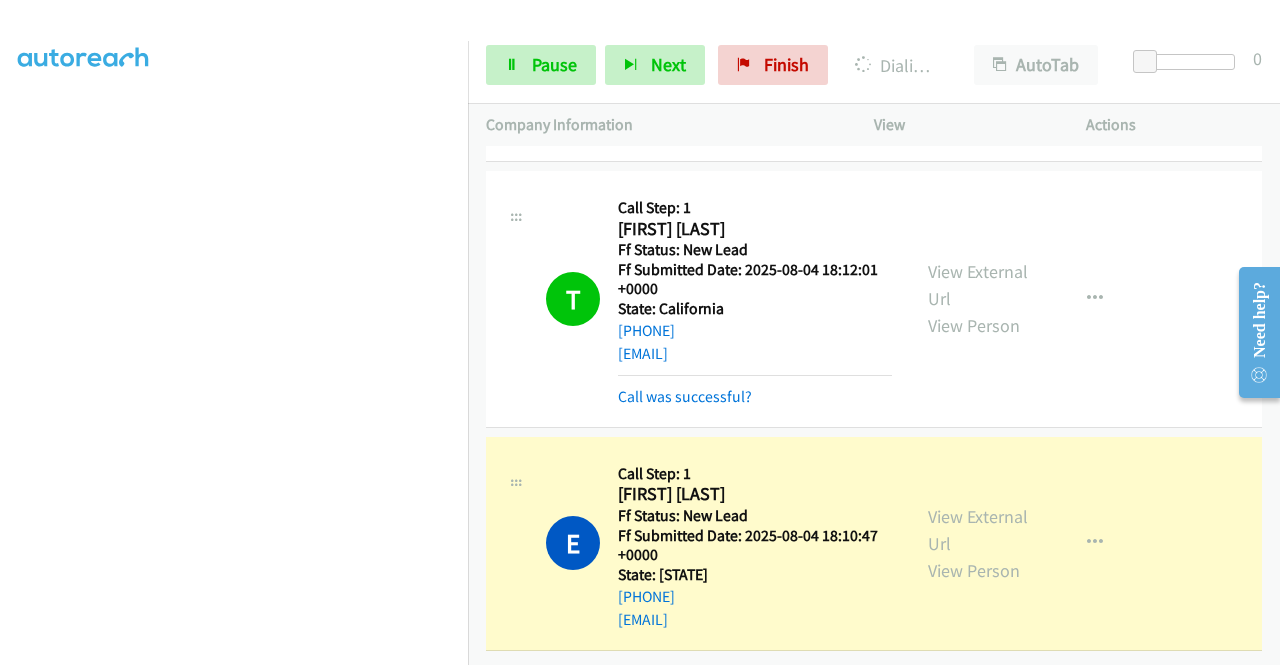 scroll, scrollTop: 40, scrollLeft: 9, axis: both 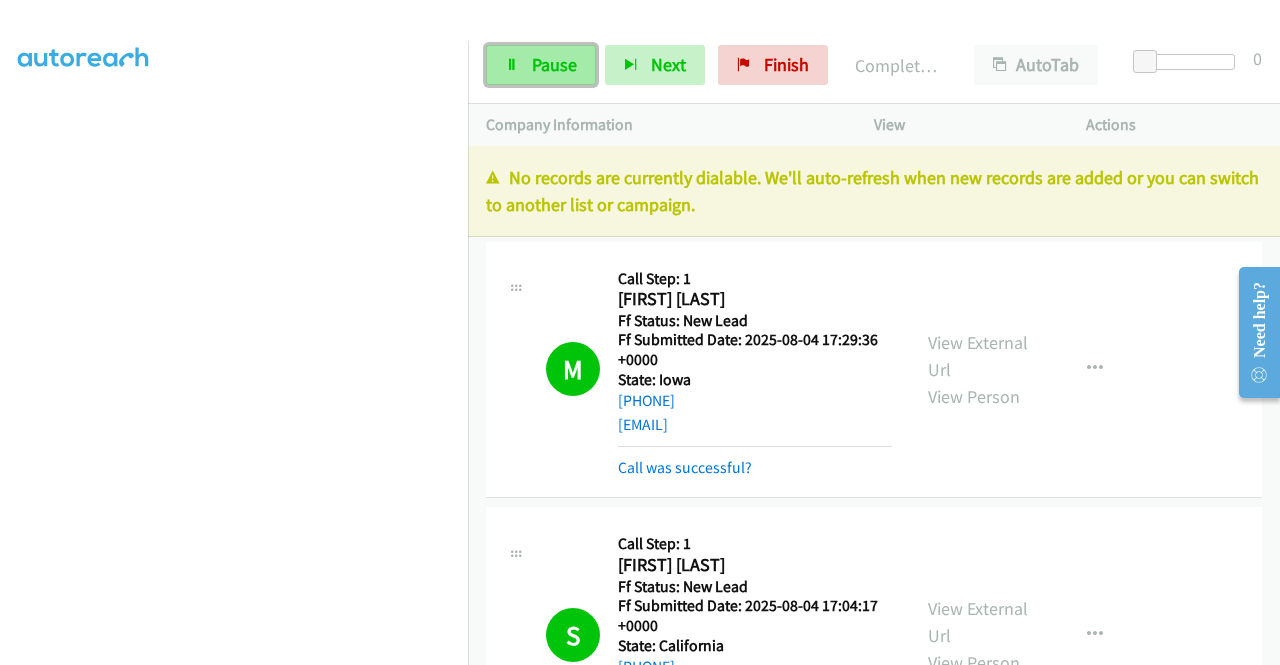 click on "Pause" at bounding box center (541, 65) 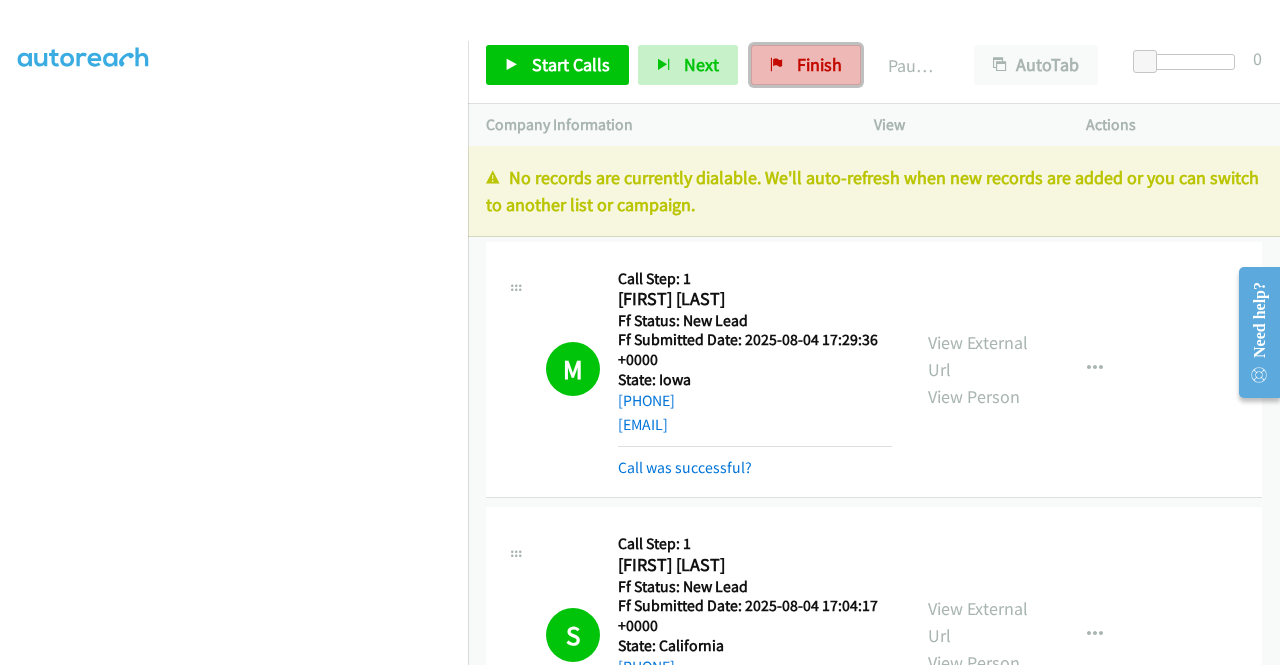 click on "Finish" at bounding box center (819, 64) 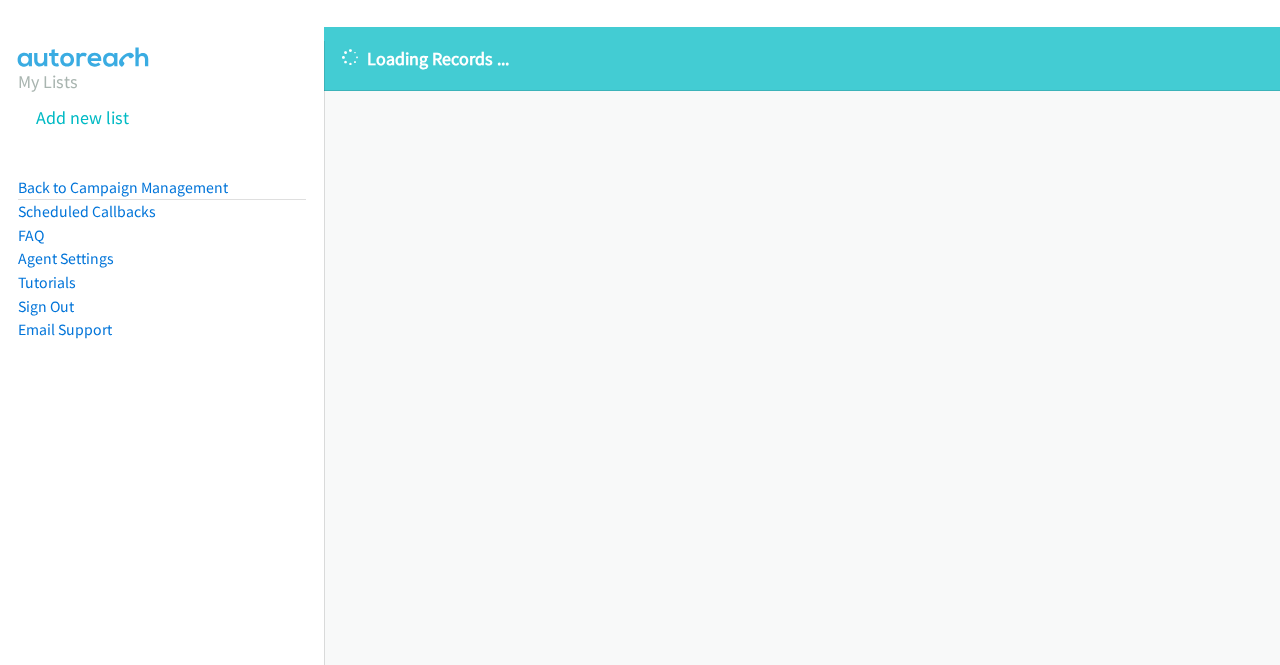 scroll, scrollTop: 0, scrollLeft: 0, axis: both 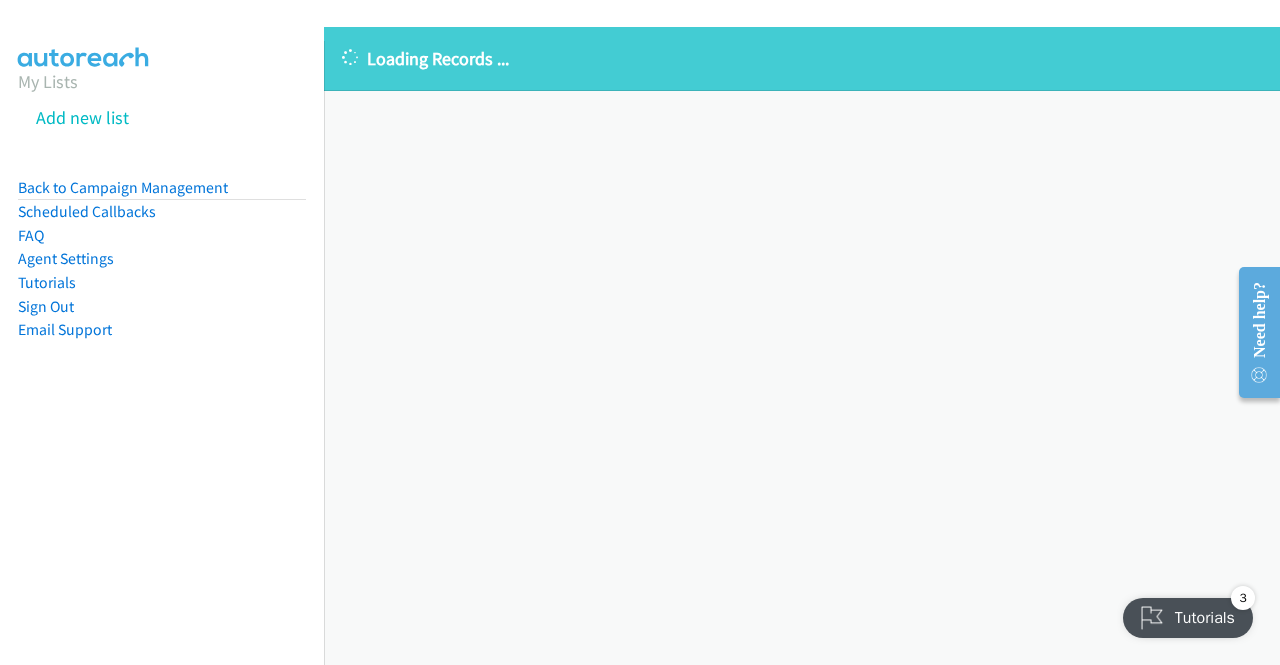 click on "Loading Records ...
Sorry, something went wrong please try again." at bounding box center [802, 346] 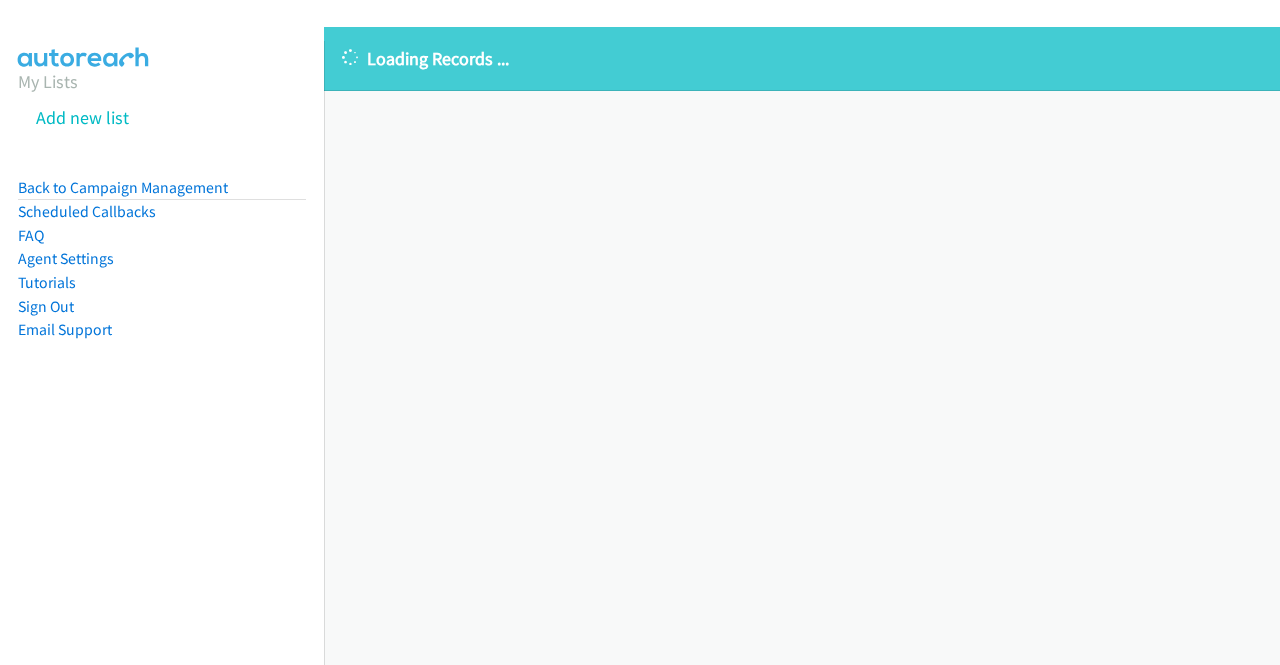 scroll, scrollTop: 0, scrollLeft: 0, axis: both 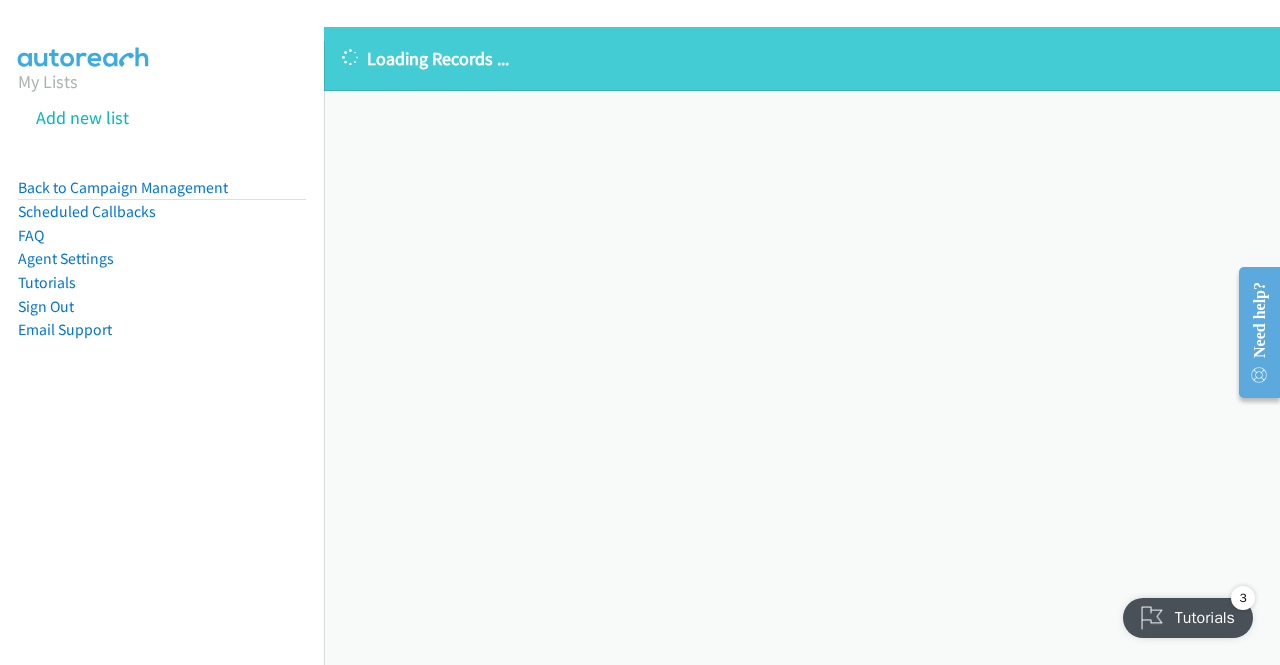 click on "Loading Records ...
Sorry, something went wrong please try again." at bounding box center (802, 346) 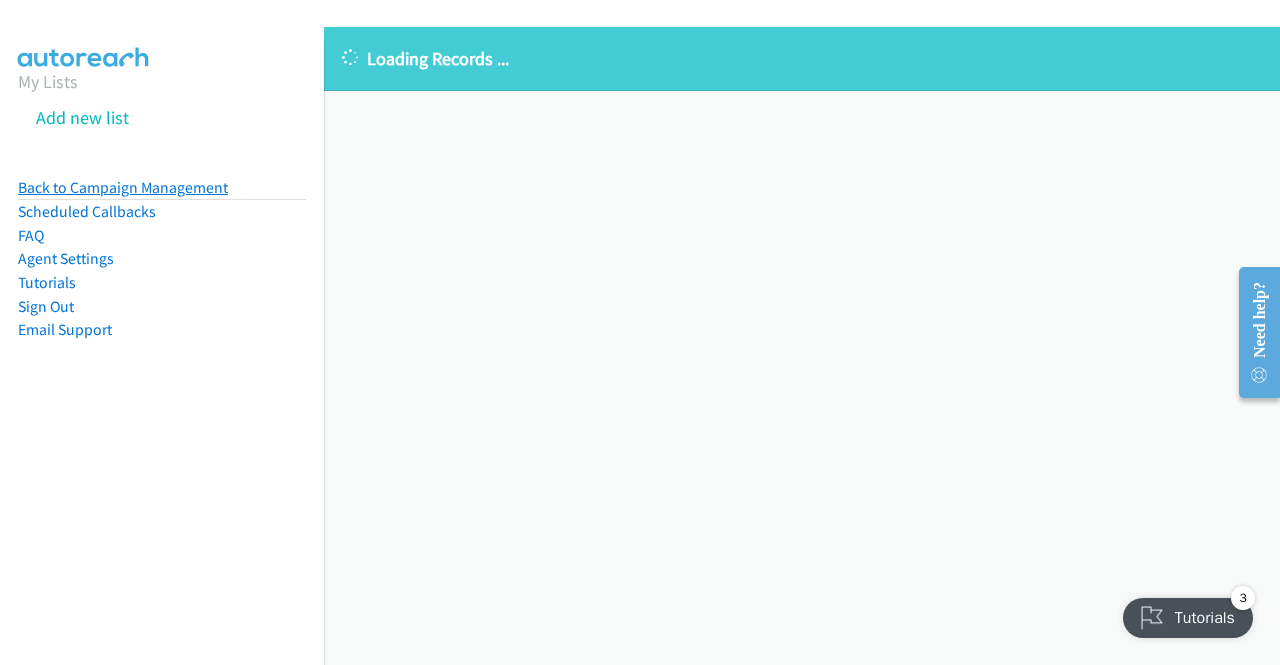 click on "Back to Campaign Management" at bounding box center (123, 187) 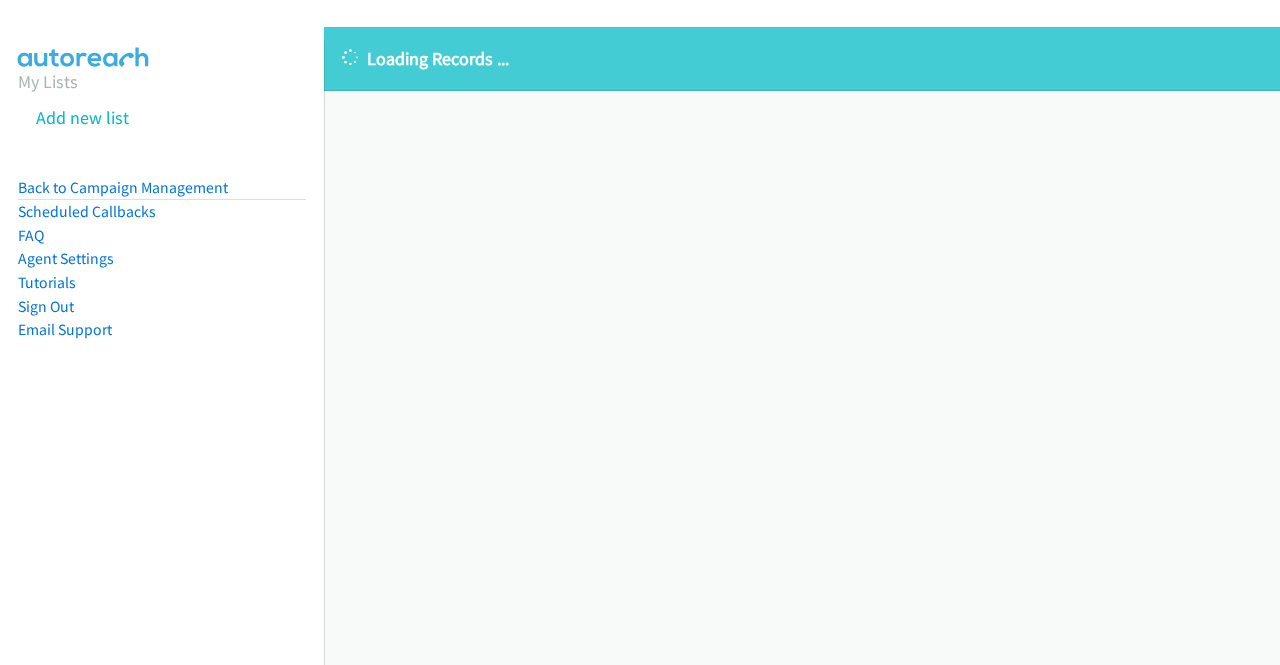 scroll, scrollTop: 0, scrollLeft: 0, axis: both 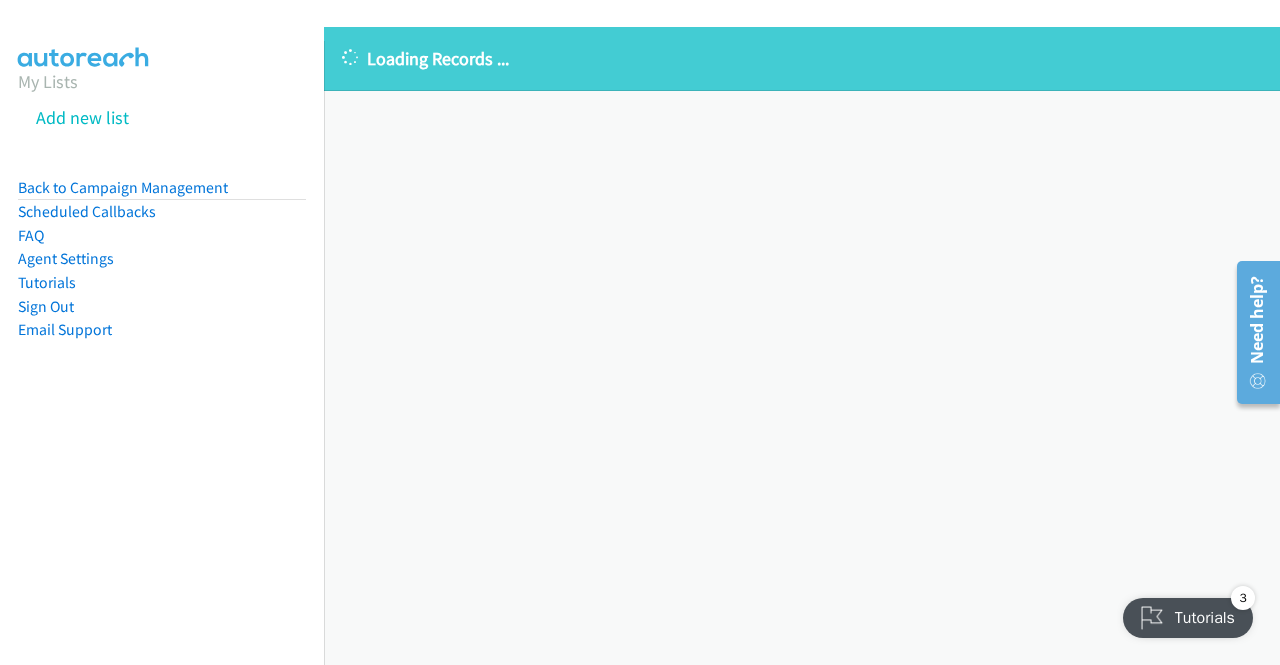 click on "Loading Records ...
Sorry, something went wrong please try again." at bounding box center (802, 346) 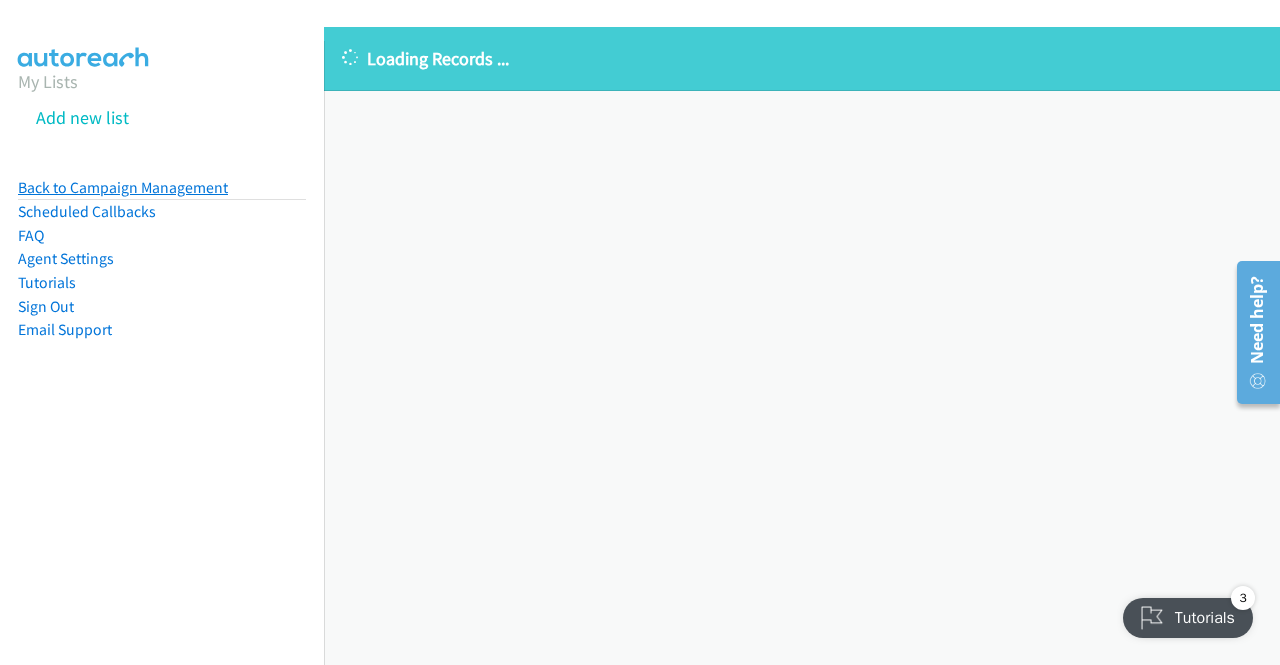 click on "Back to Campaign Management" at bounding box center (123, 187) 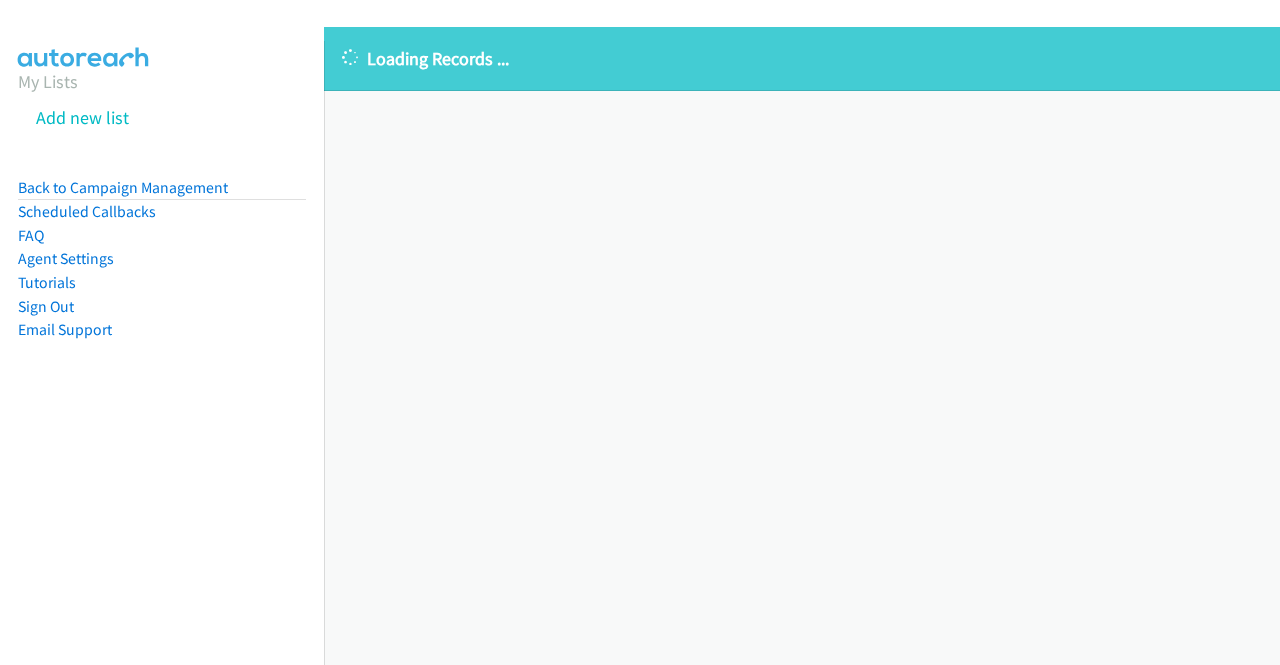 scroll, scrollTop: 0, scrollLeft: 0, axis: both 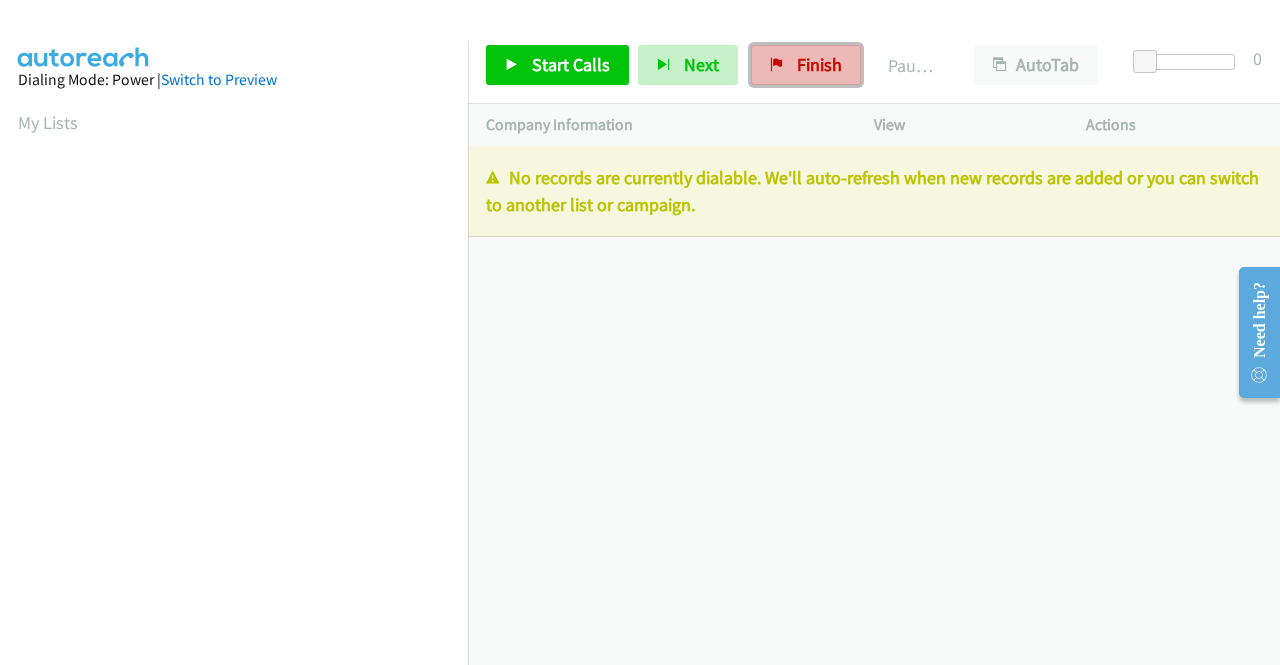 click on "Finish" at bounding box center [819, 64] 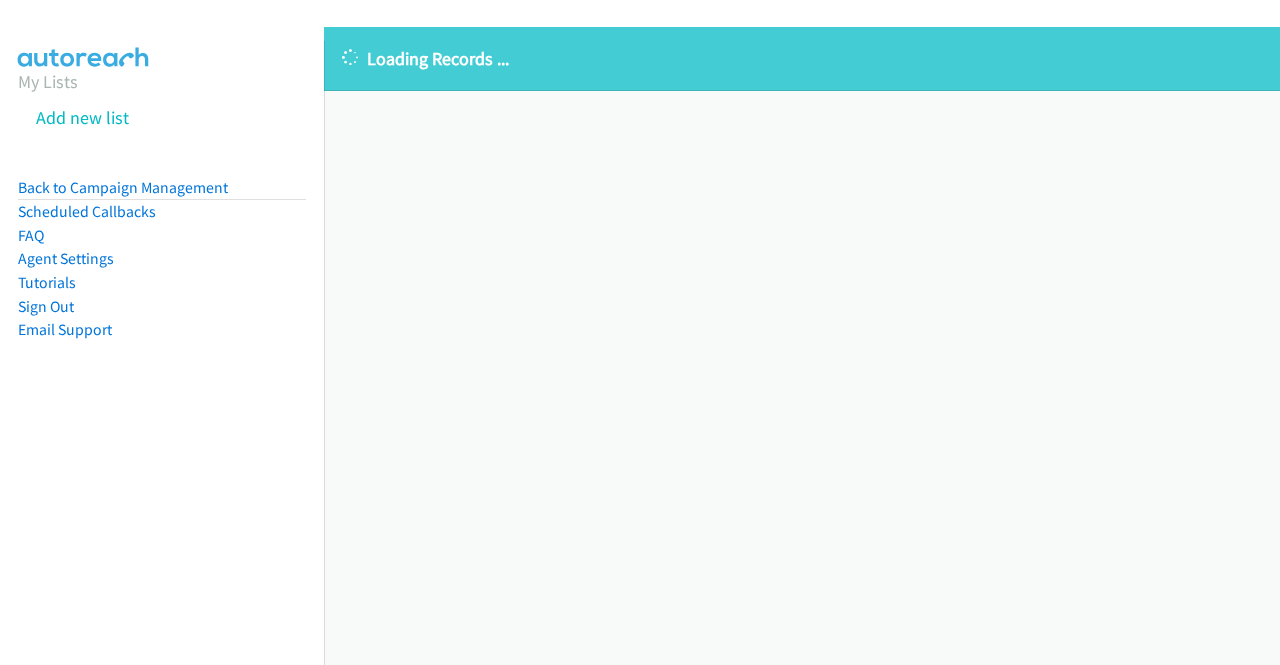 scroll, scrollTop: 0, scrollLeft: 0, axis: both 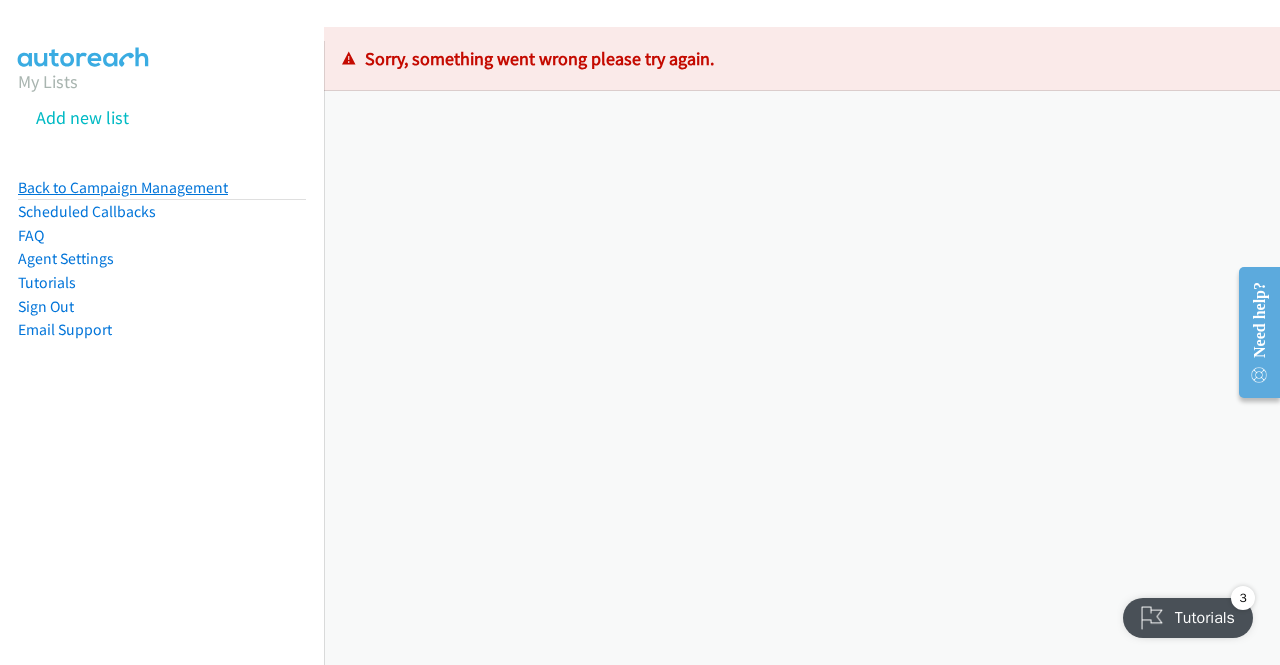 click on "Back to Campaign Management" at bounding box center (123, 187) 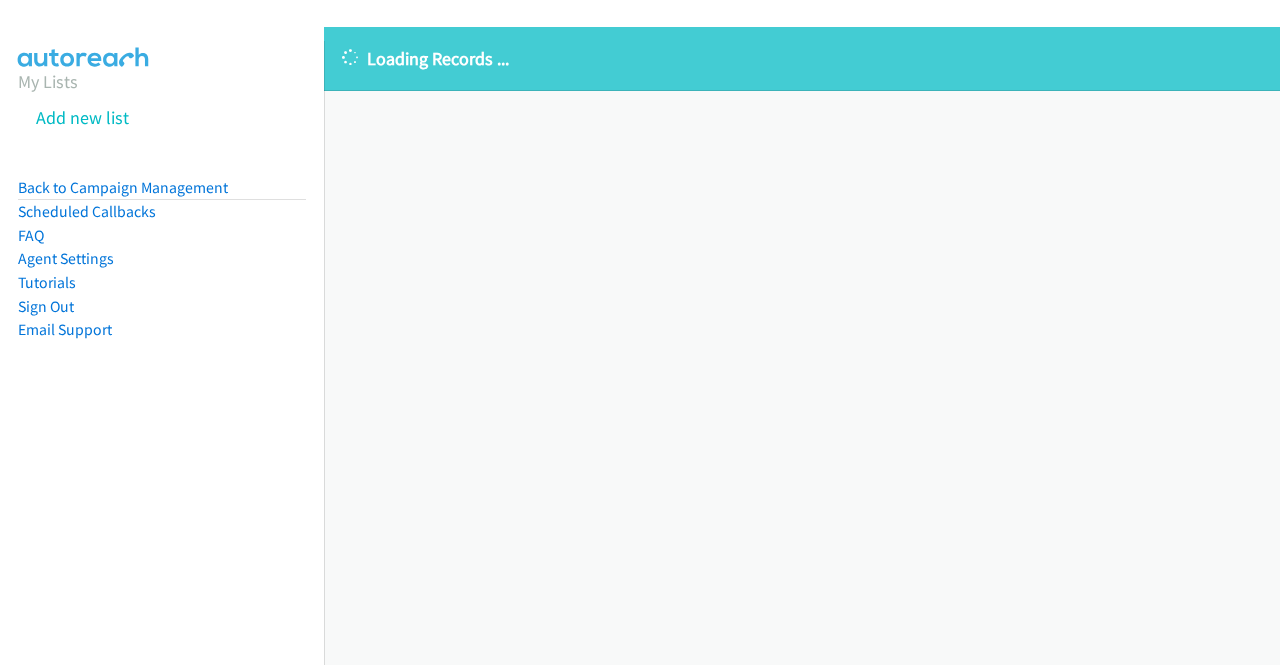 scroll, scrollTop: 0, scrollLeft: 0, axis: both 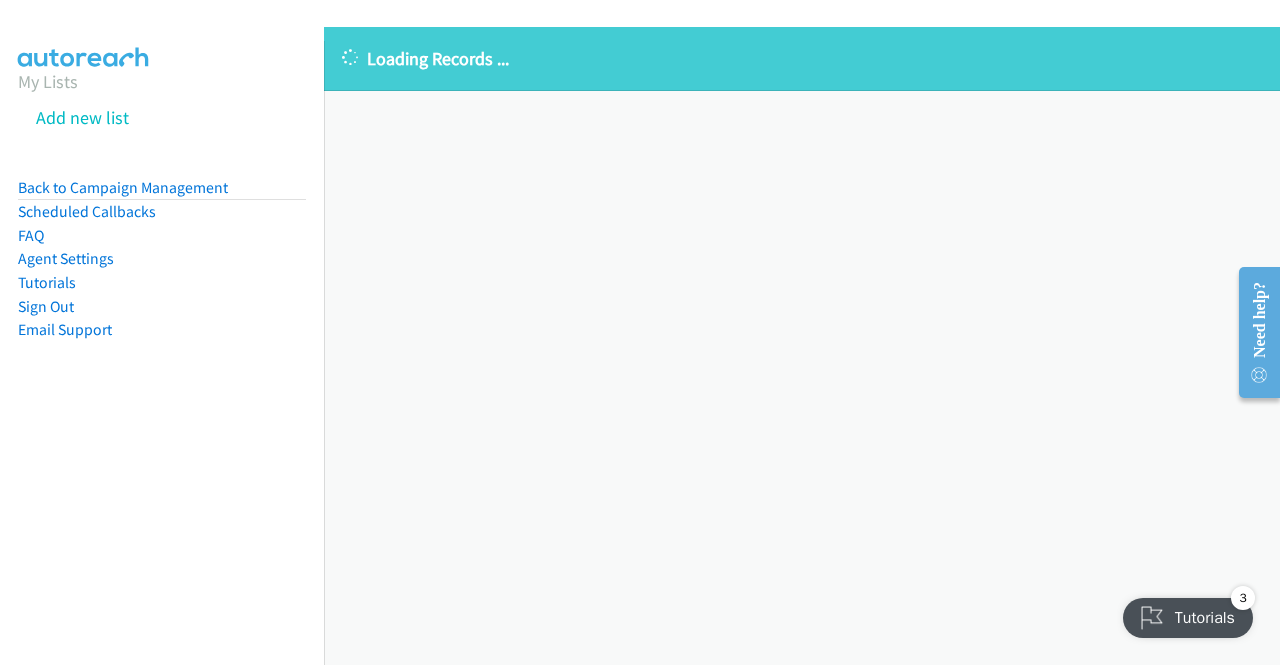 click on "Loading Records ...
Sorry, something went wrong please try again." at bounding box center [802, 346] 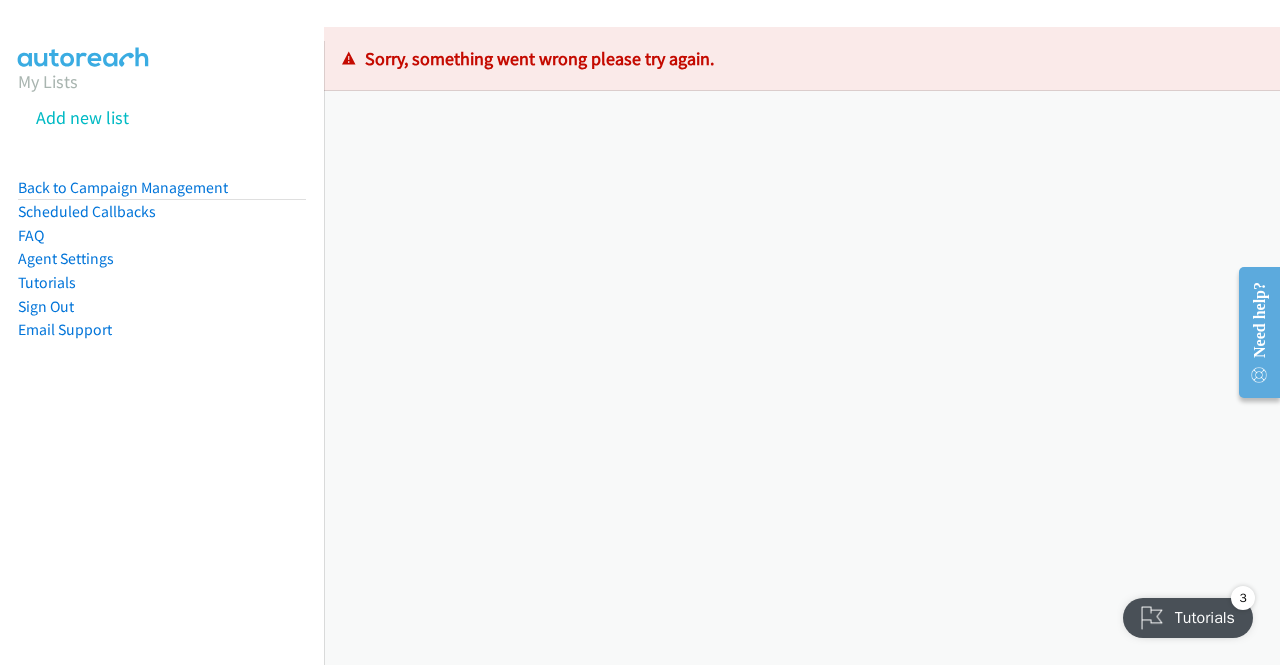 click on "Loading Records ...
Sorry, something went wrong please try again." at bounding box center [802, 346] 